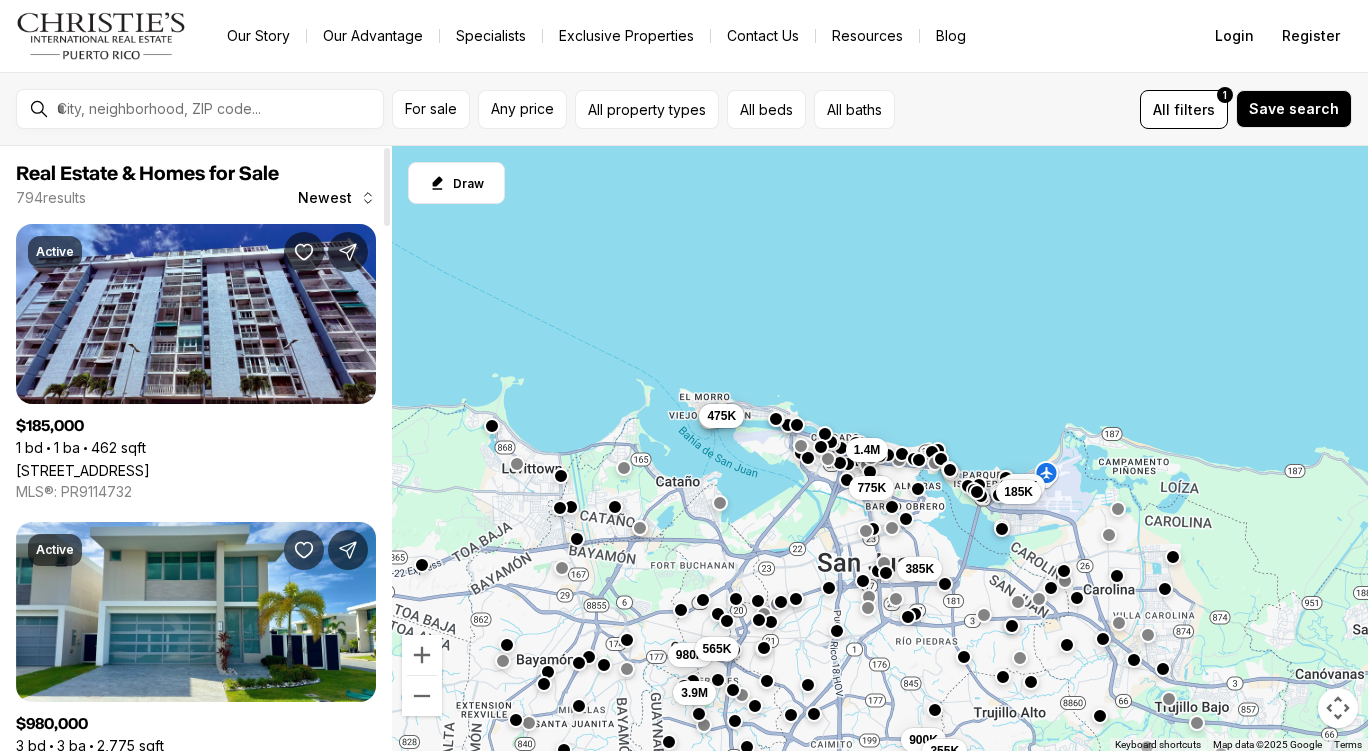 scroll, scrollTop: 0, scrollLeft: 0, axis: both 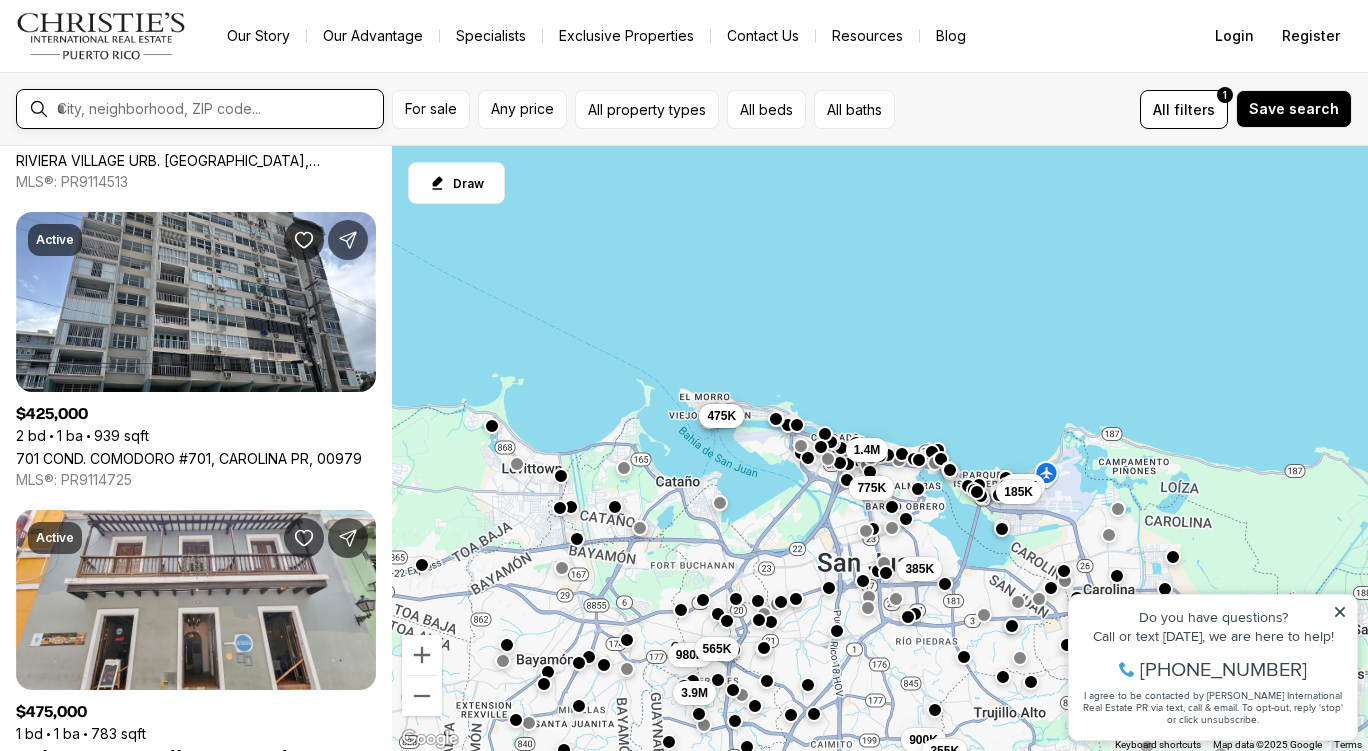 click at bounding box center [216, 109] 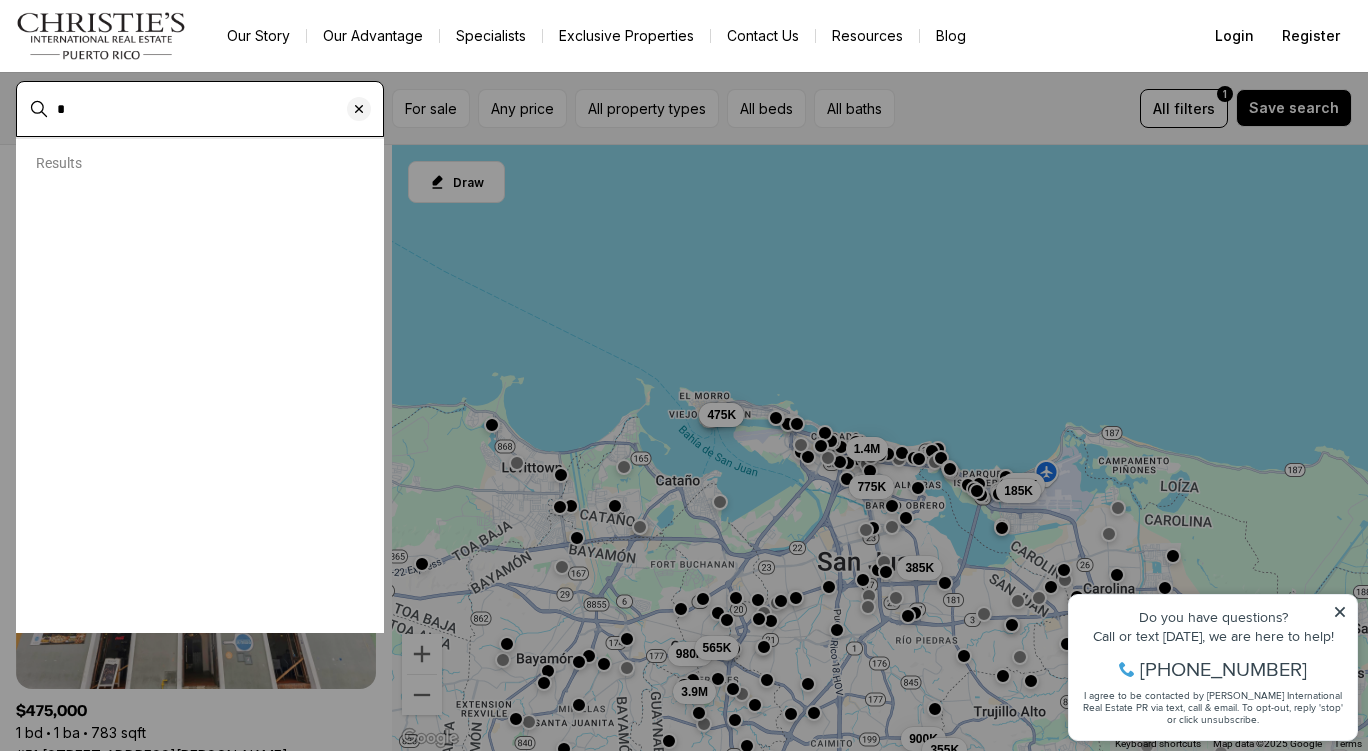 type on "*" 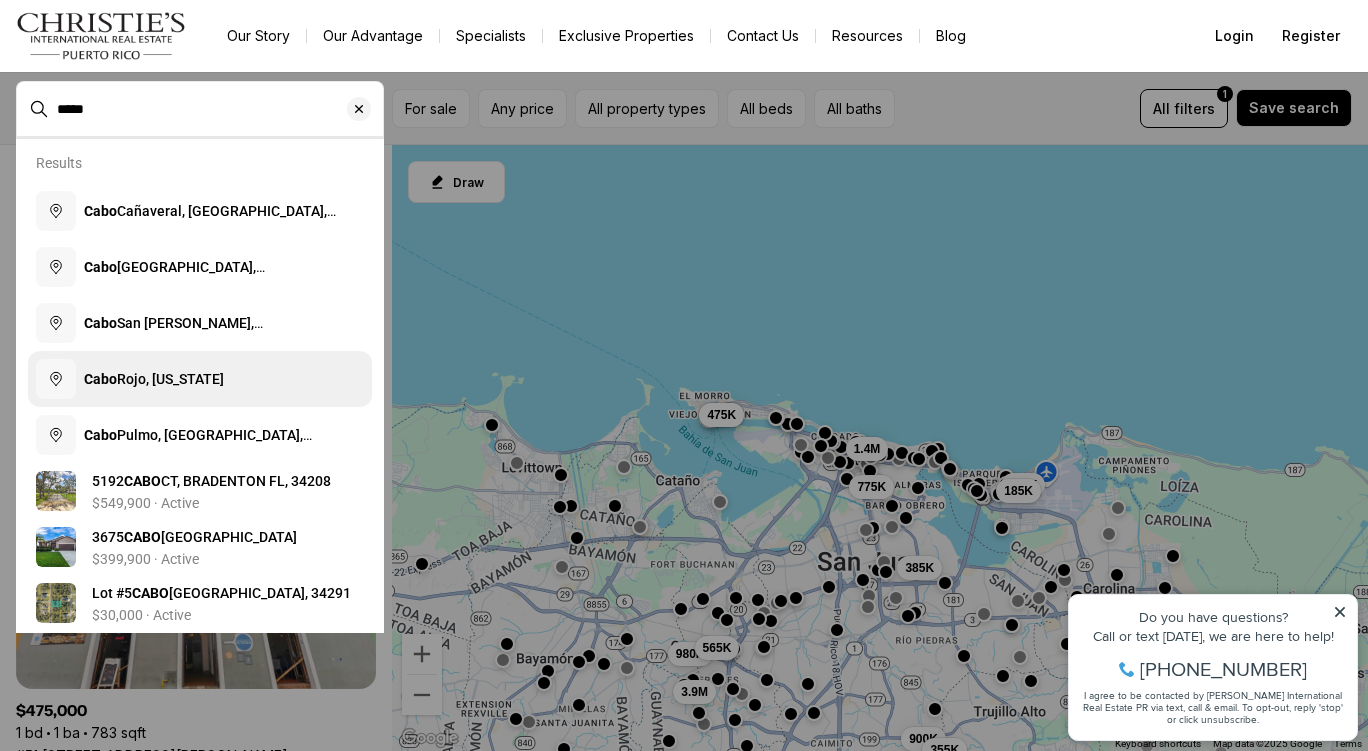 click on "Cabo  Rojo, Puerto Rico" at bounding box center [200, 379] 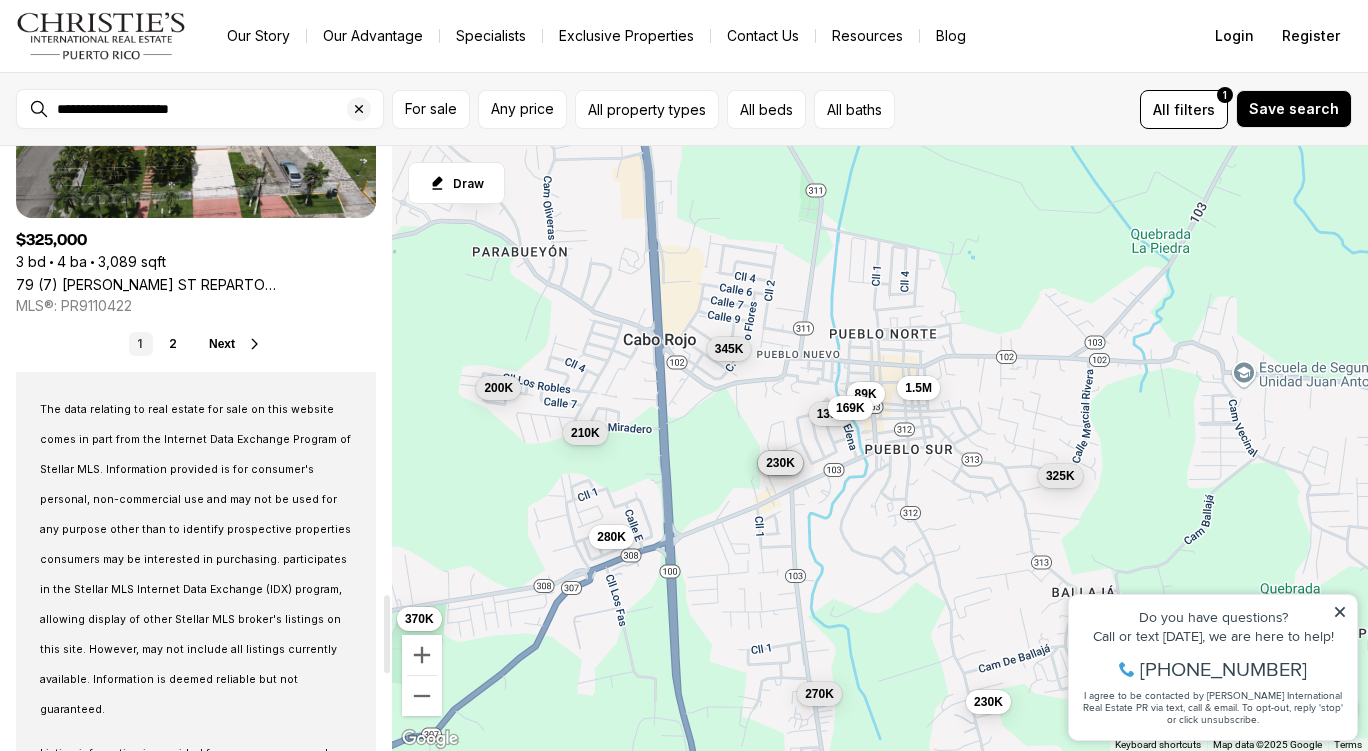 scroll, scrollTop: 3486, scrollLeft: 0, axis: vertical 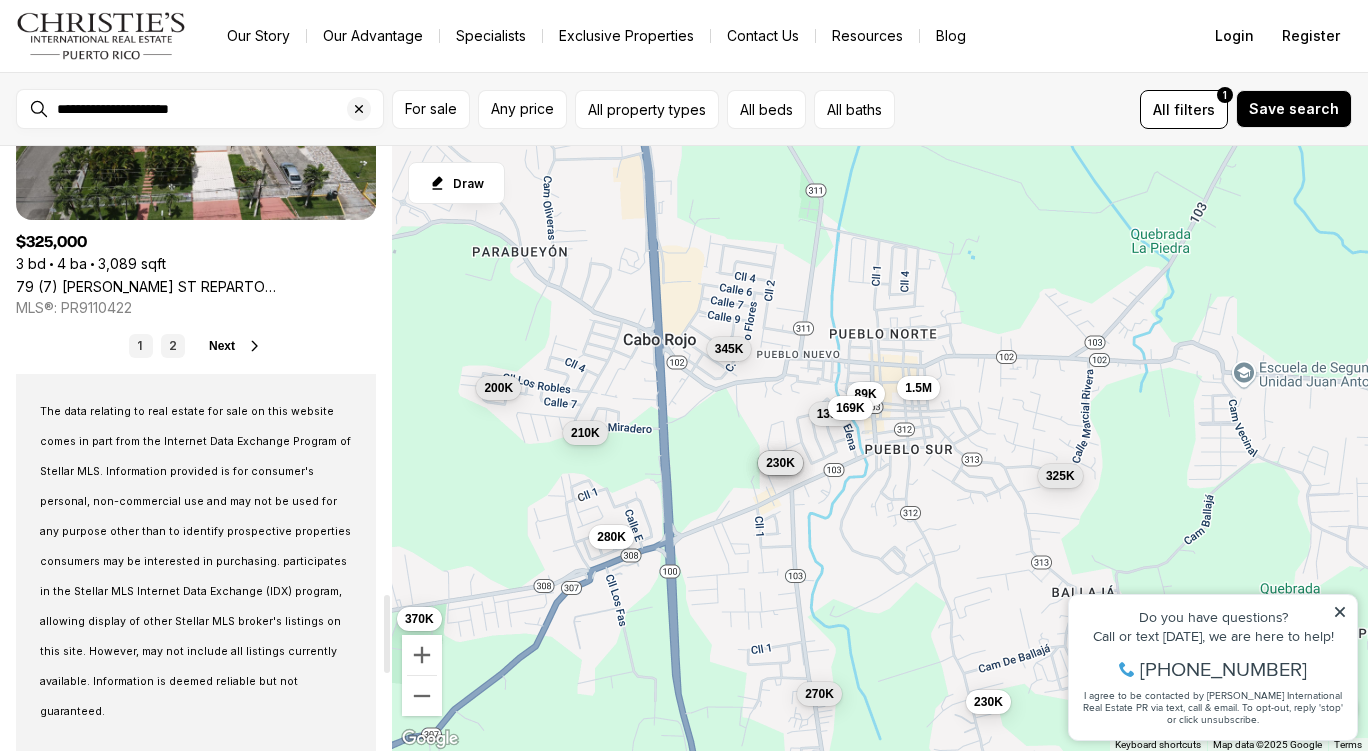click on "2" at bounding box center (173, 346) 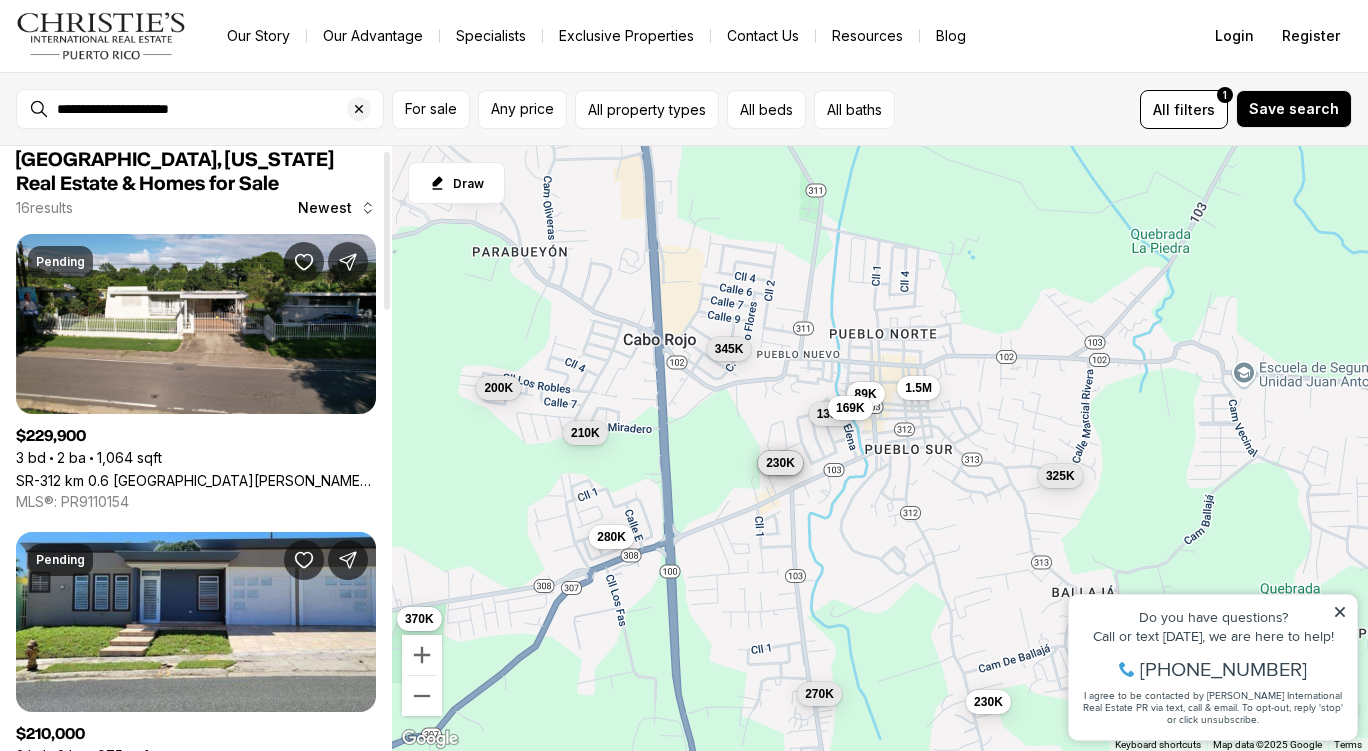 scroll, scrollTop: 0, scrollLeft: 0, axis: both 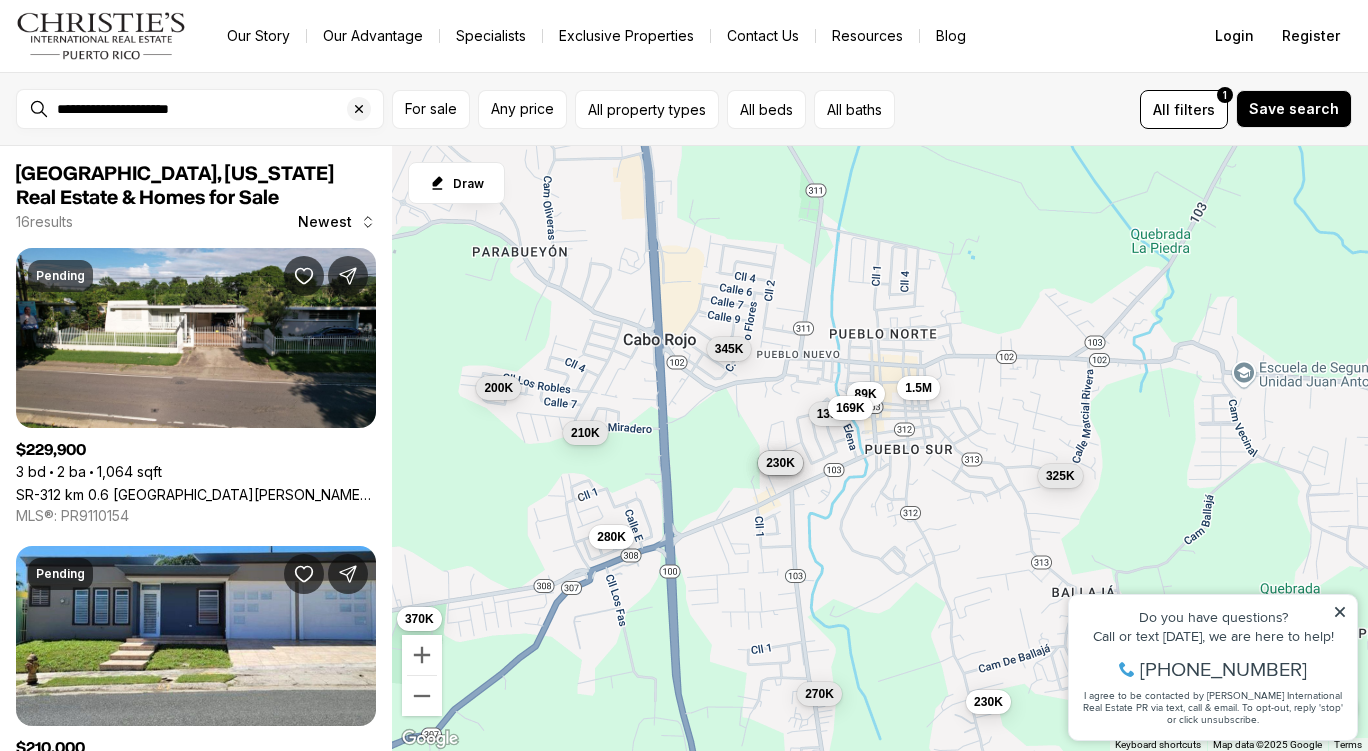click on "**********" at bounding box center (216, 109) 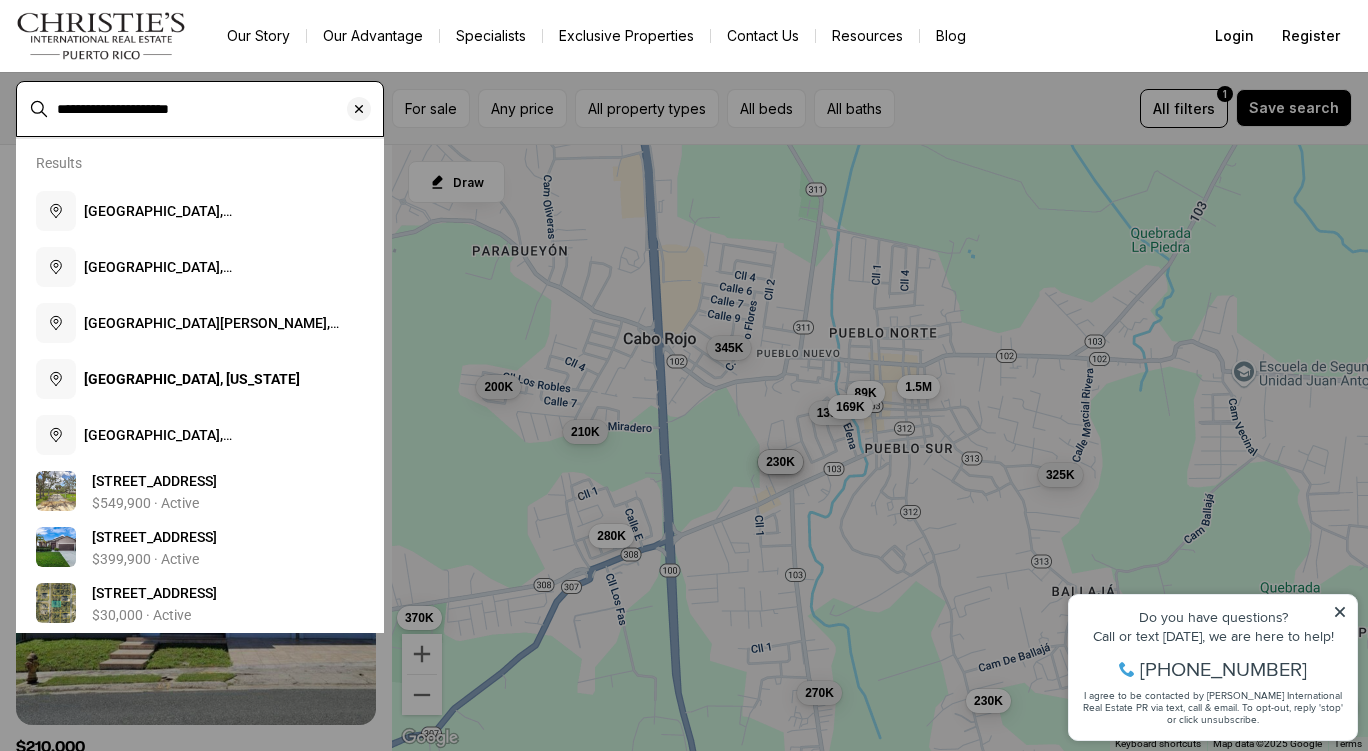 click on "**********" at bounding box center (216, 109) 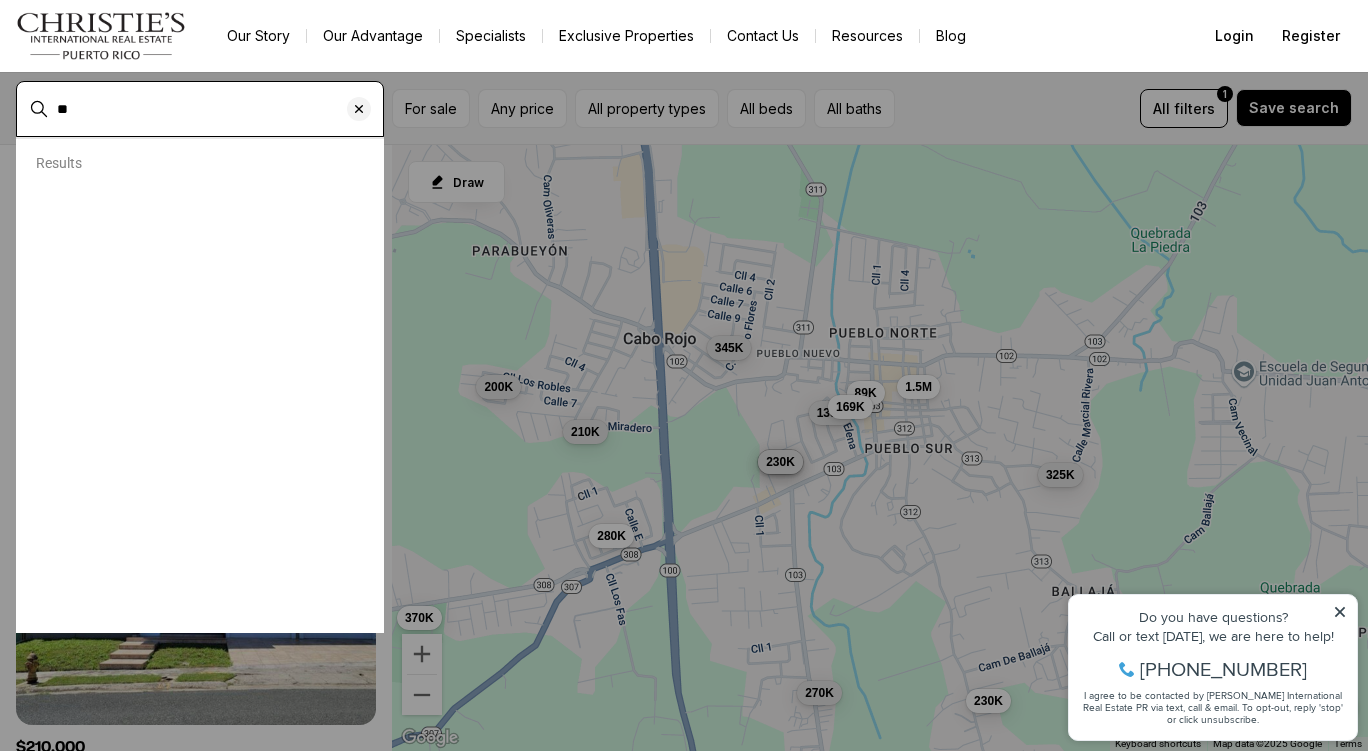 type on "*" 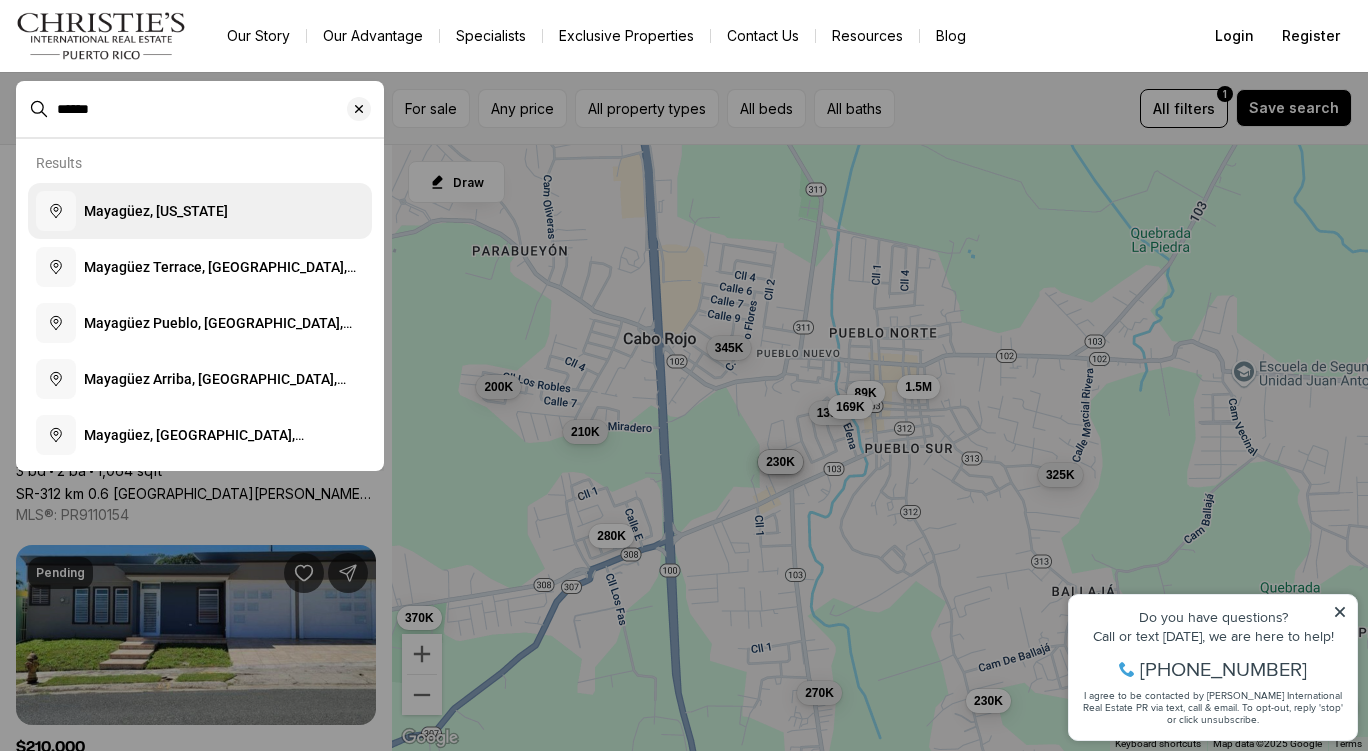 type on "******" 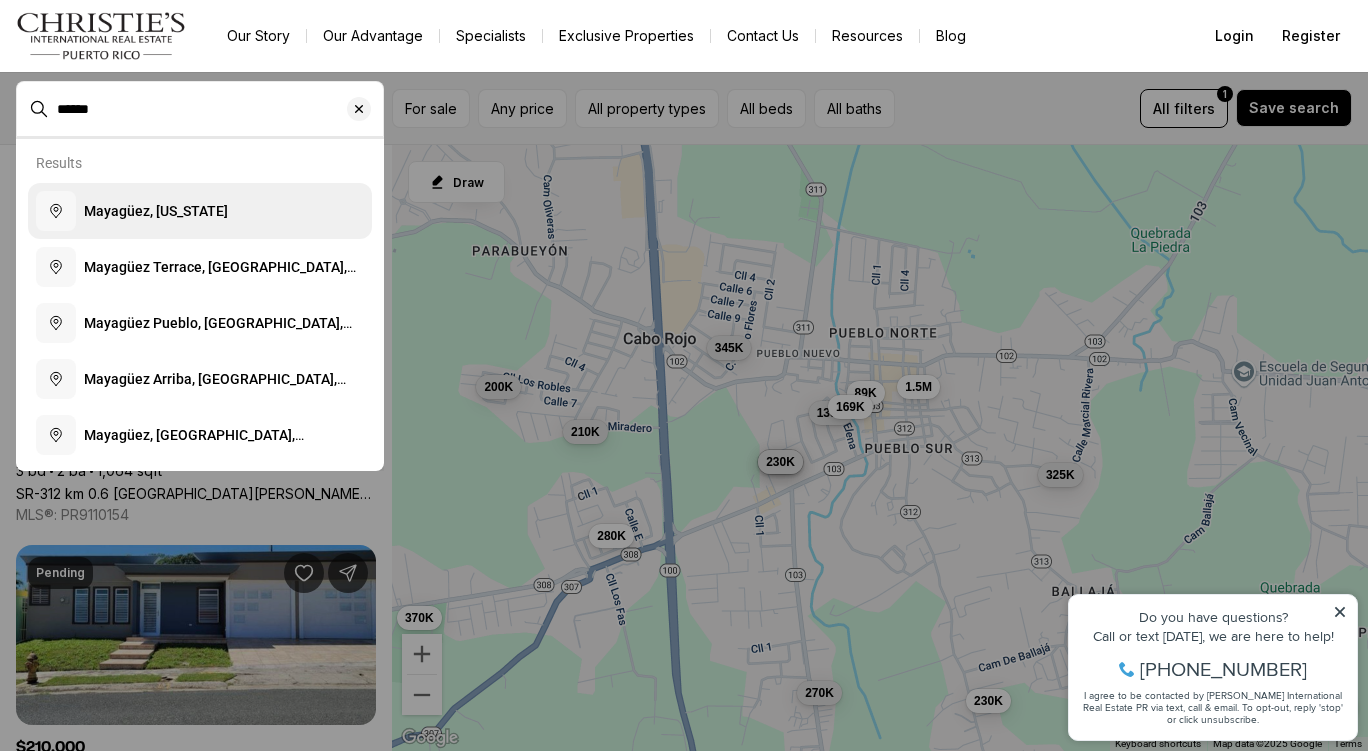 click on "Mayagüez, Puerto Rico" at bounding box center (156, 211) 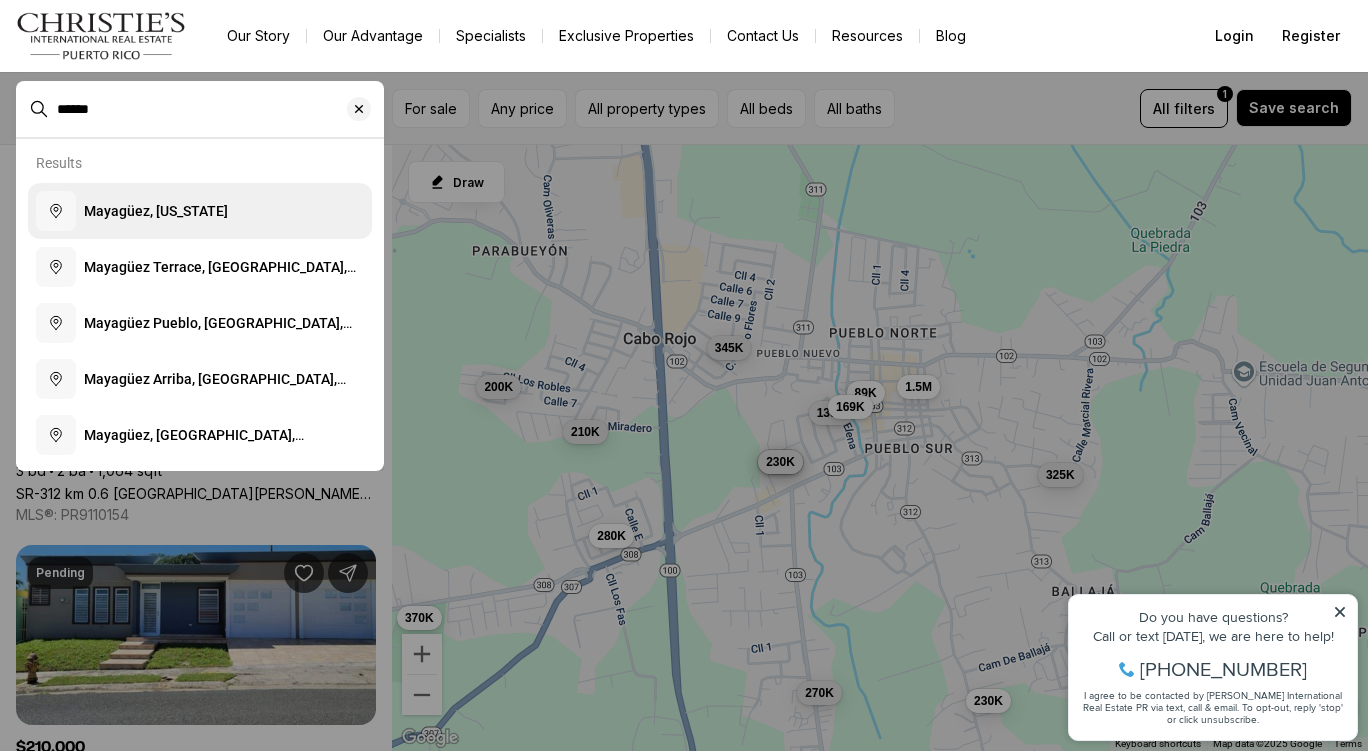 type 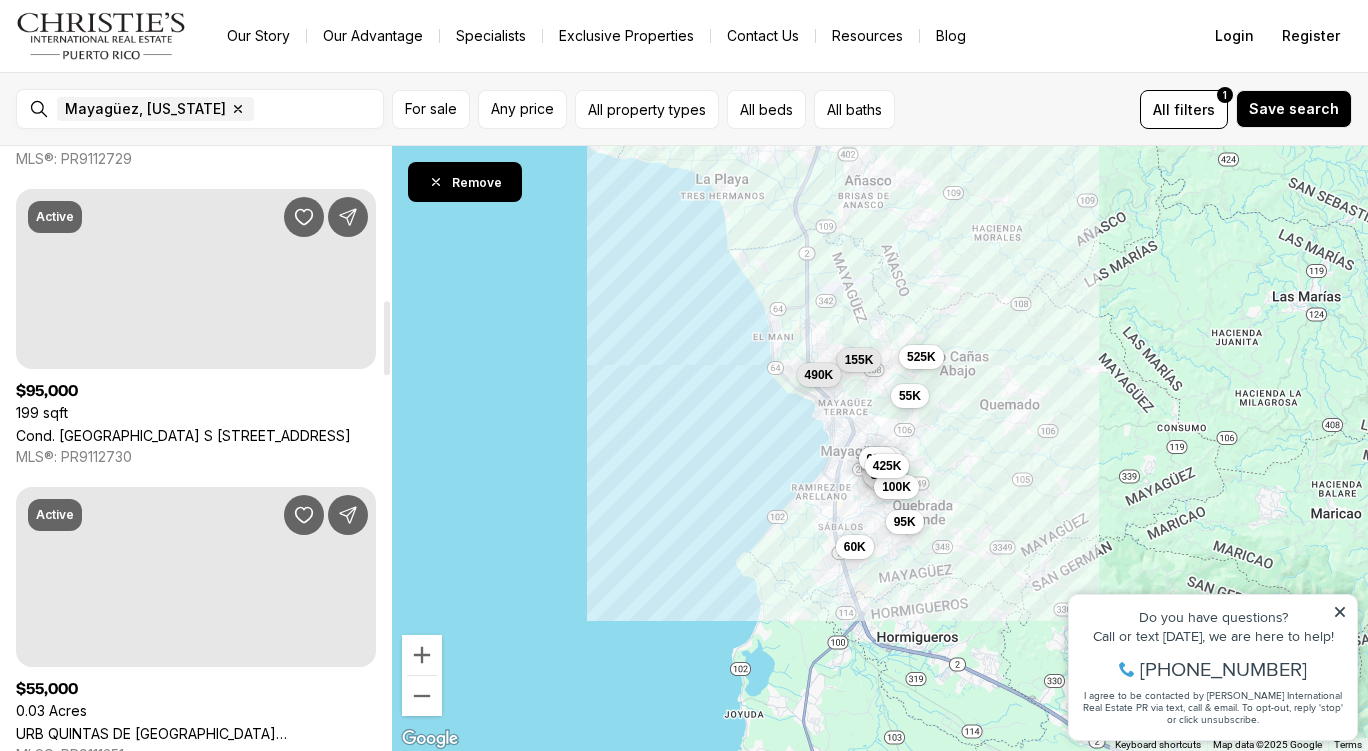 scroll, scrollTop: 1258, scrollLeft: 0, axis: vertical 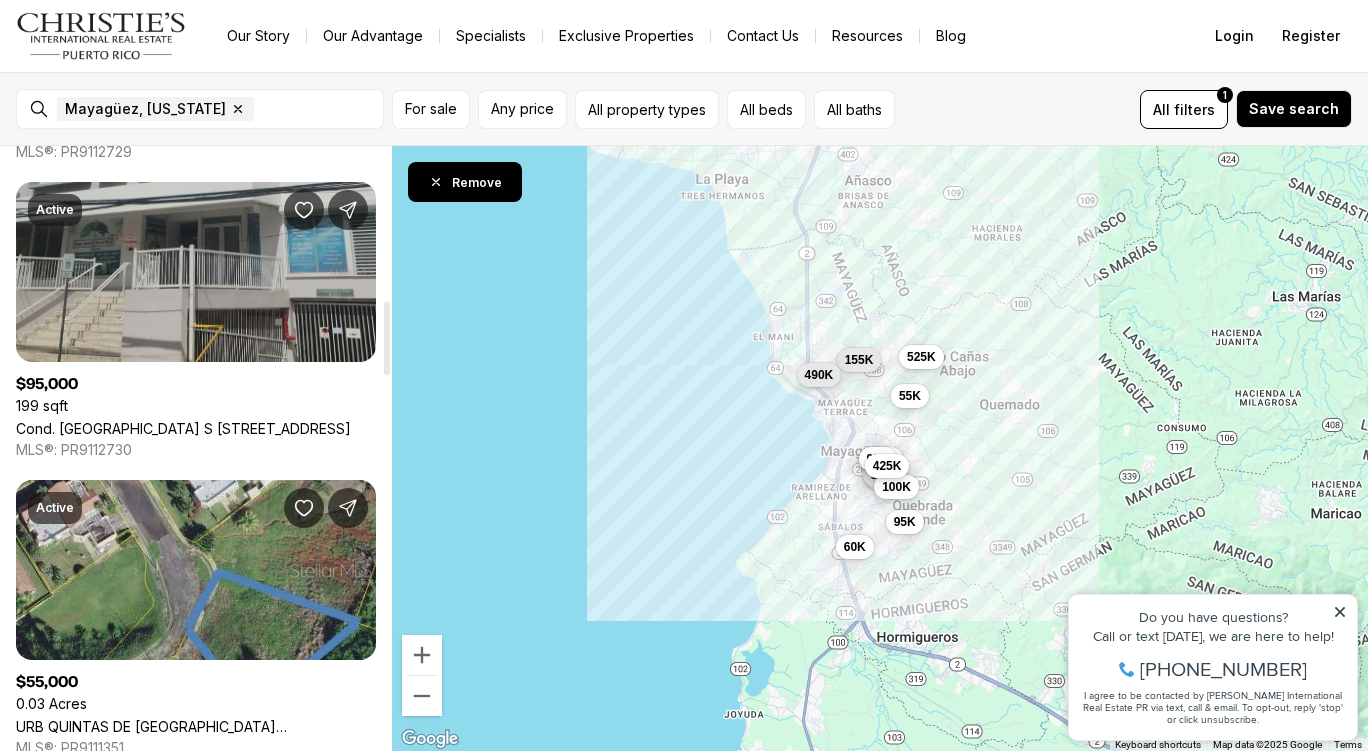 click on "Cond. Torre de Hostos S CALLE MENDEZ VIGO AVE #1B, MAYAGUEZ PR, 00680" at bounding box center (183, 428) 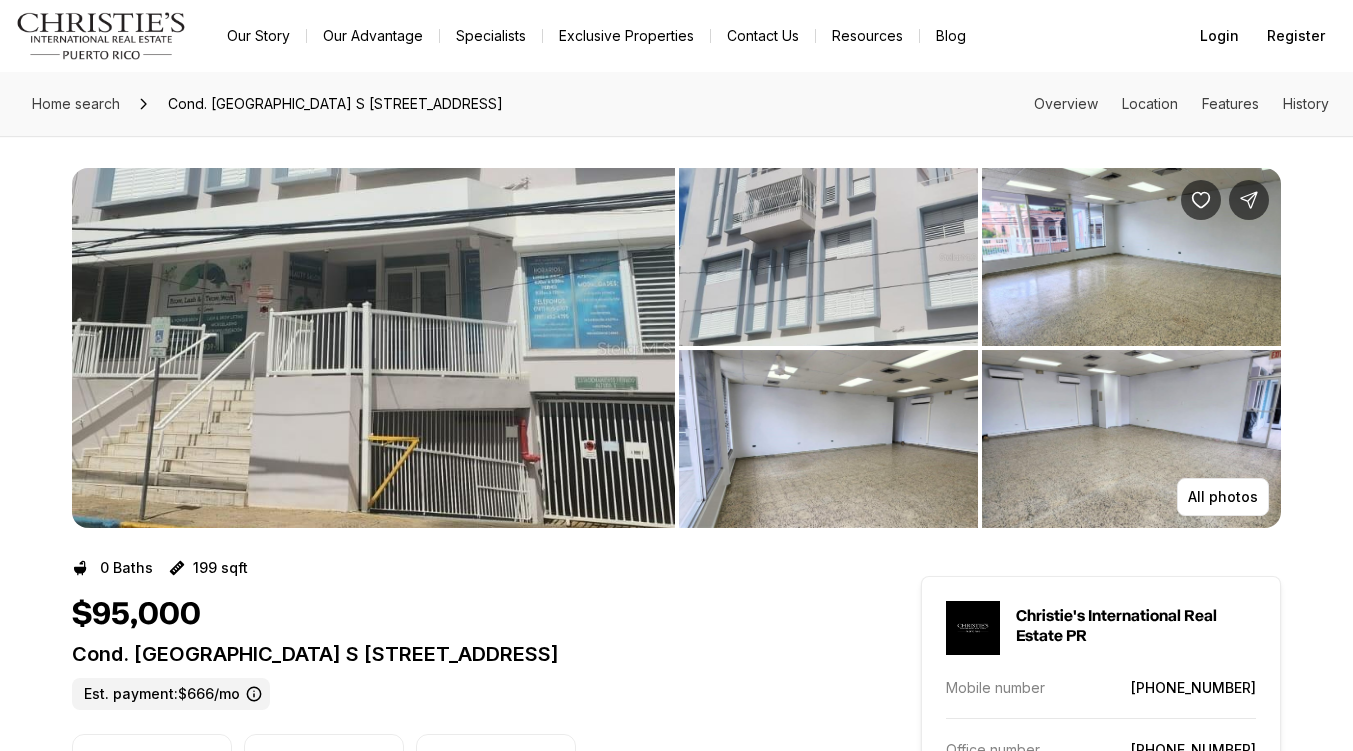 scroll, scrollTop: 0, scrollLeft: 0, axis: both 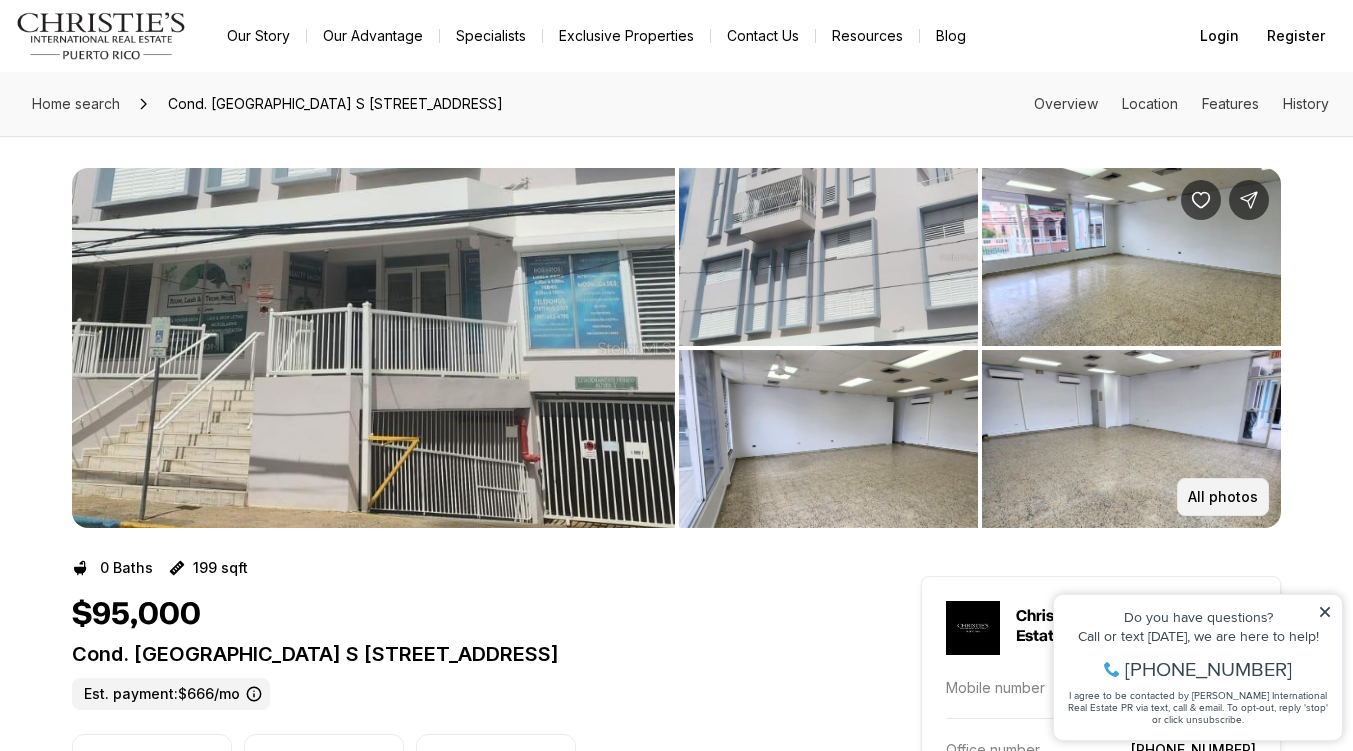 click on "All photos" at bounding box center (1223, 497) 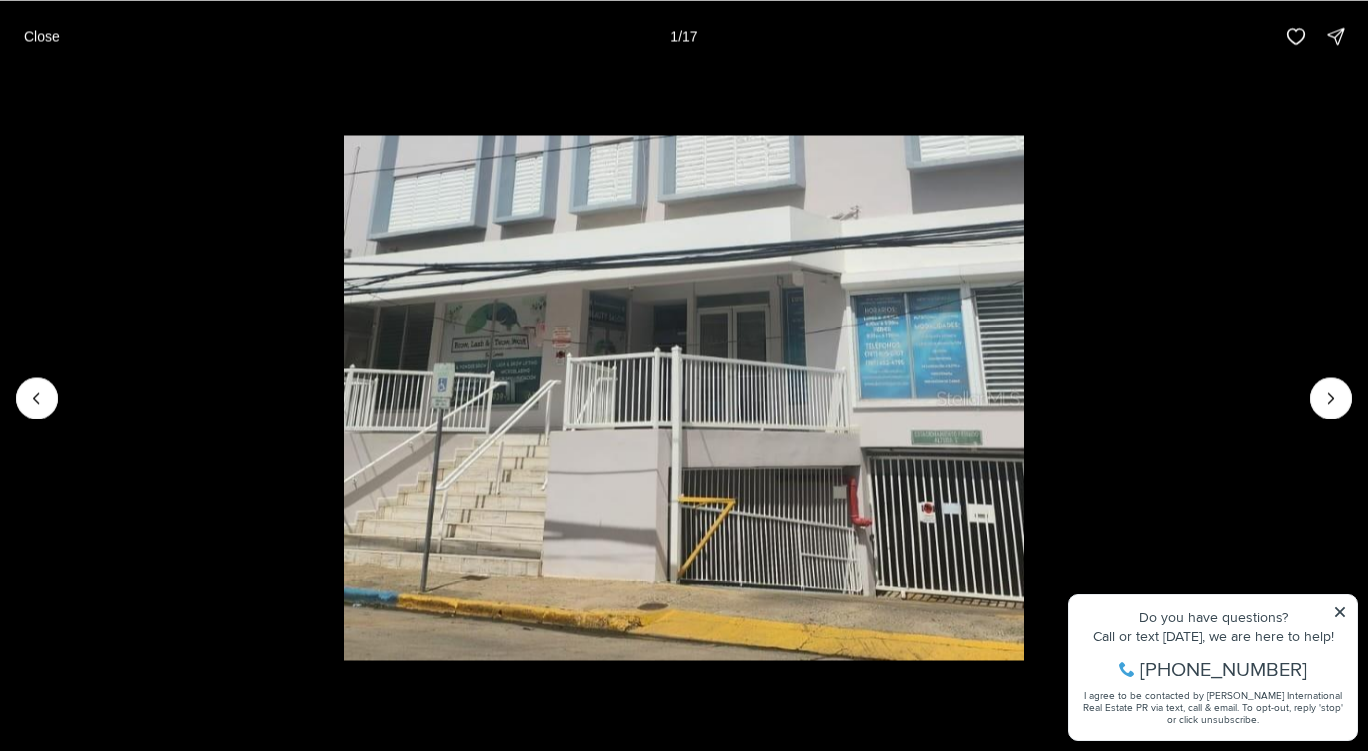 click at bounding box center (684, 397) 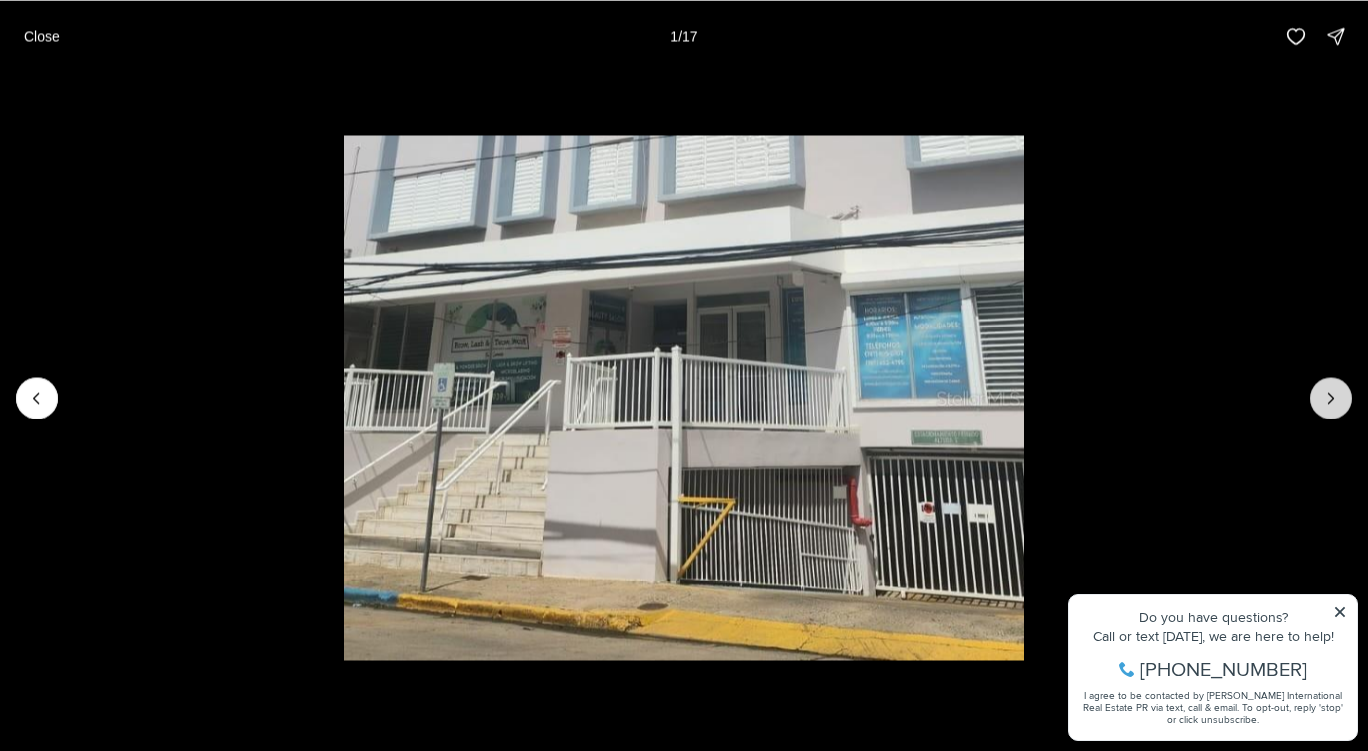 click at bounding box center [1331, 398] 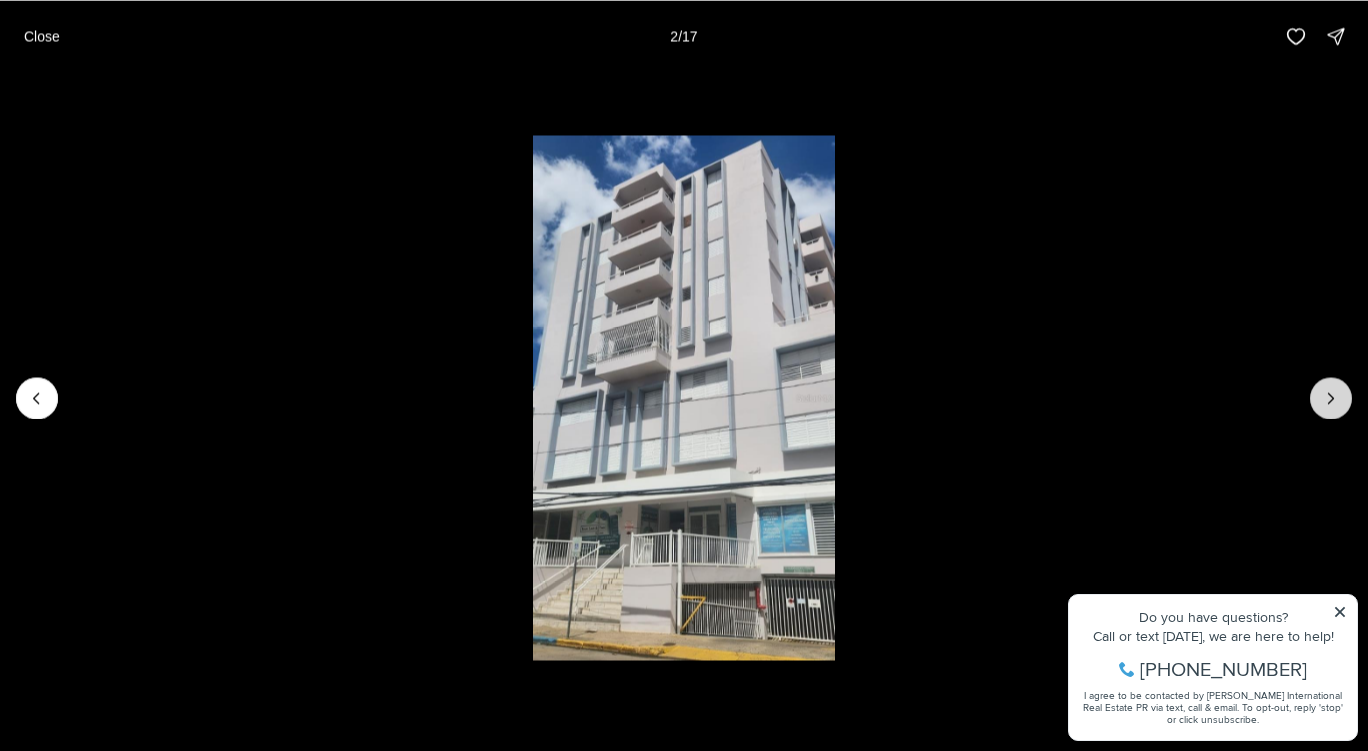 click at bounding box center [1331, 398] 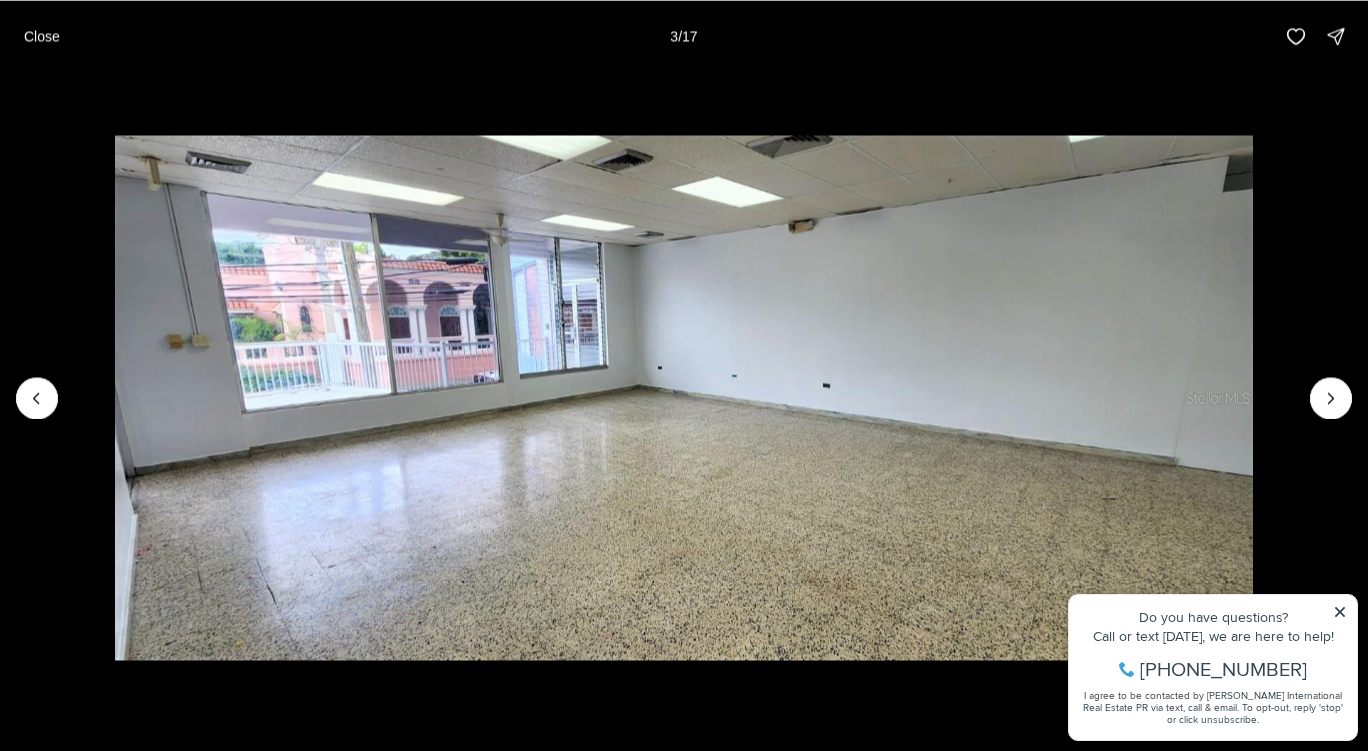 click at bounding box center (684, 397) 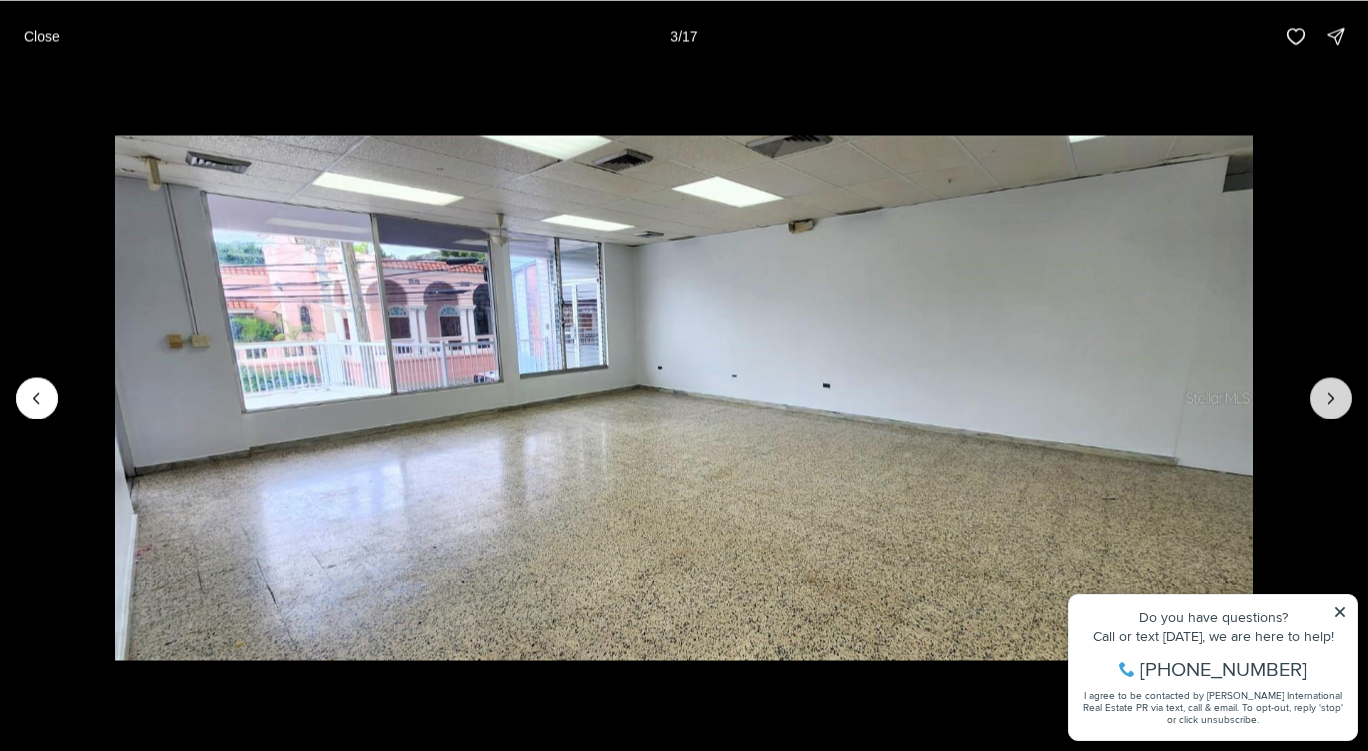 click at bounding box center [1331, 398] 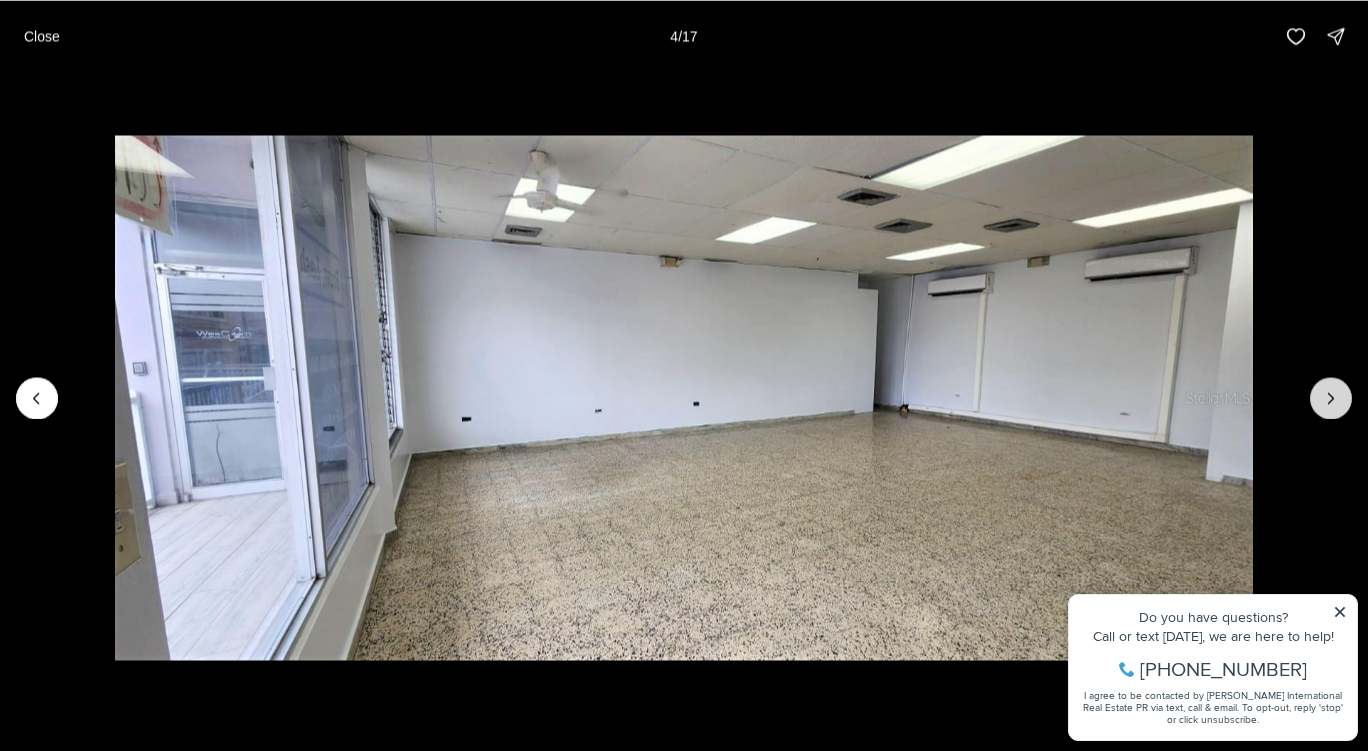 click at bounding box center (1331, 398) 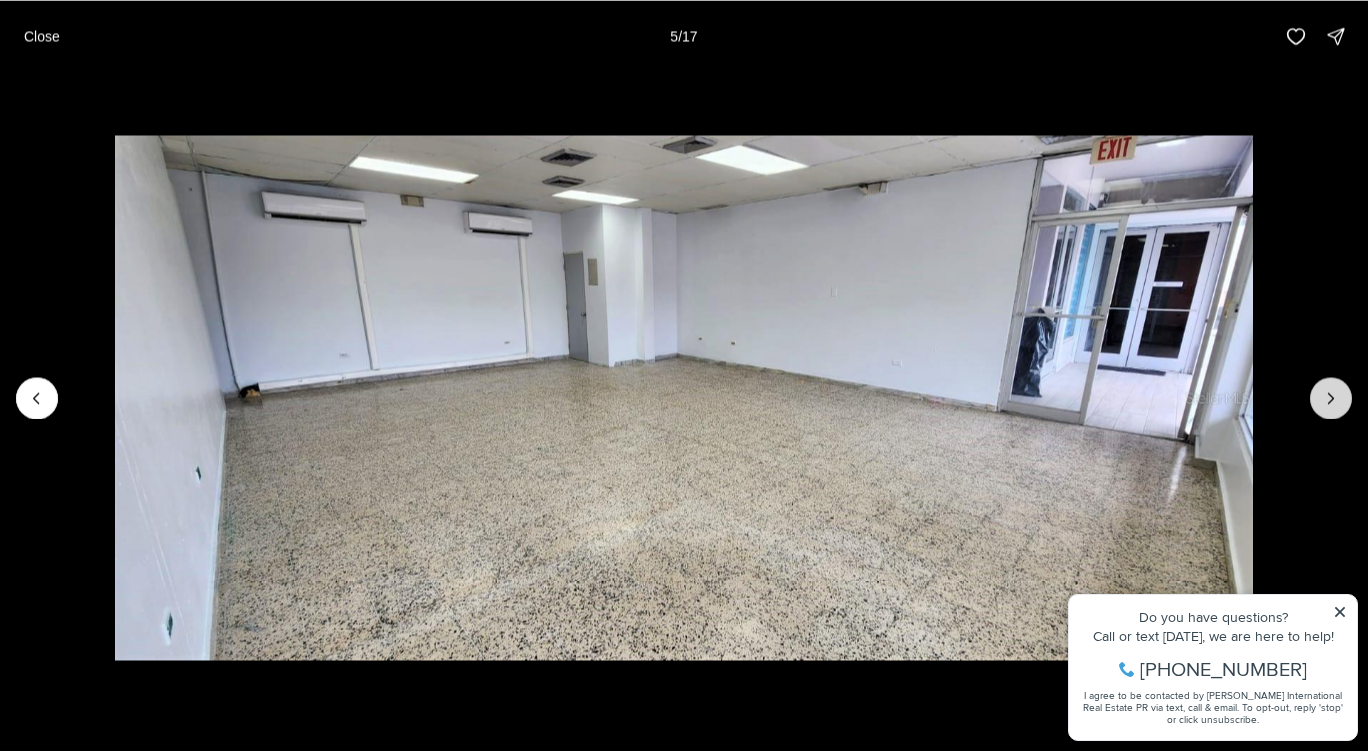 click at bounding box center [1331, 398] 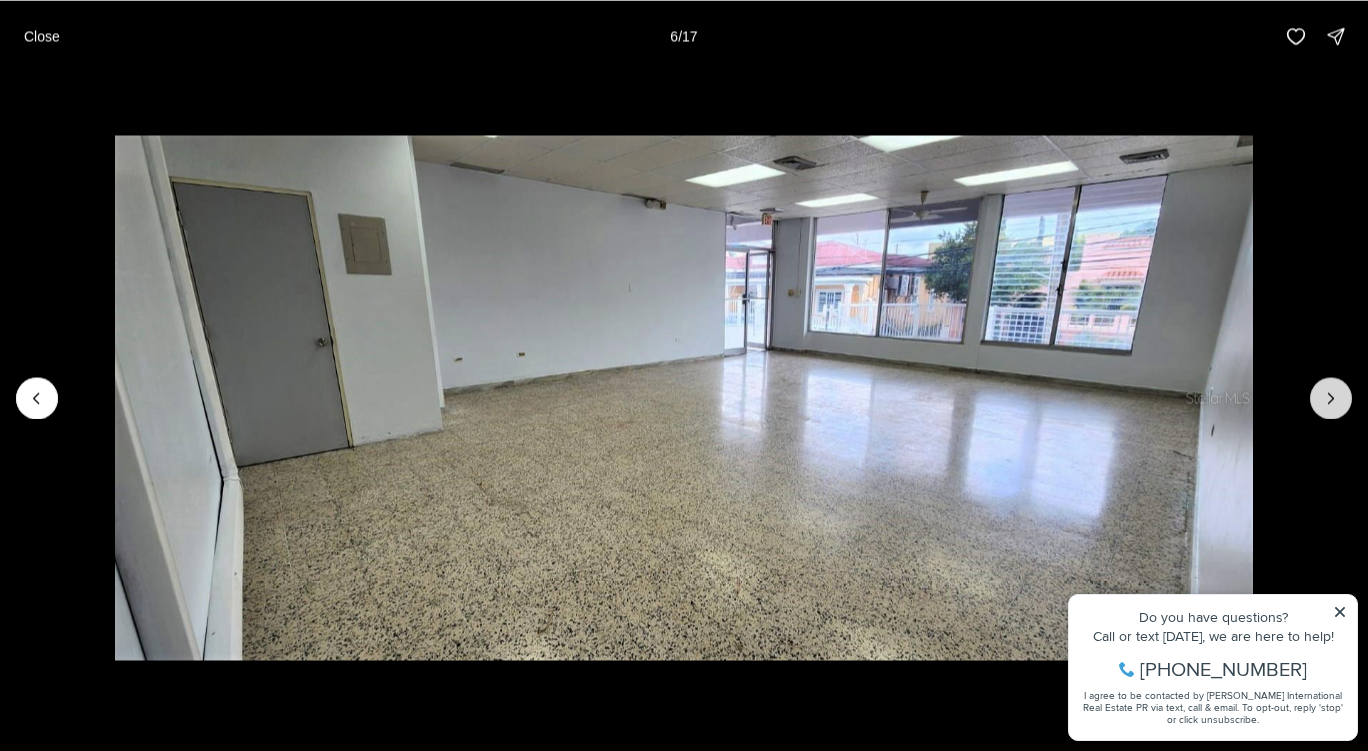 click at bounding box center (1331, 398) 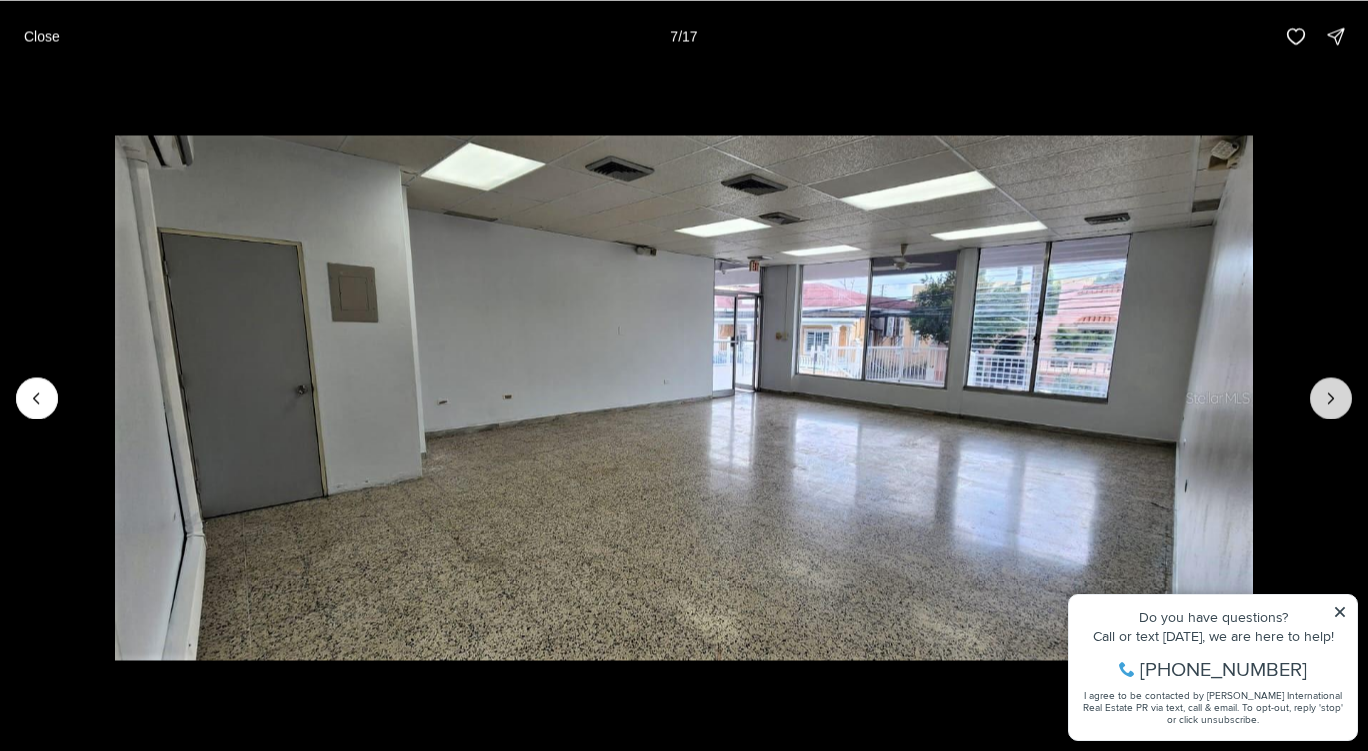 click at bounding box center [1331, 398] 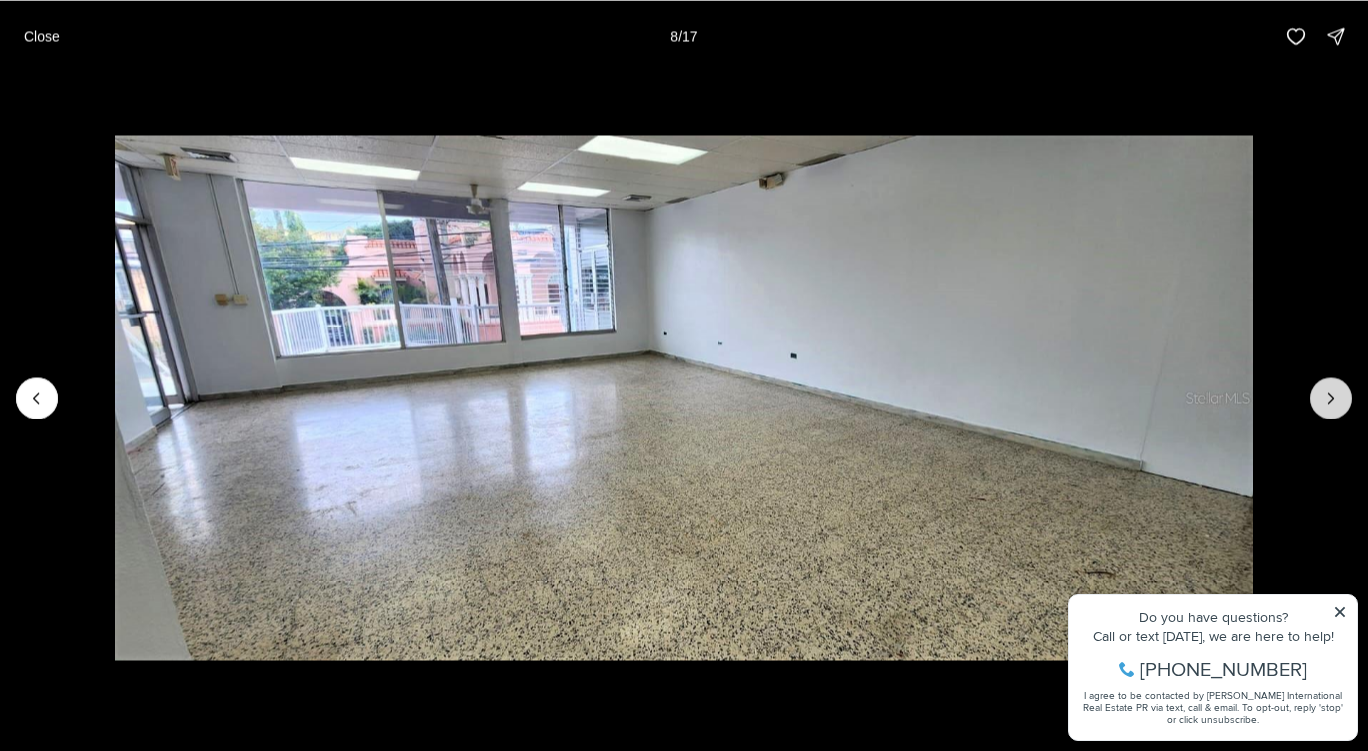click at bounding box center (1331, 398) 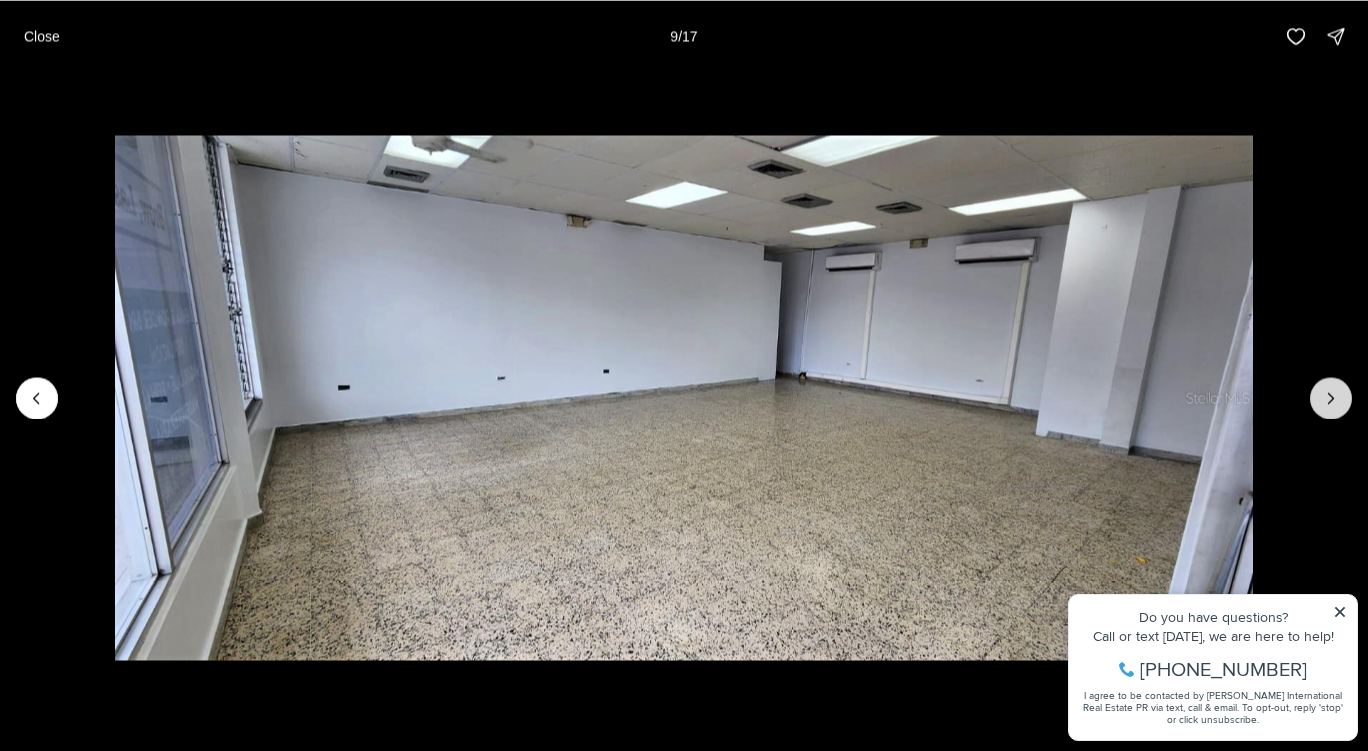 click at bounding box center [1331, 398] 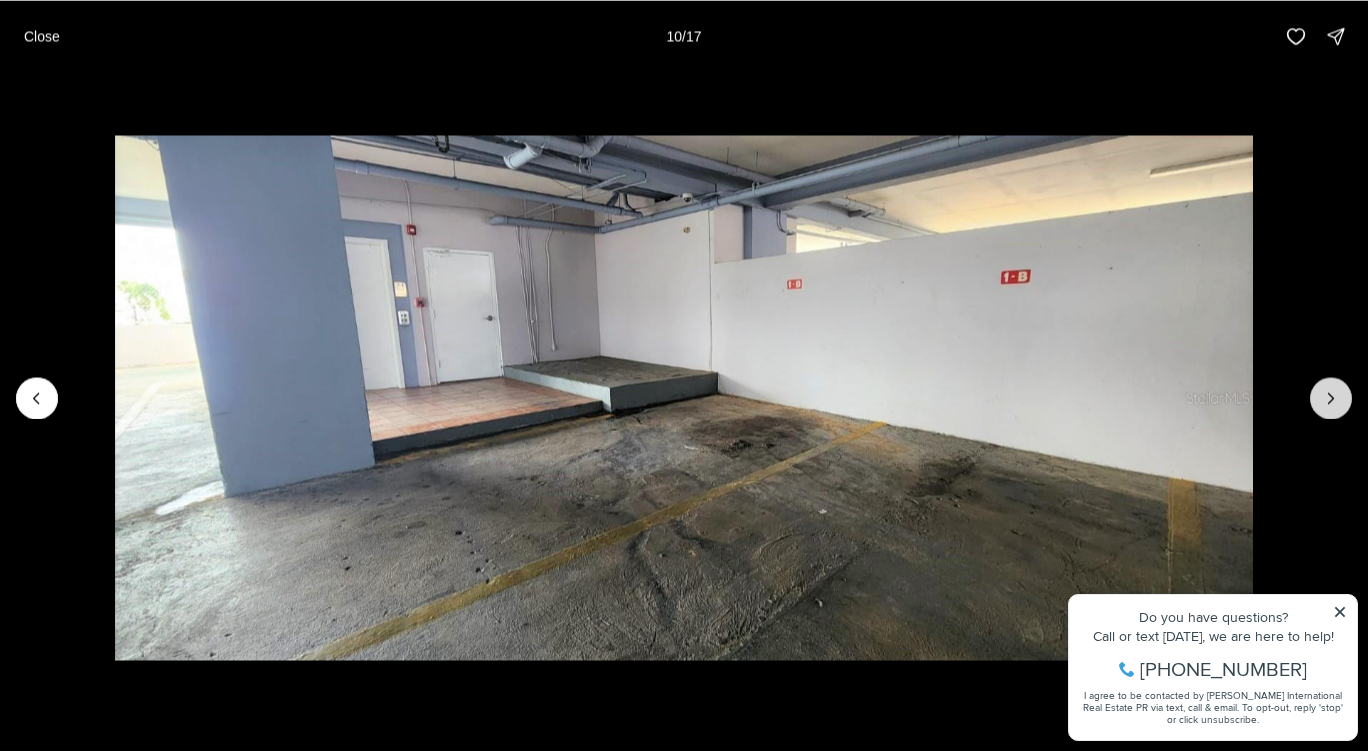 click at bounding box center (1331, 398) 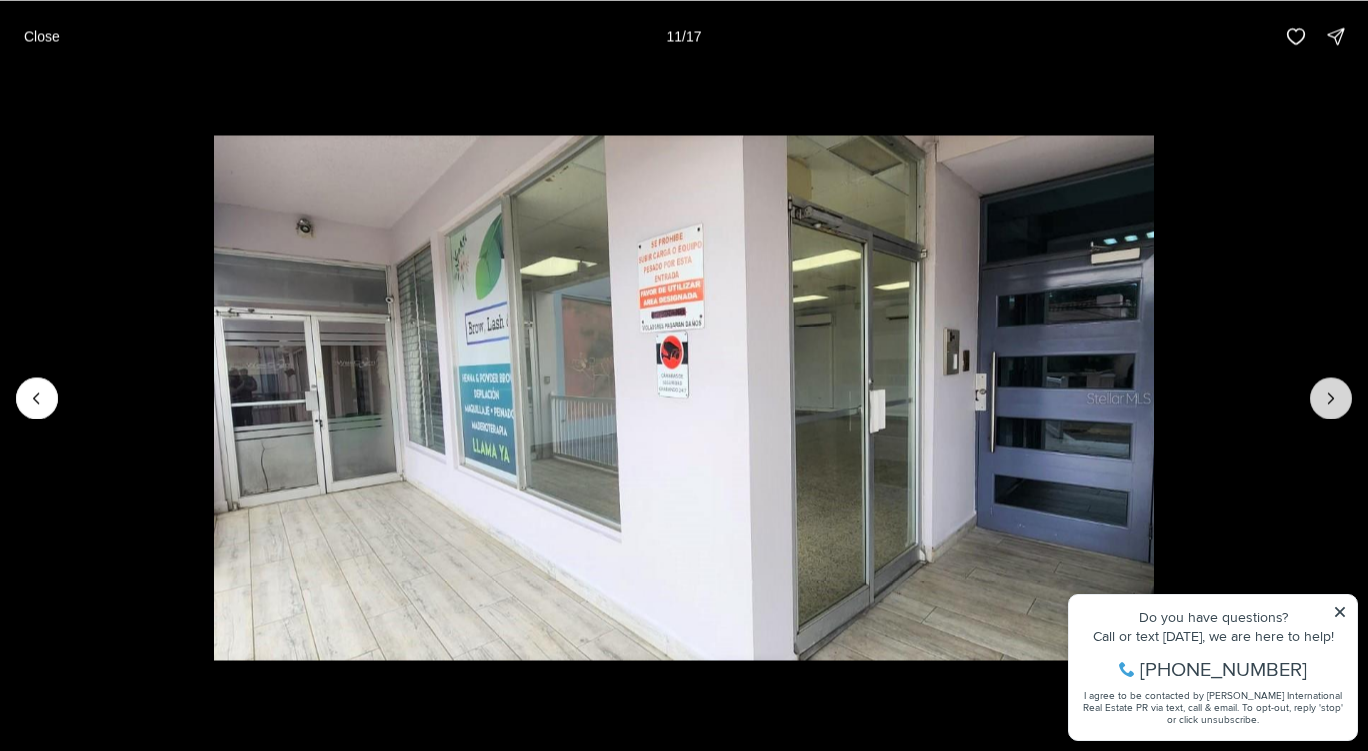 click at bounding box center [1331, 398] 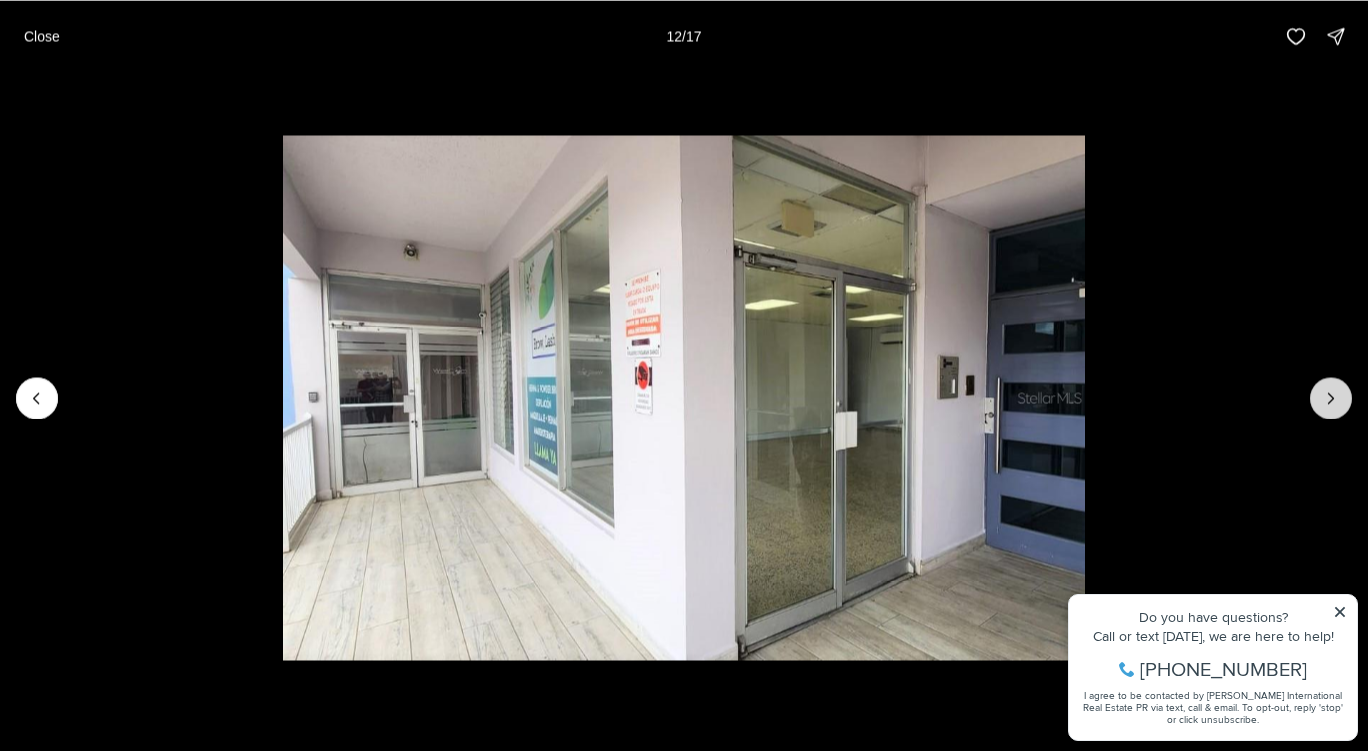 click at bounding box center (1331, 398) 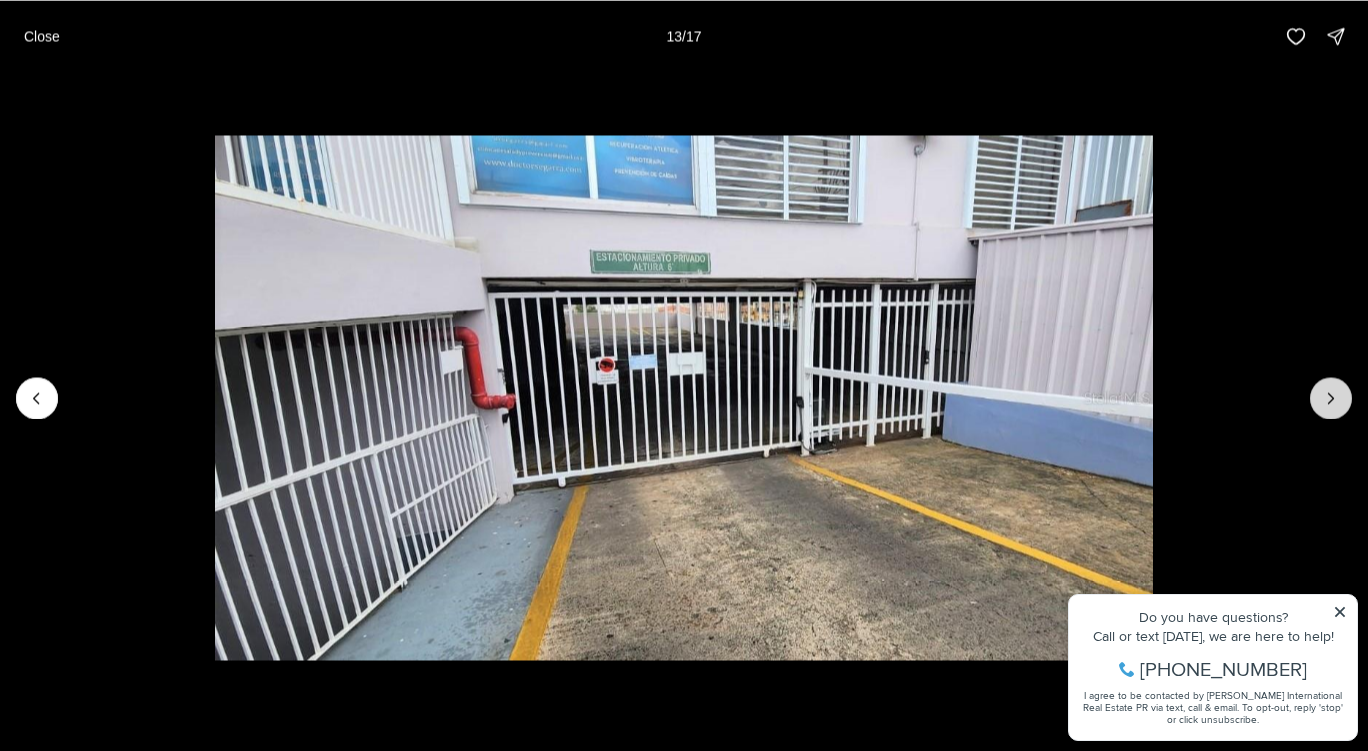 click at bounding box center (1331, 398) 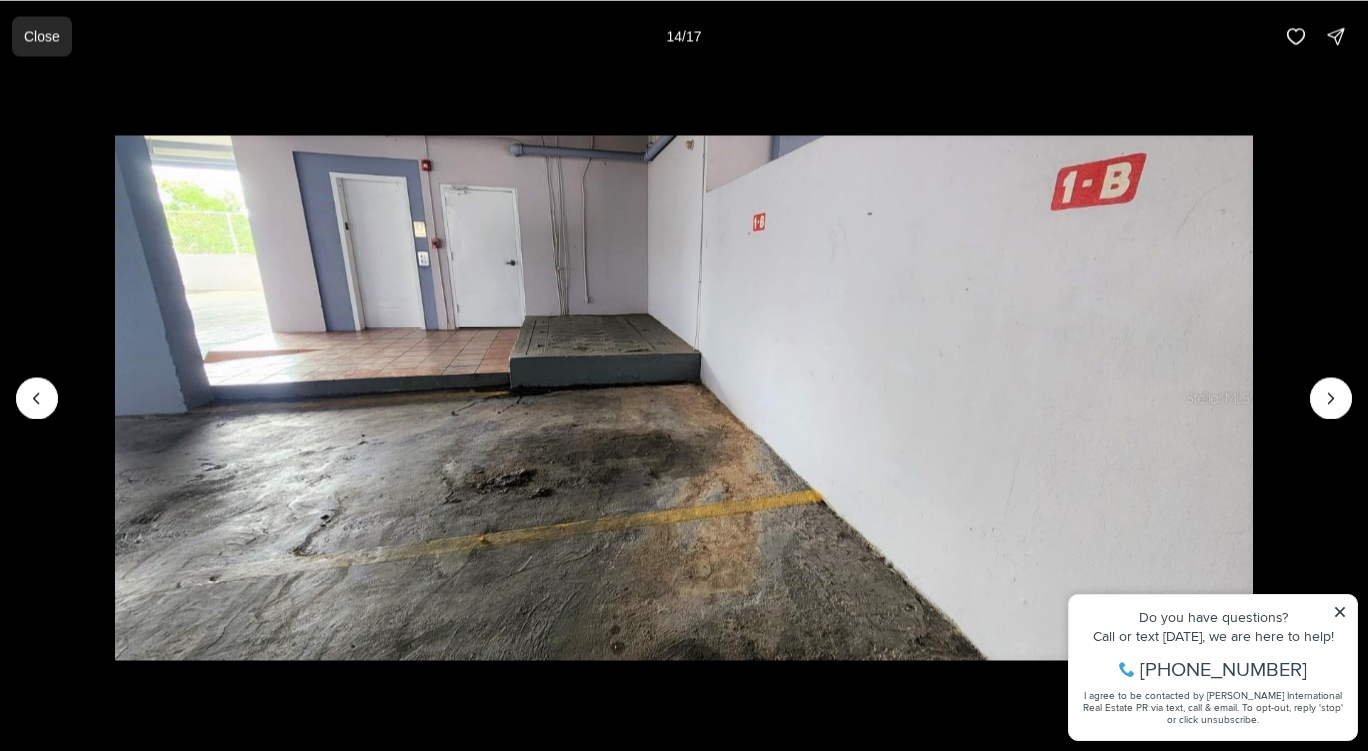 click on "Close" at bounding box center [42, 36] 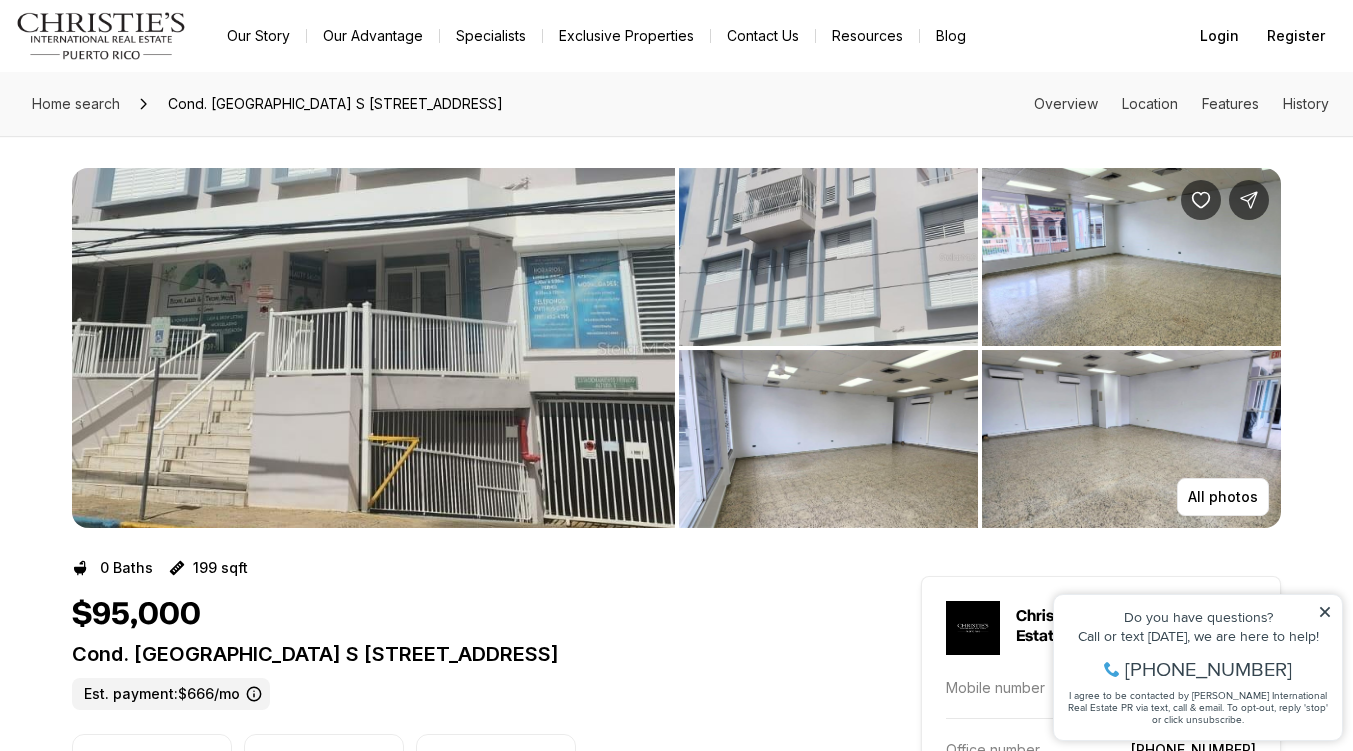 click on "Cond. Torre de Hostos S CALLE MENDEZ VIGO AVE #1B, MAYAGUEZ PR, 00680" at bounding box center (335, 104) 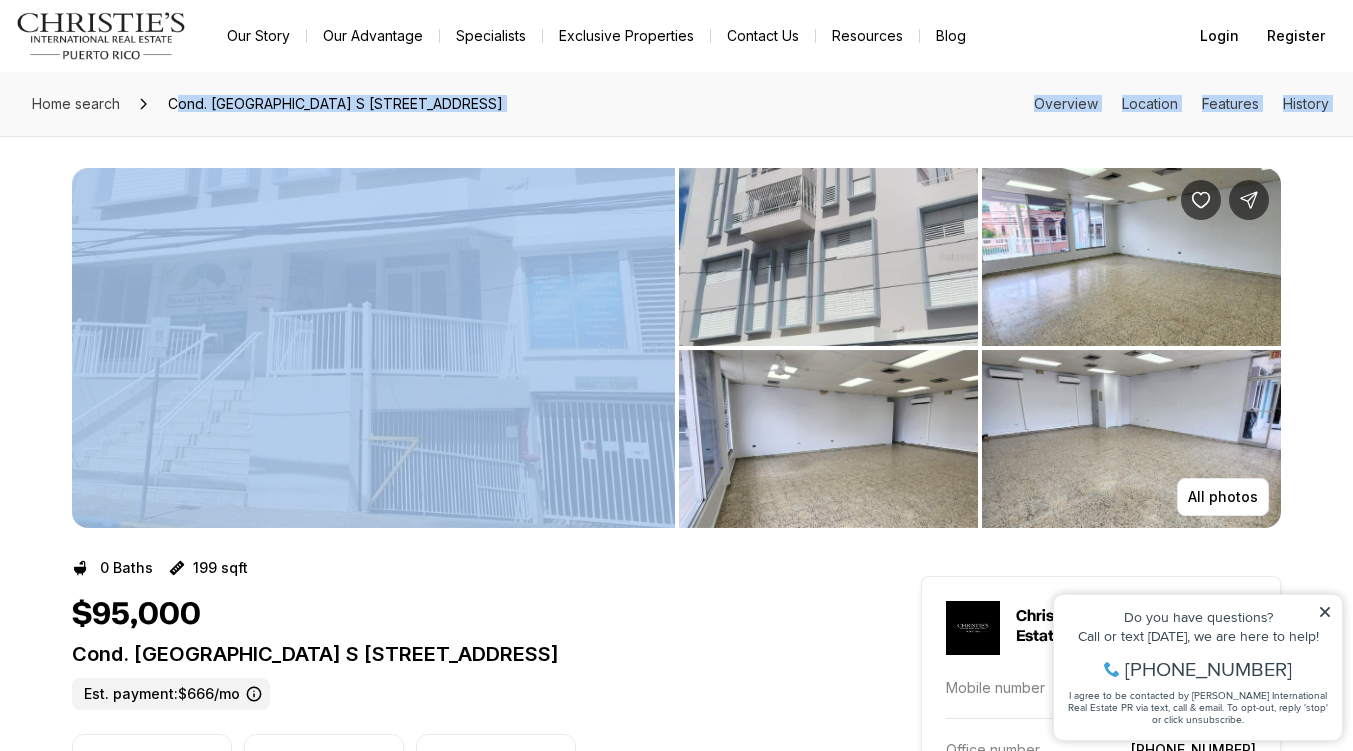 drag, startPoint x: 176, startPoint y: 115, endPoint x: 257, endPoint y: 279, distance: 182.91255 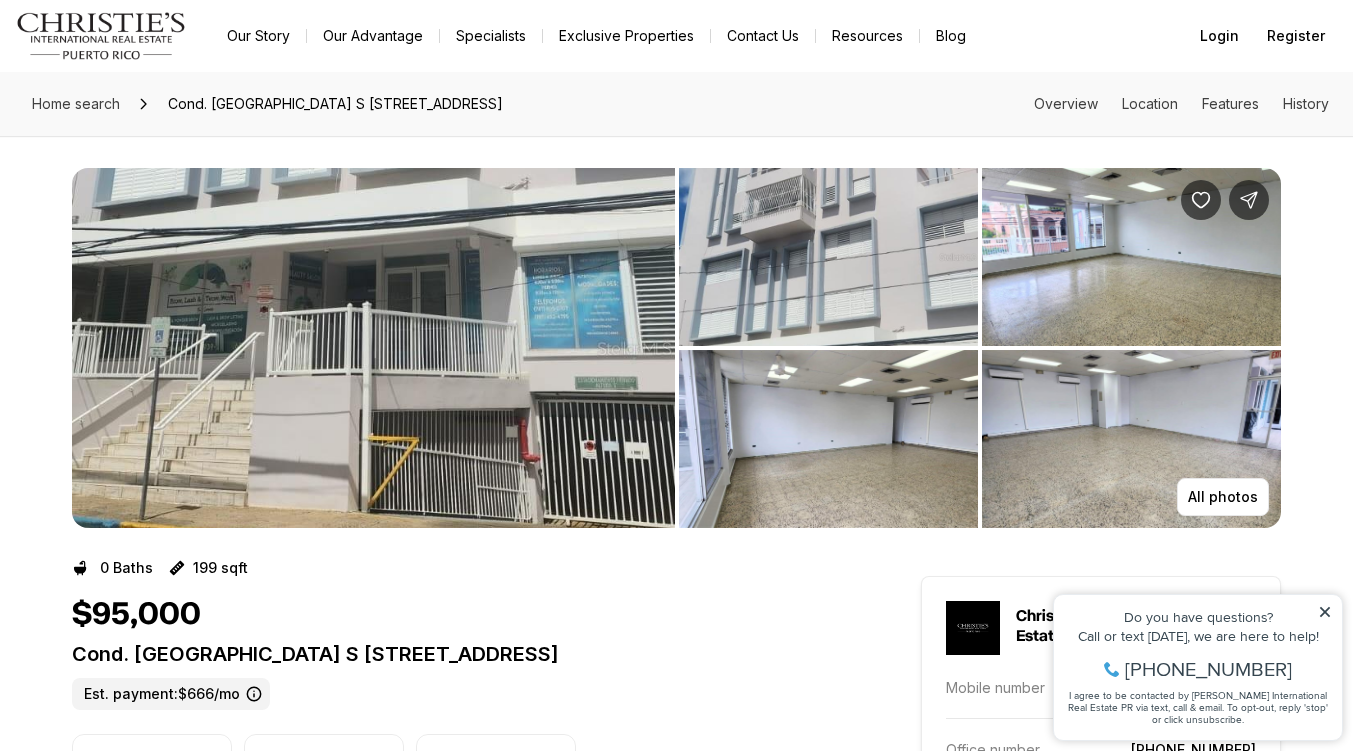 click on "0 Baths 199 sqft $95,000 Cond. Torre de Hostos S CALLE MENDEZ VIGO AVE #1B MAYAGUEZ PR, 00680 Est. payment:  $666/mo Price per sqft $477.39 Built in 2000 Property size 199 sqft Property type Commercial" at bounding box center [460, 783] 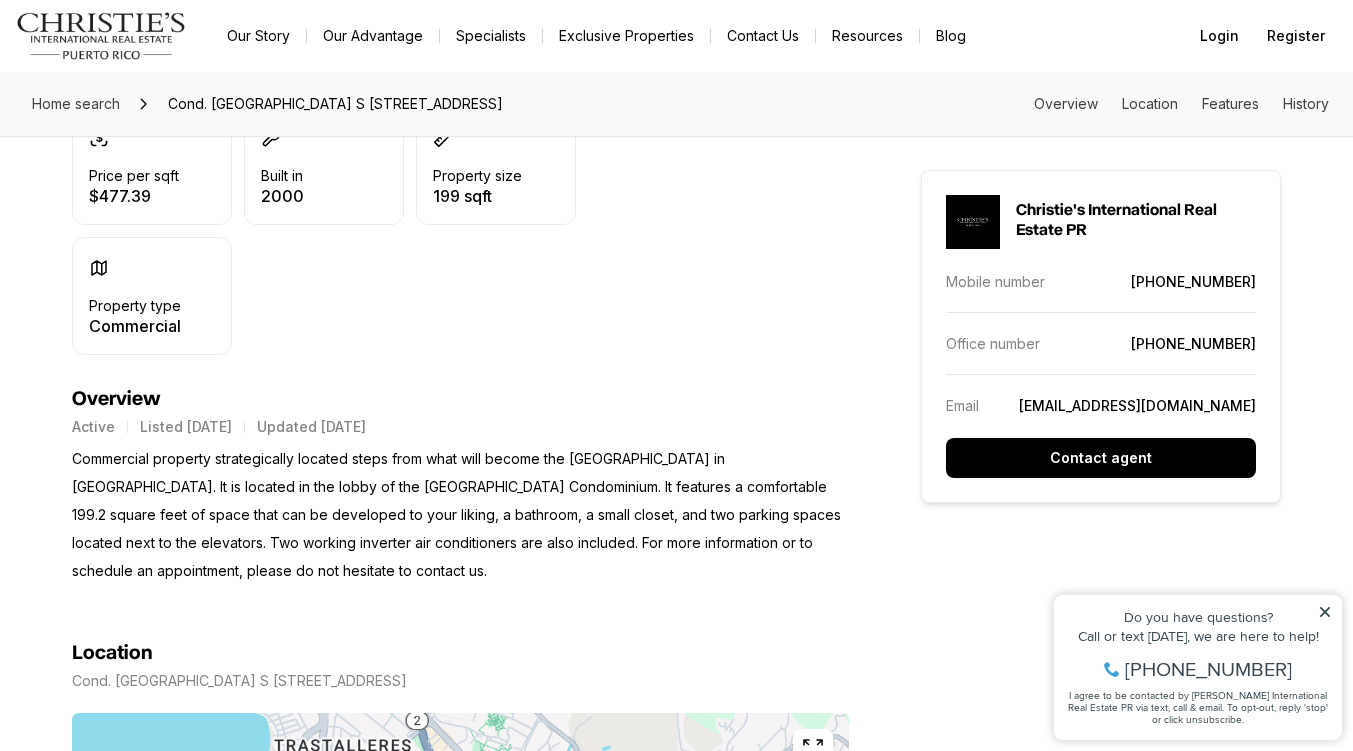 scroll, scrollTop: 926, scrollLeft: 0, axis: vertical 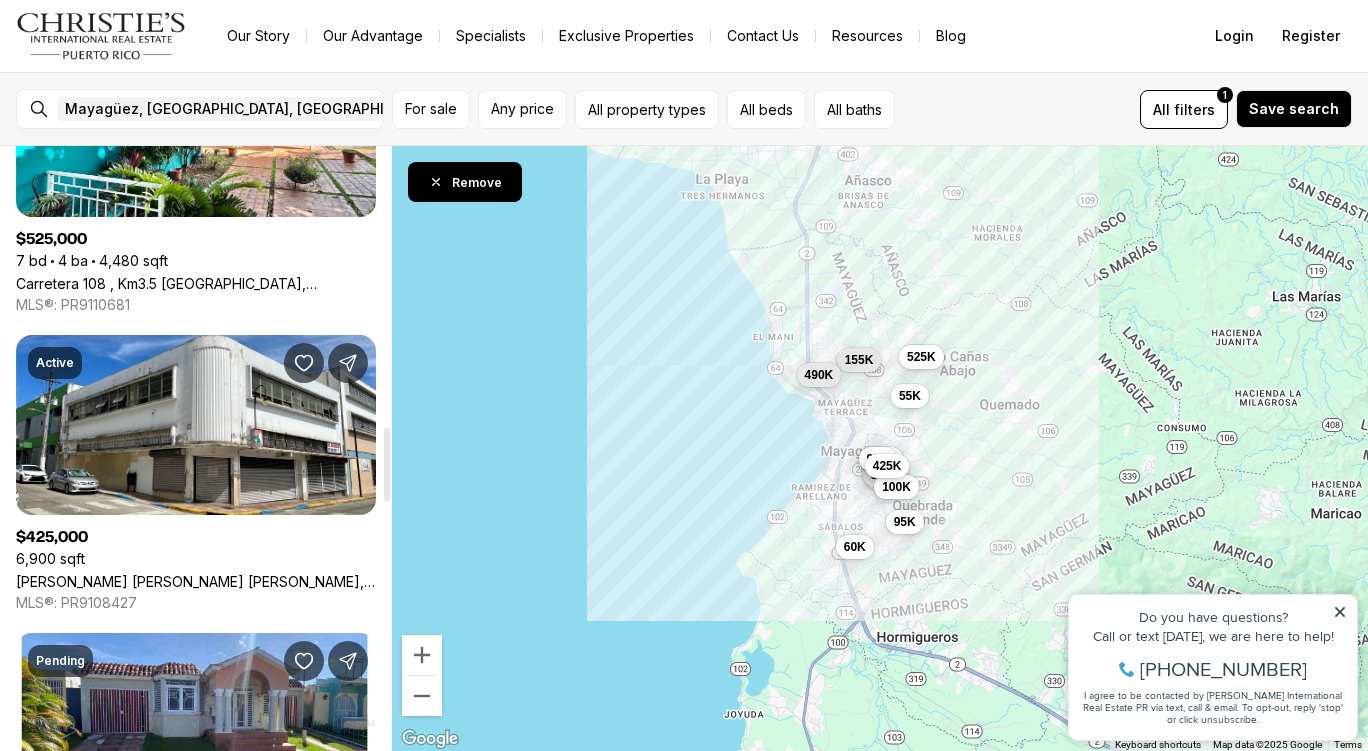 click on "[PERSON_NAME] [PERSON_NAME] [PERSON_NAME], MAYAGUEZ PR, 00681" at bounding box center [196, 581] 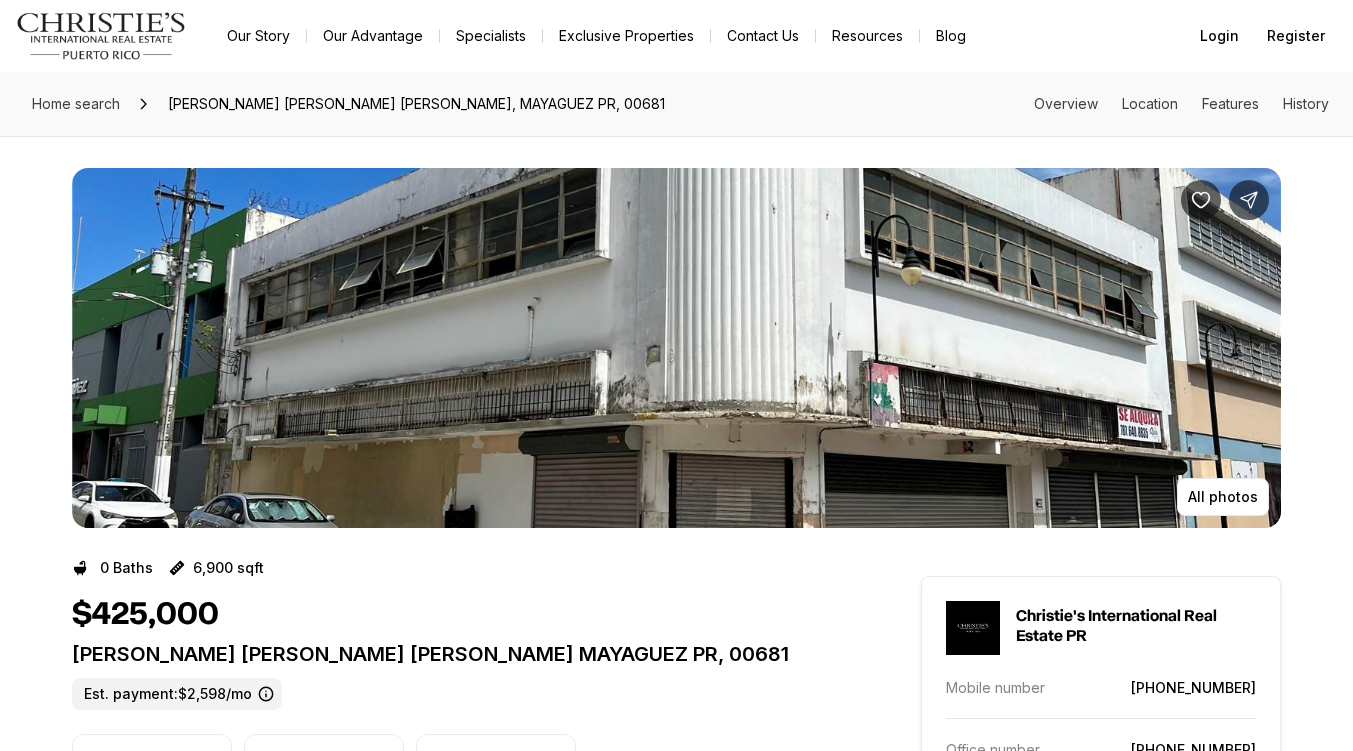 scroll, scrollTop: 0, scrollLeft: 0, axis: both 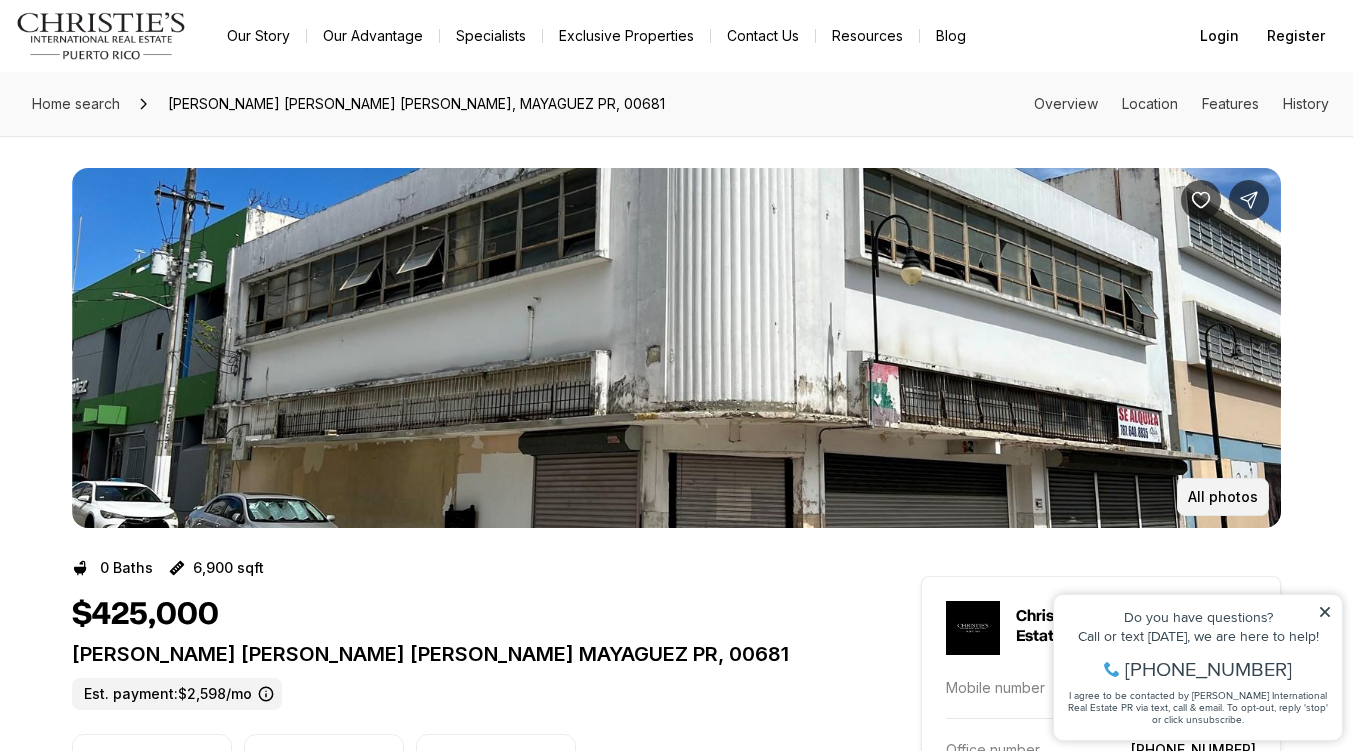 click on "All photos" at bounding box center (1223, 497) 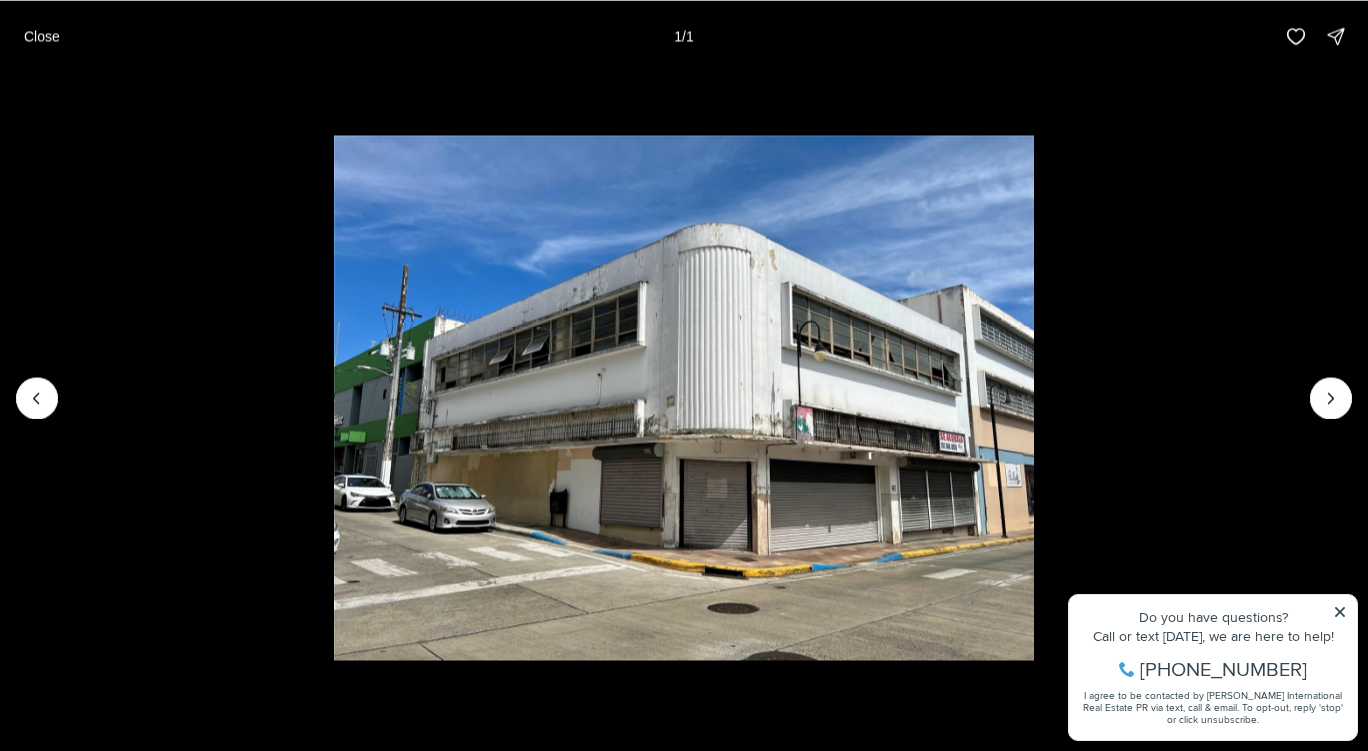 click at bounding box center [1331, 398] 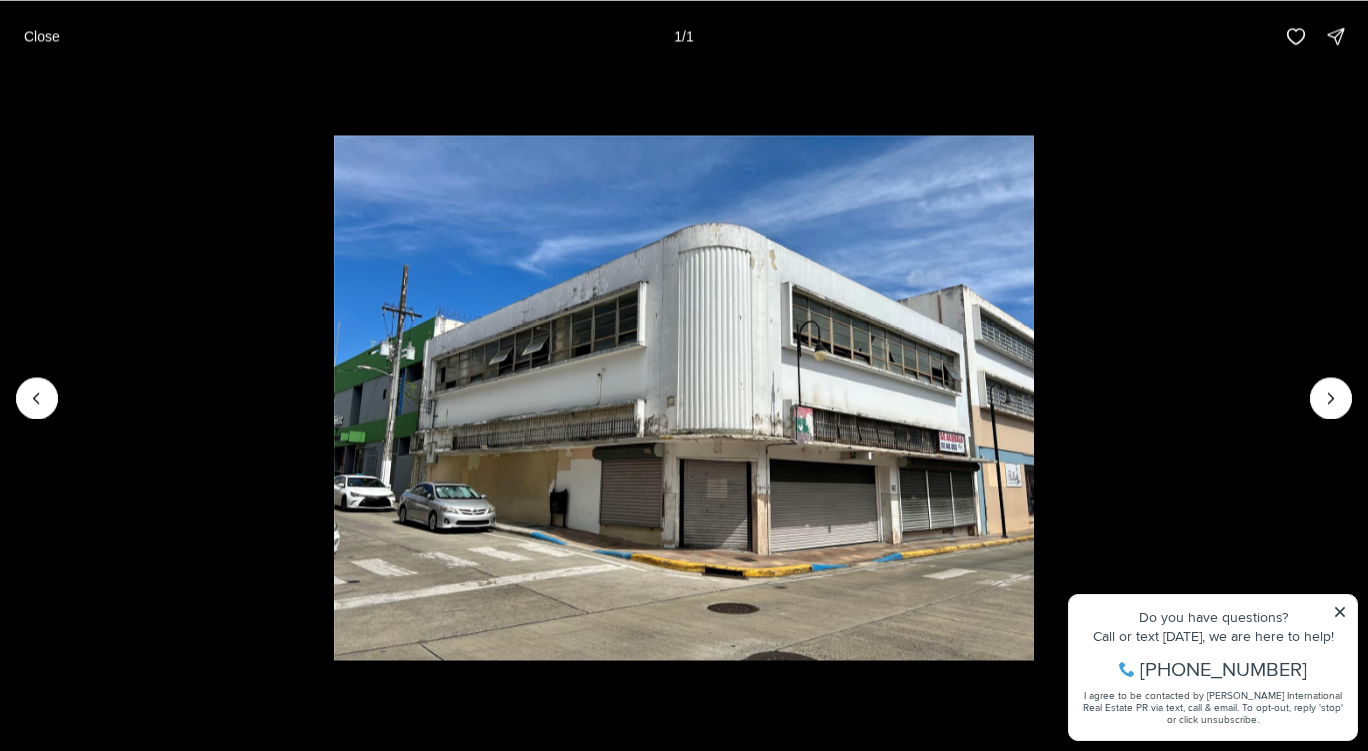 click at bounding box center (1331, 398) 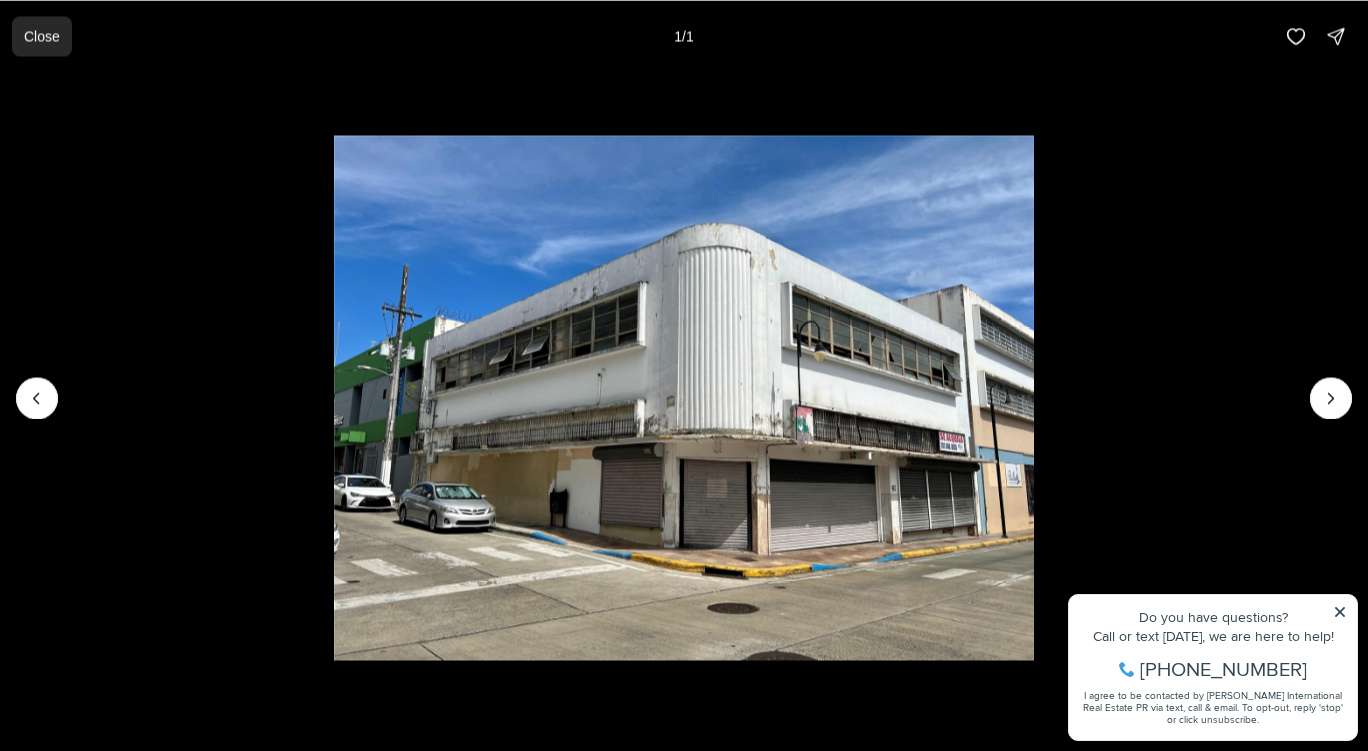 click on "Close" at bounding box center [42, 36] 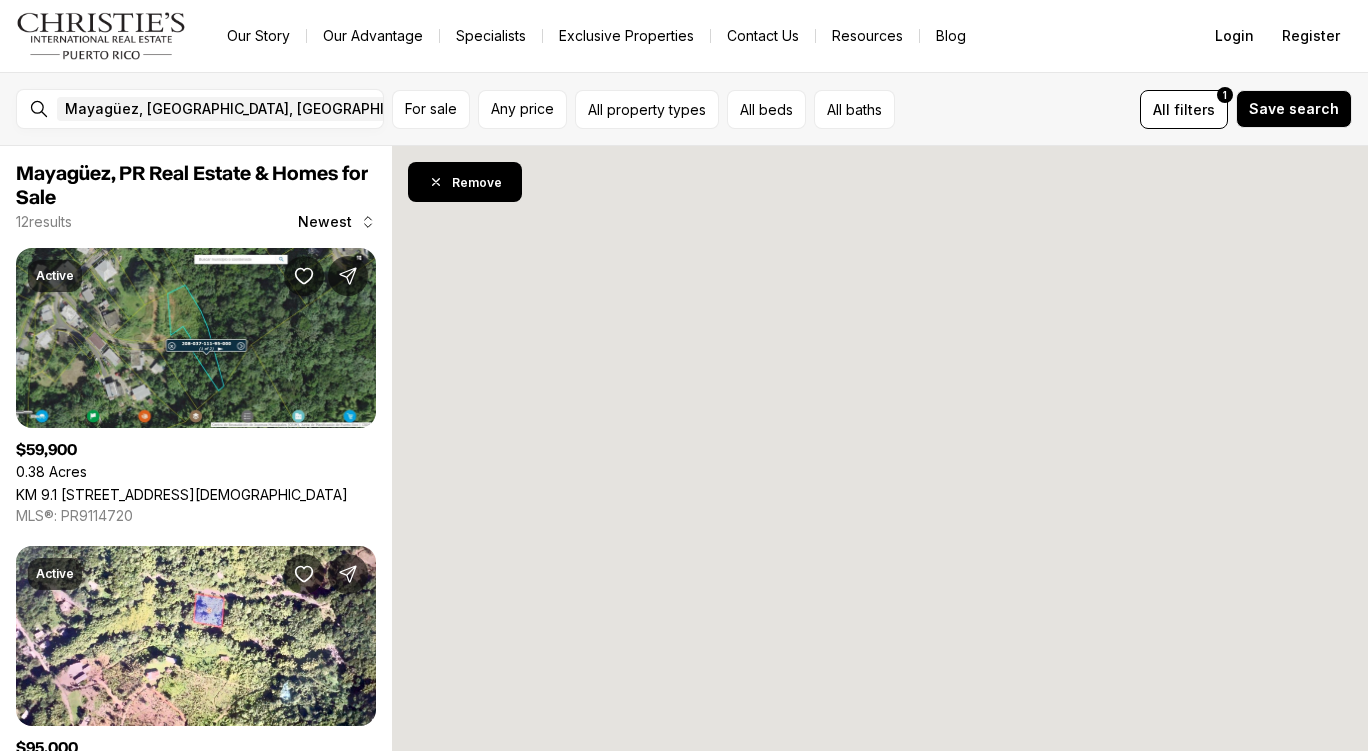 scroll, scrollTop: 0, scrollLeft: 0, axis: both 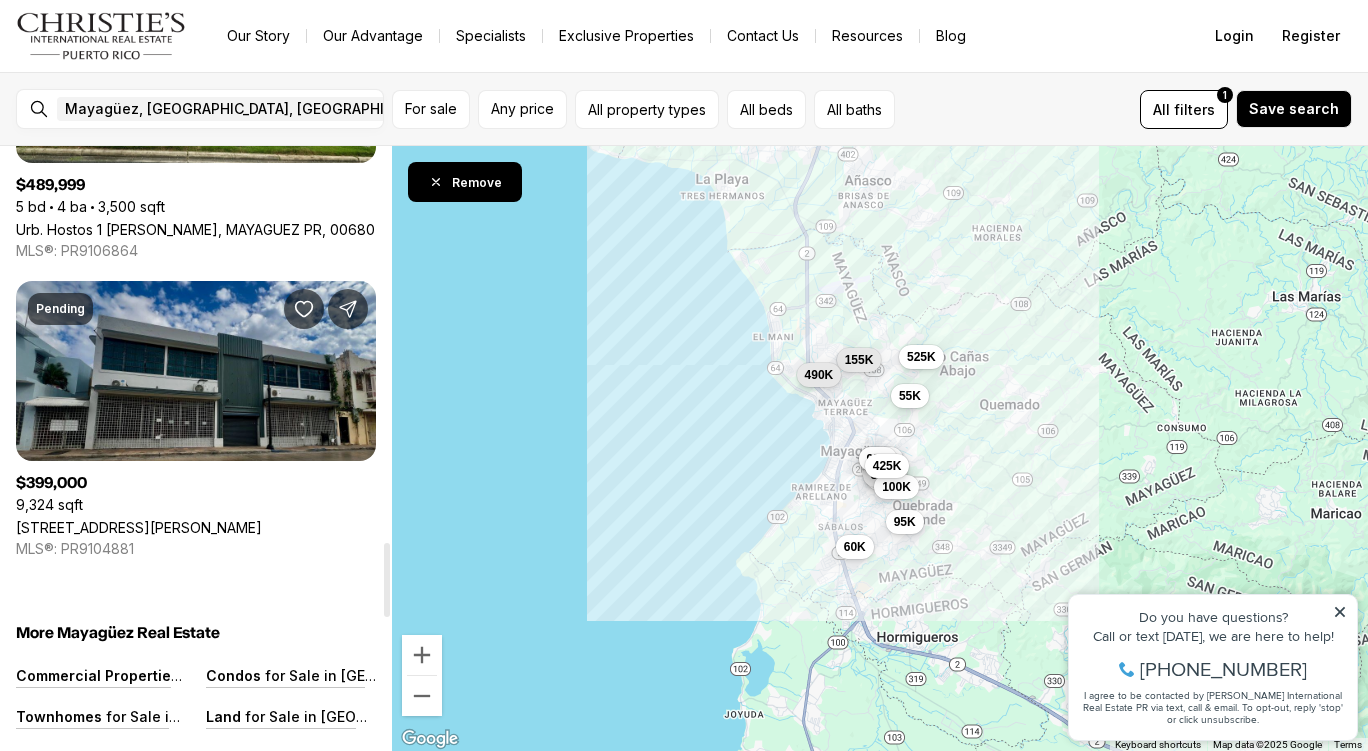 click on "[STREET_ADDRESS][PERSON_NAME]" at bounding box center [139, 527] 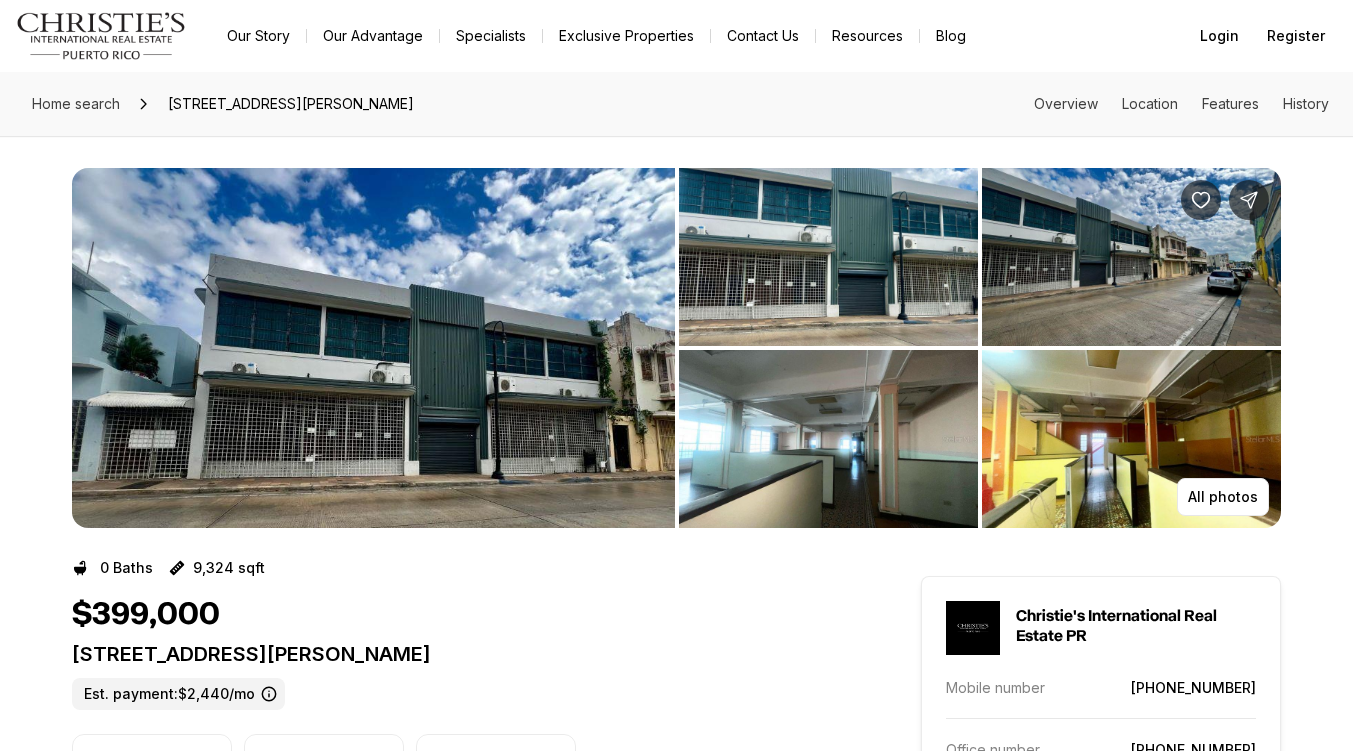 scroll, scrollTop: 0, scrollLeft: 0, axis: both 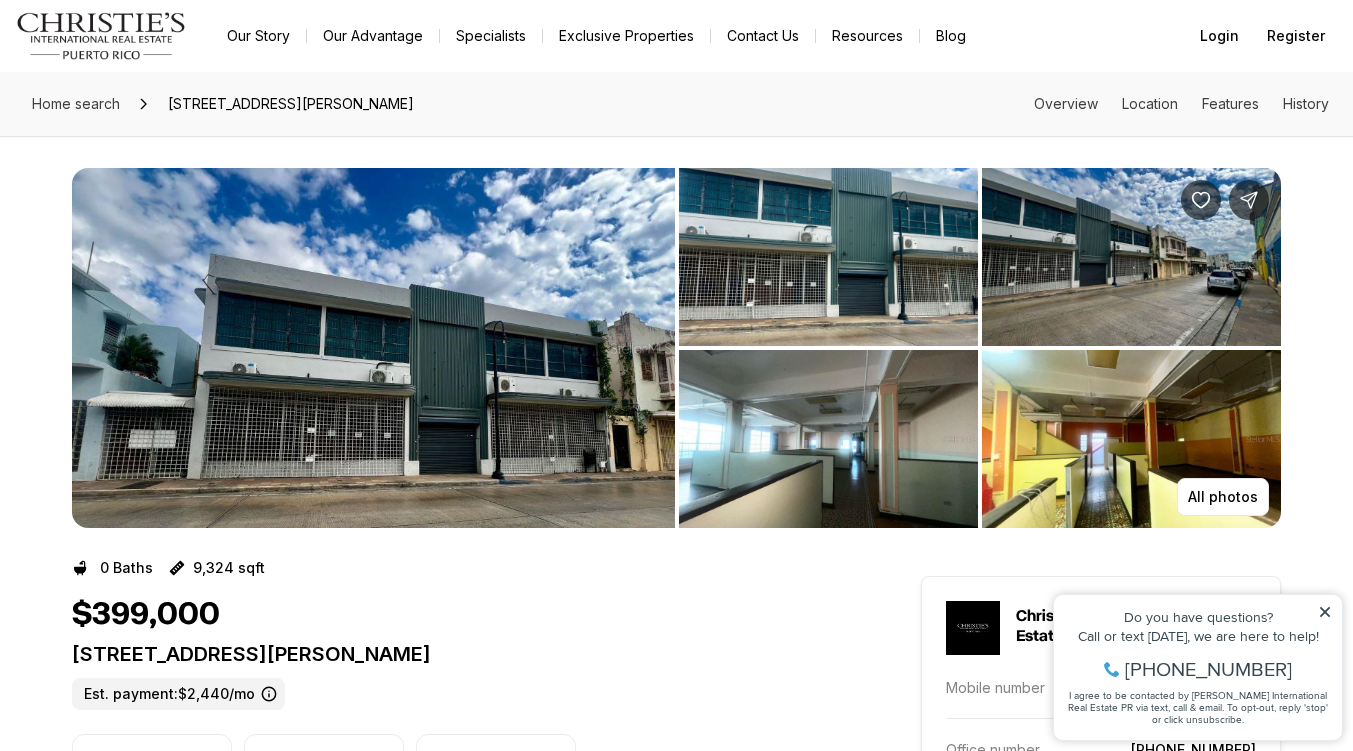 drag, startPoint x: 0, startPoint y: 0, endPoint x: 219, endPoint y: 545, distance: 587.3551 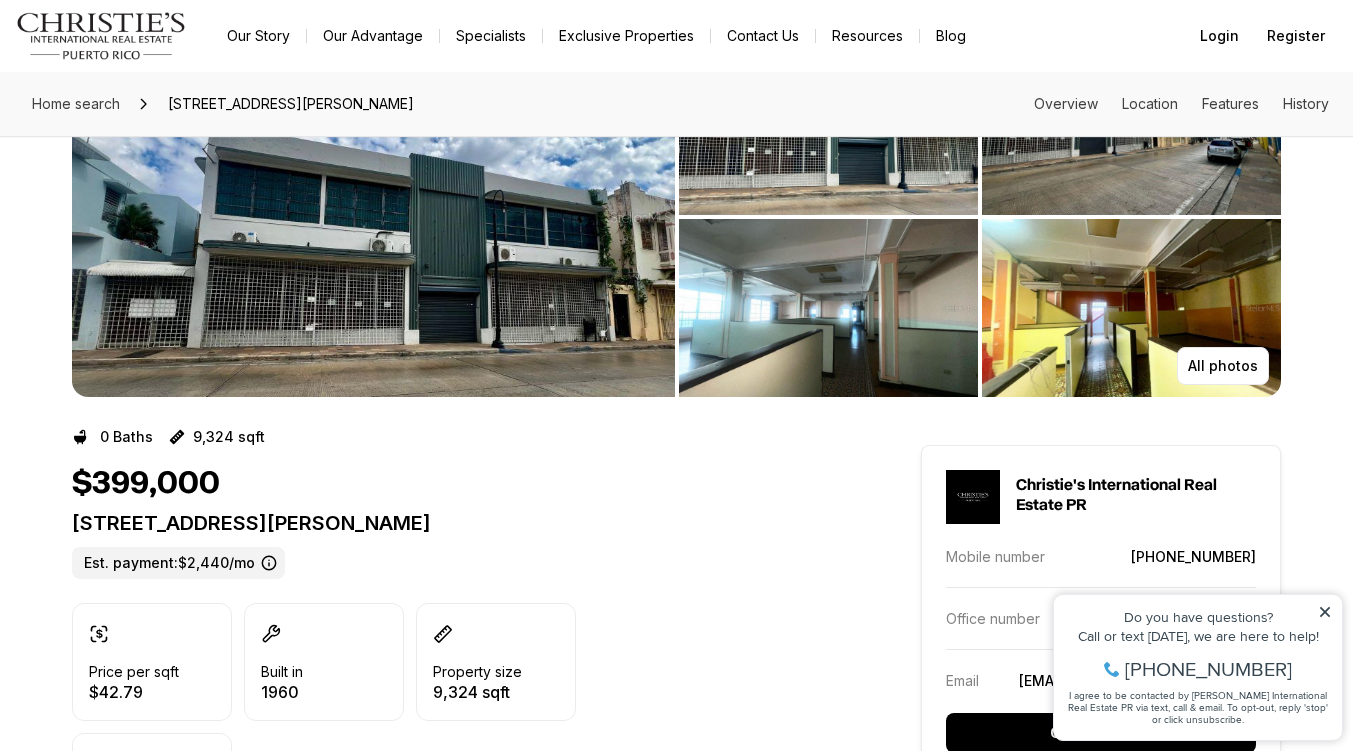scroll, scrollTop: 0, scrollLeft: 0, axis: both 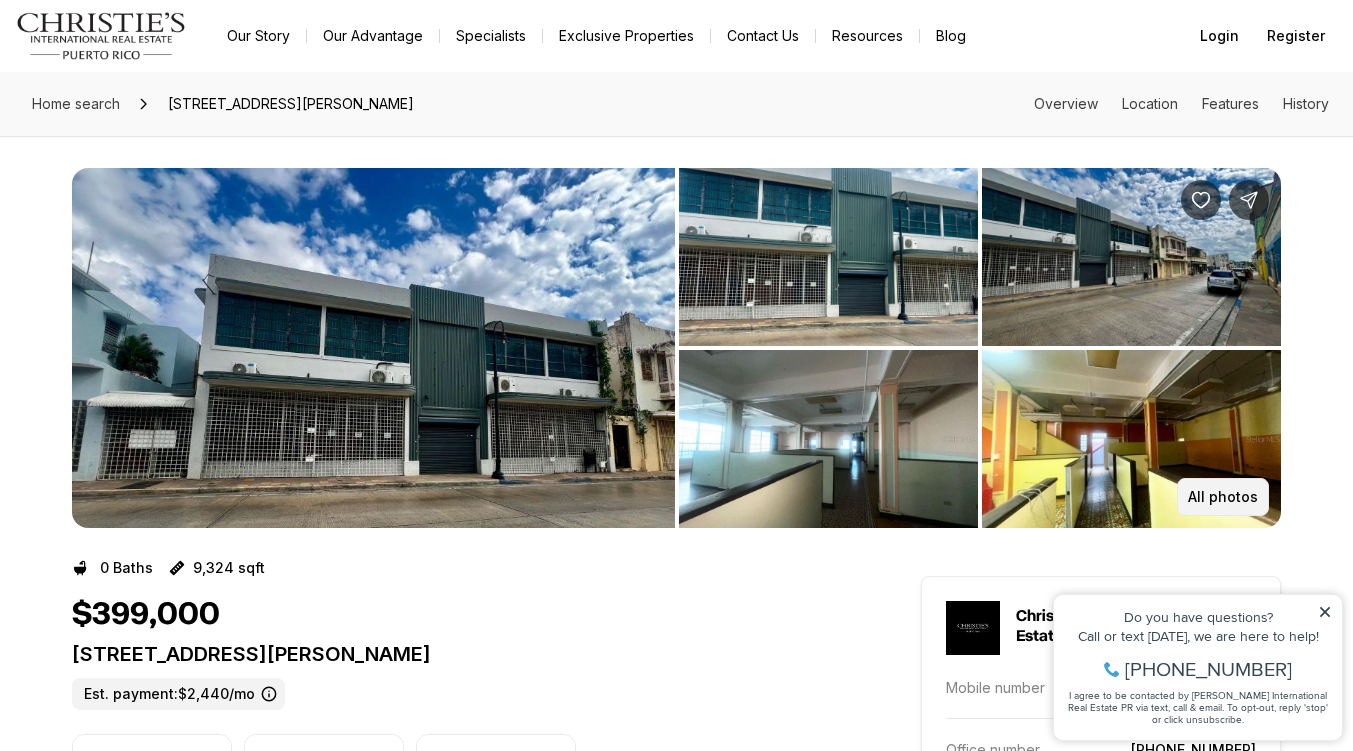 click on "All photos" at bounding box center [1223, 497] 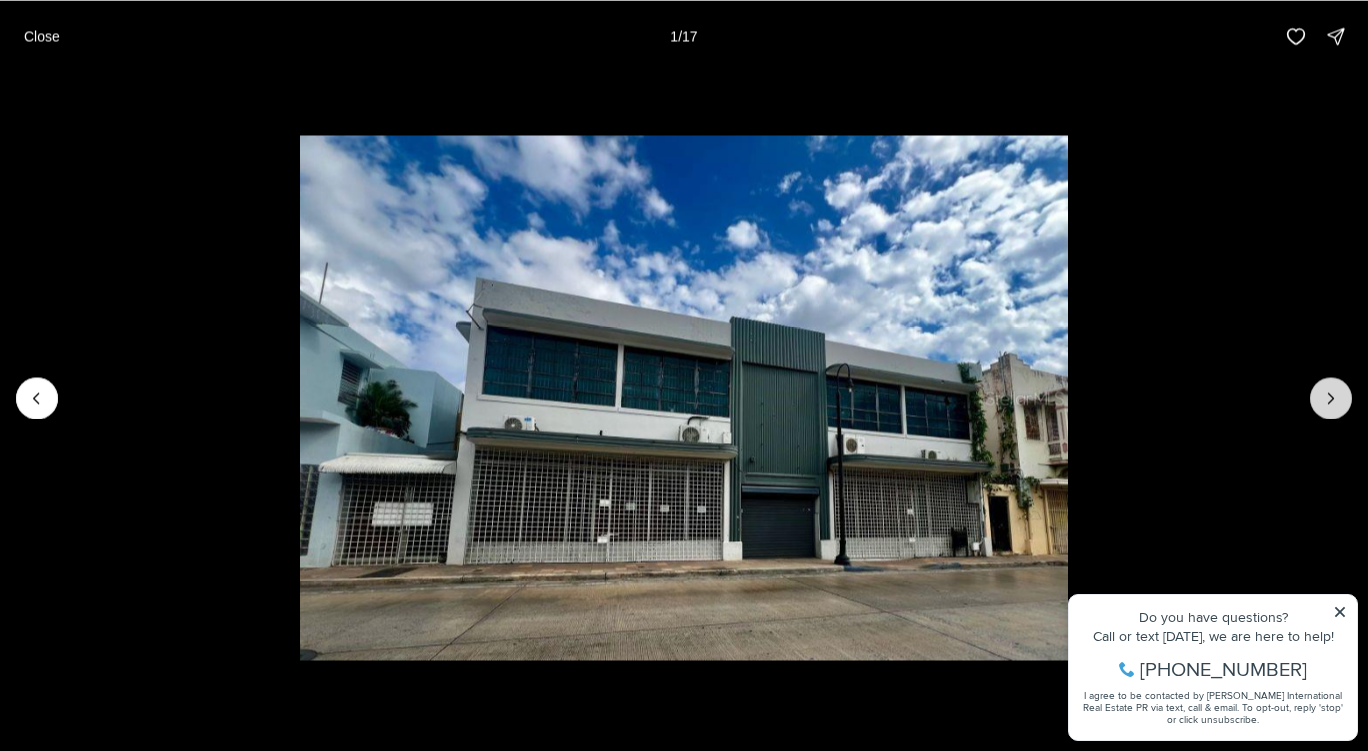 click at bounding box center (1331, 398) 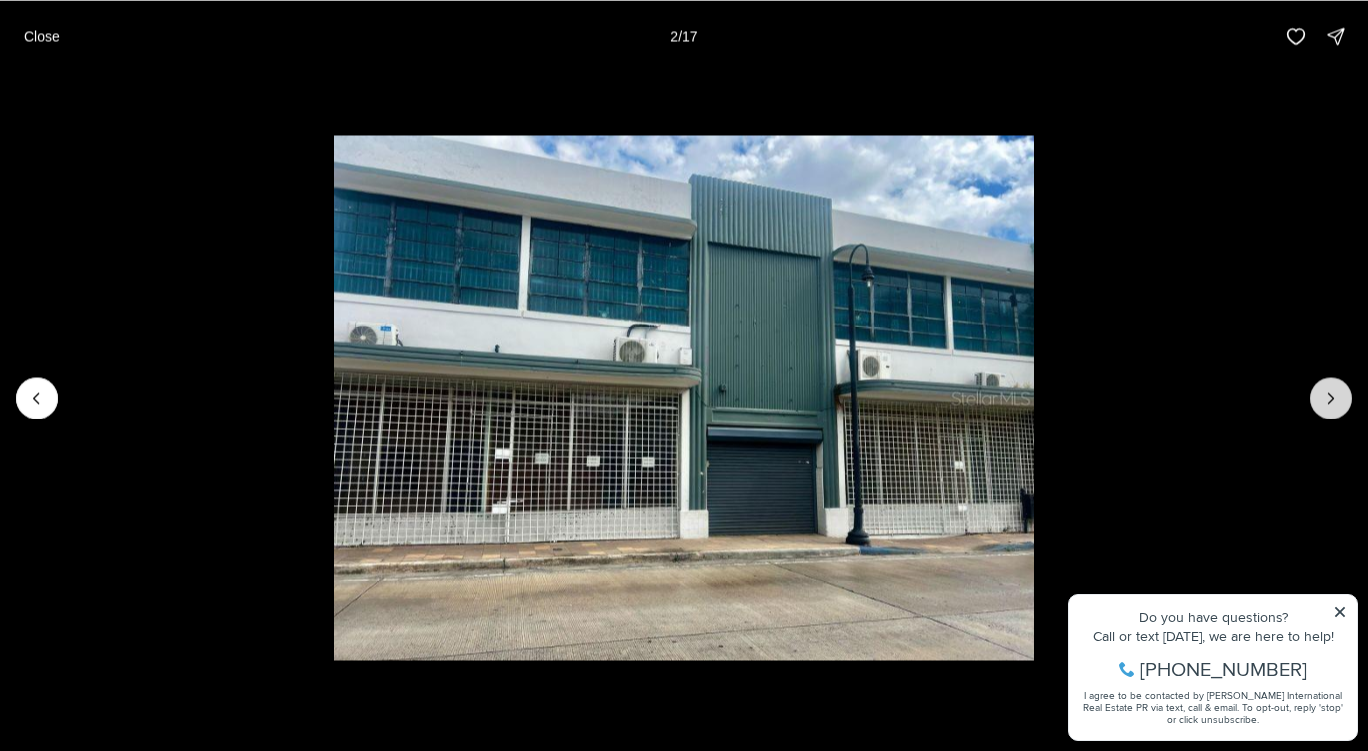click at bounding box center (1331, 398) 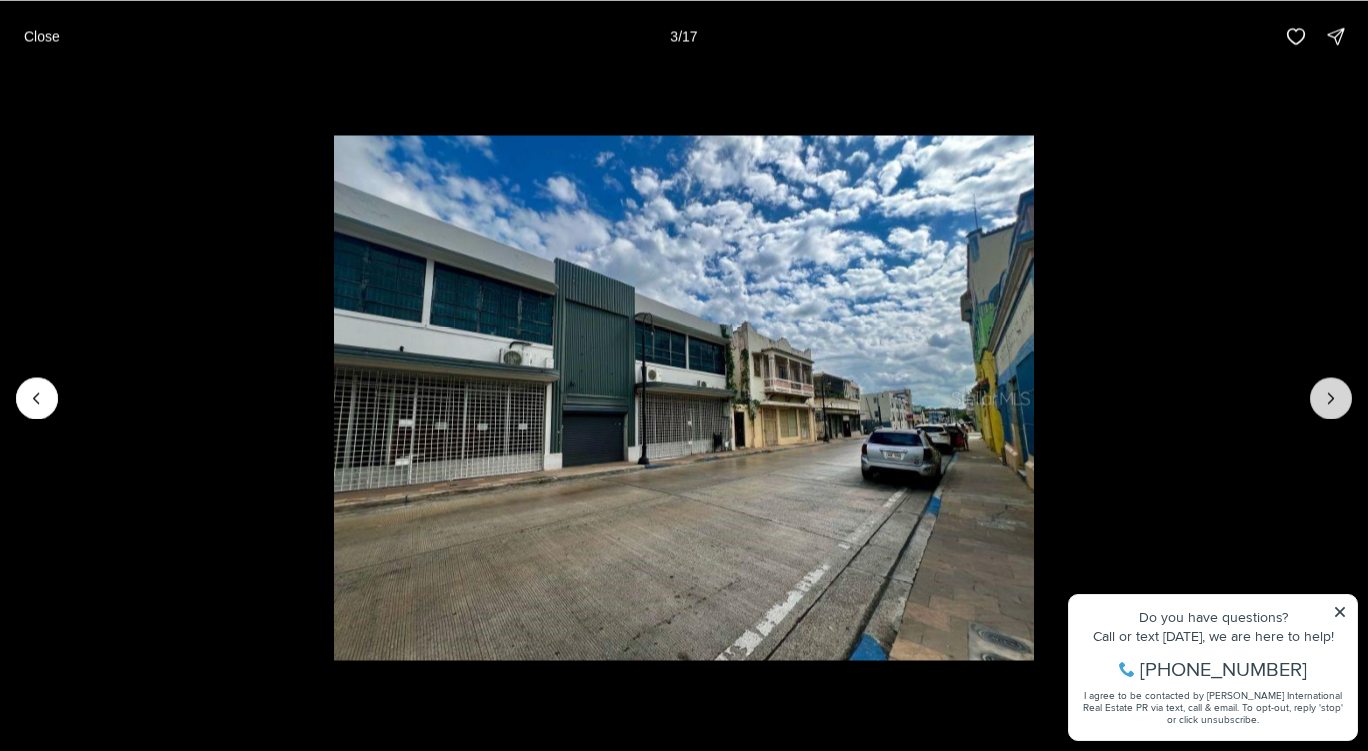 click at bounding box center (1331, 398) 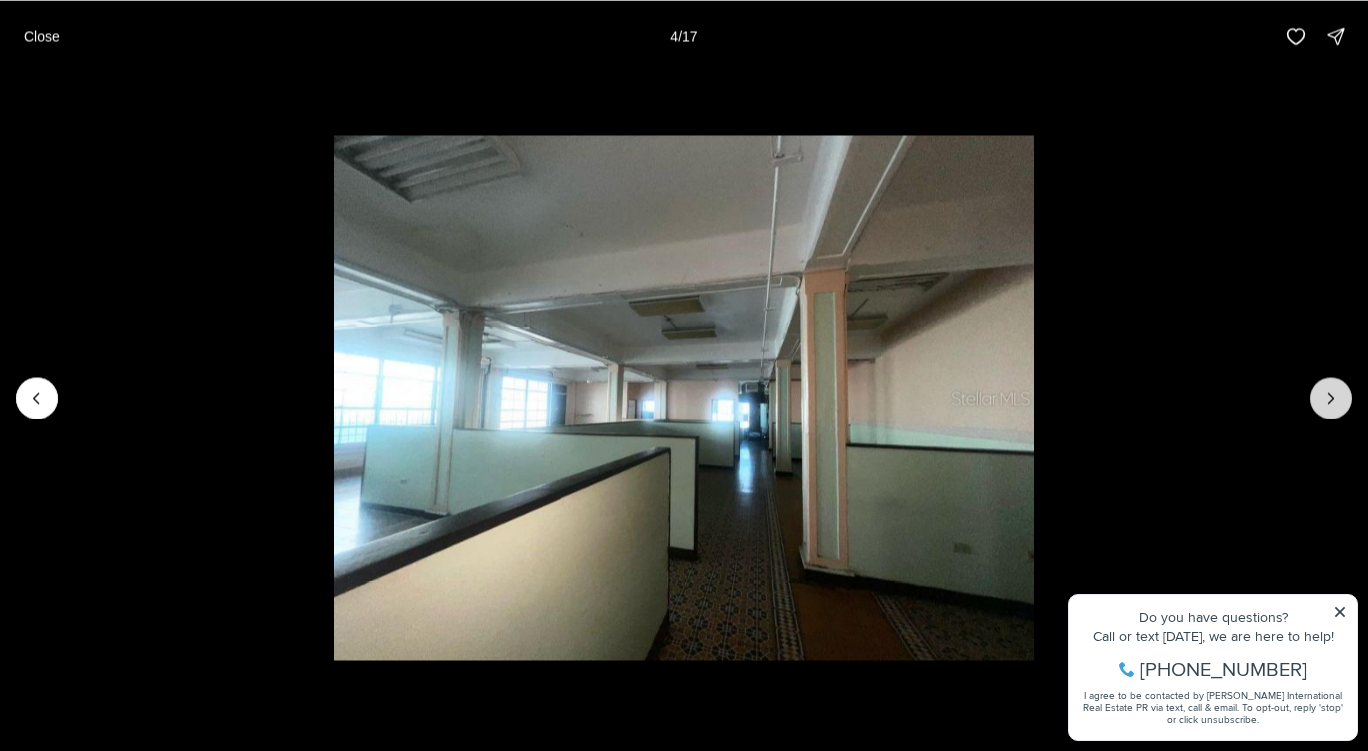 click at bounding box center [1331, 398] 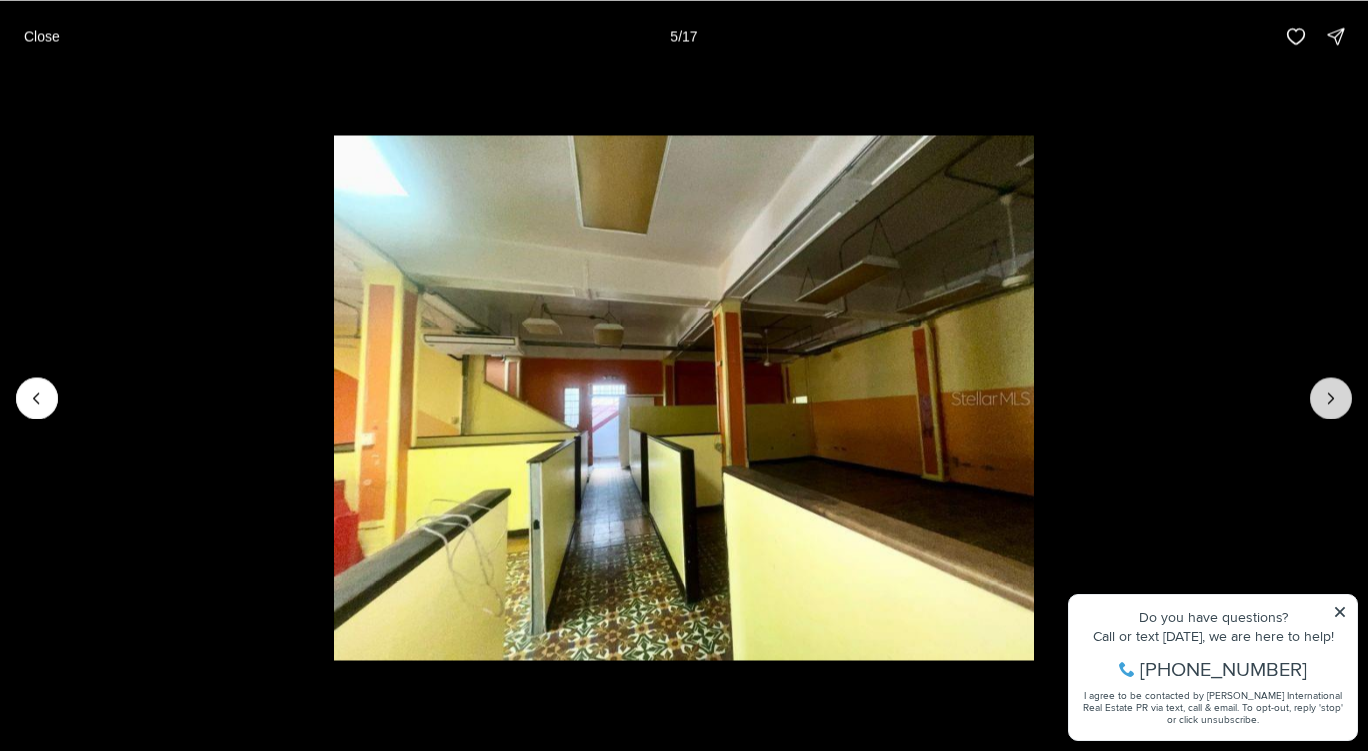 click at bounding box center (1331, 398) 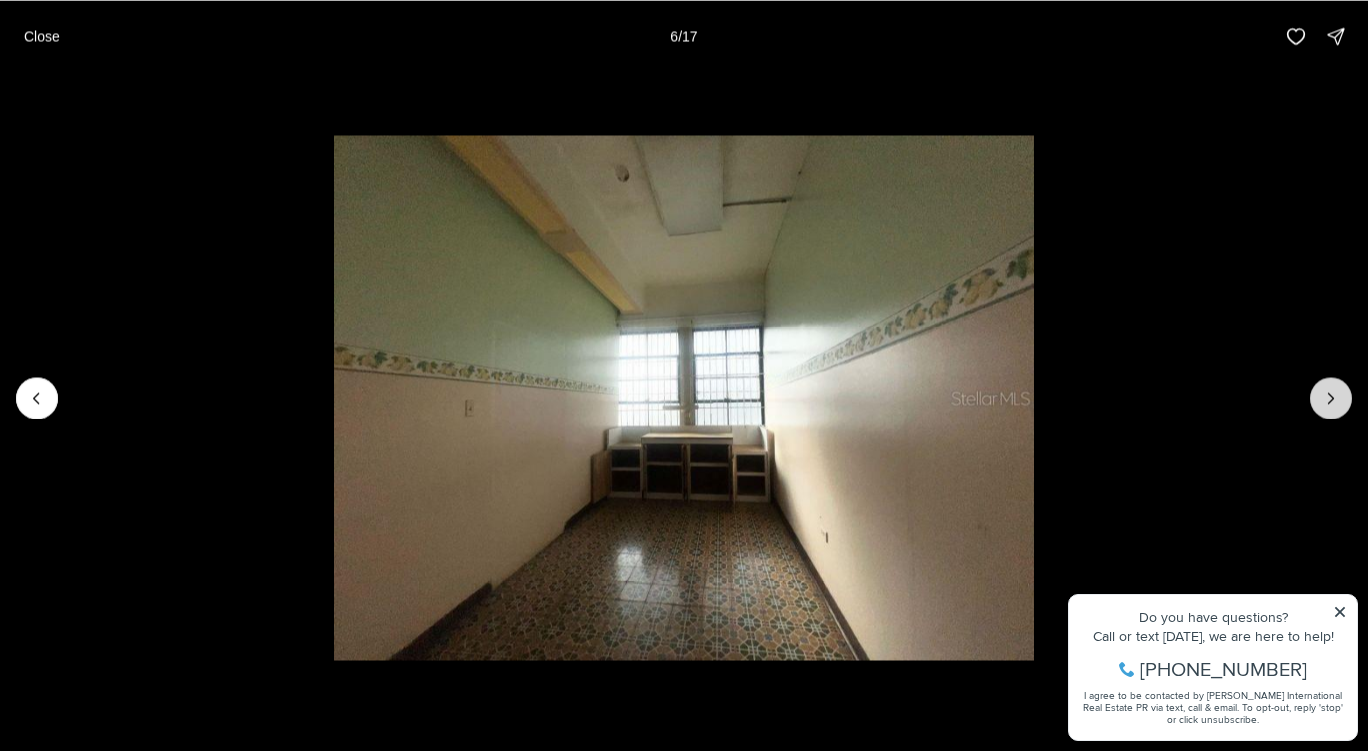 click at bounding box center (1331, 398) 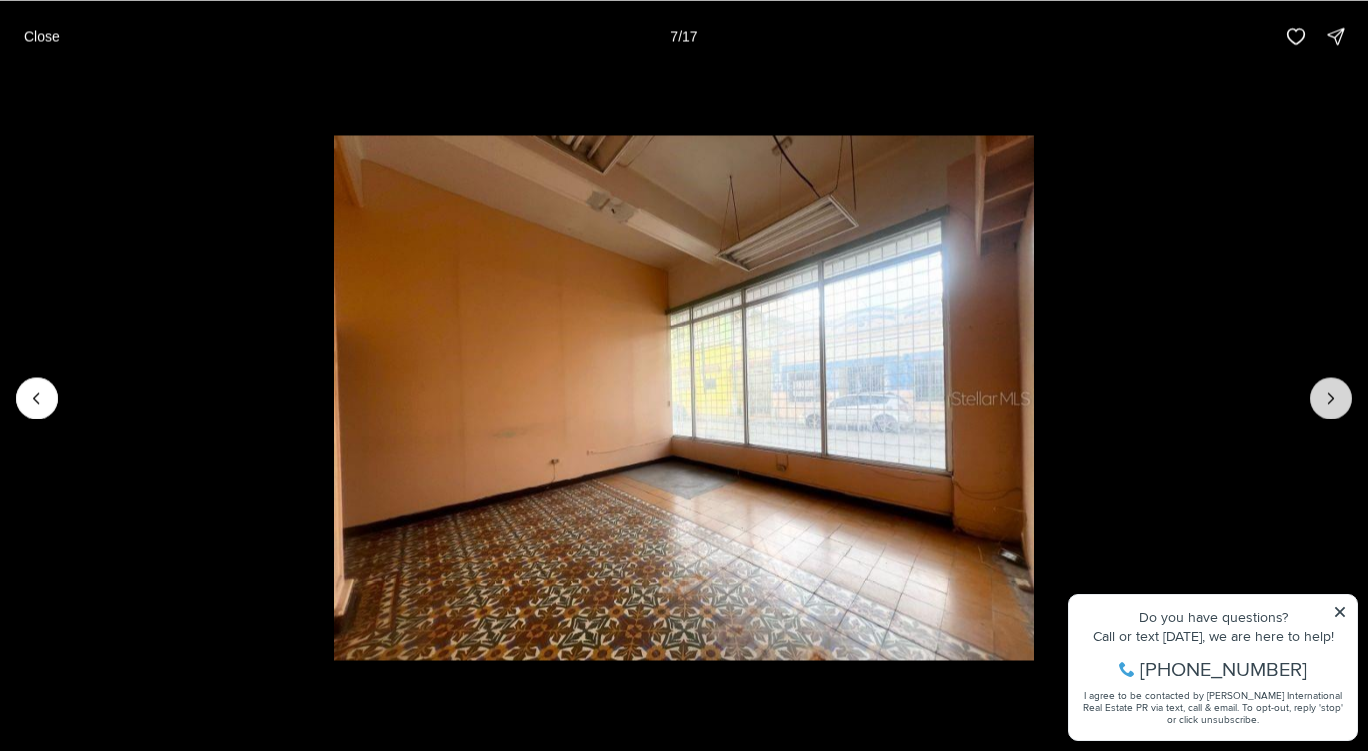 click at bounding box center (1331, 398) 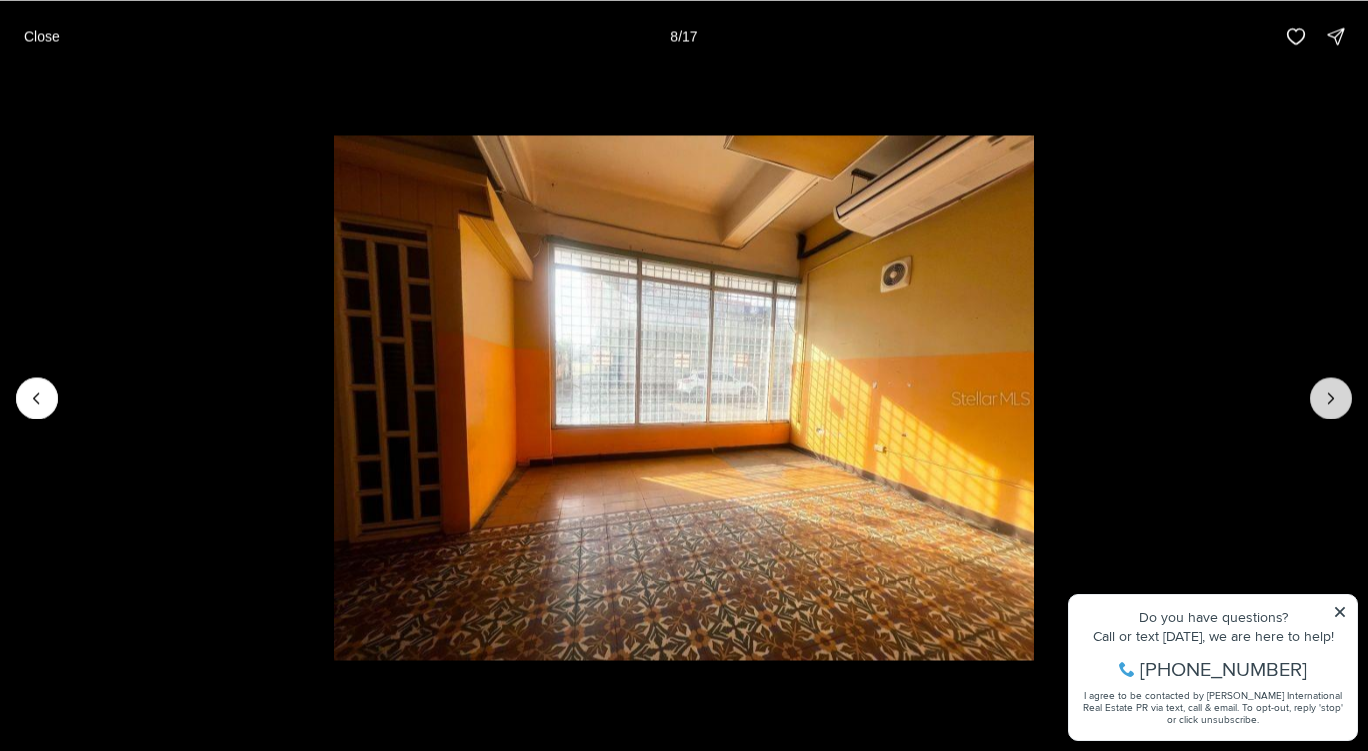 click at bounding box center (1331, 398) 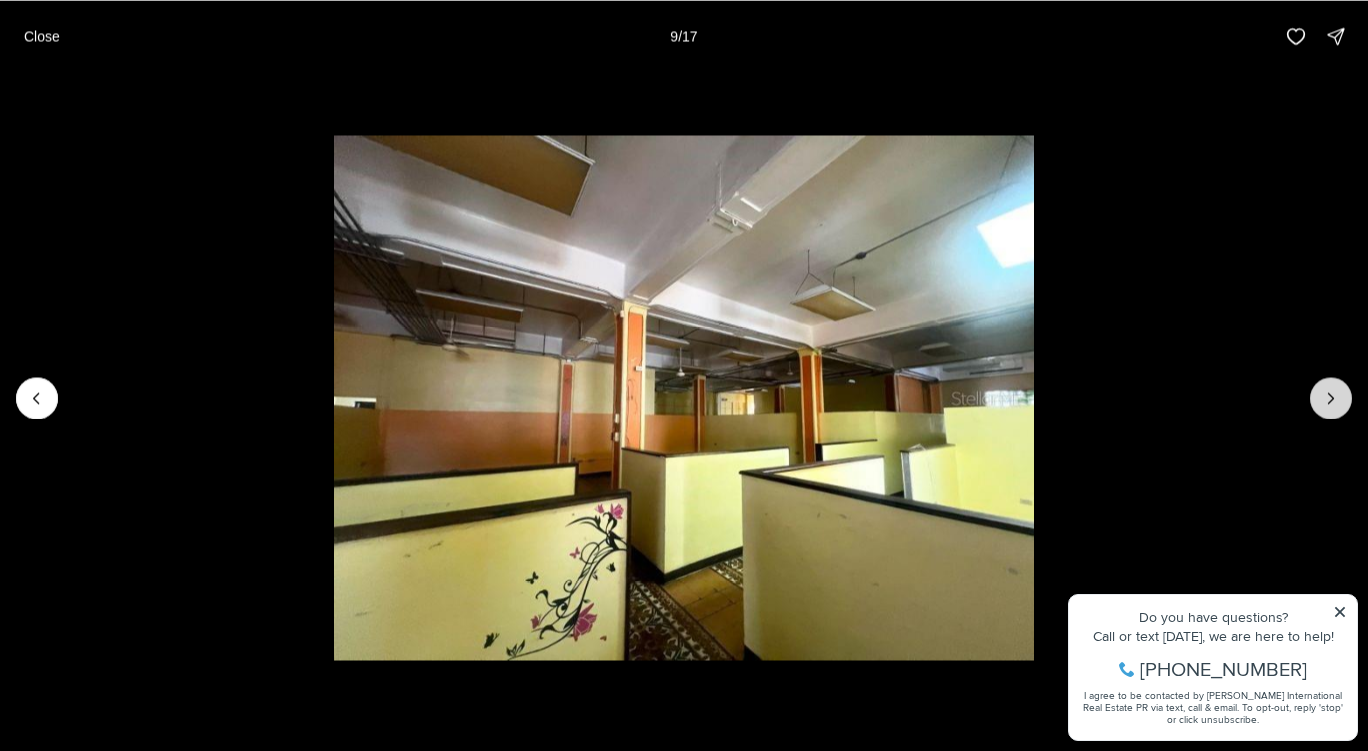 click at bounding box center (1331, 398) 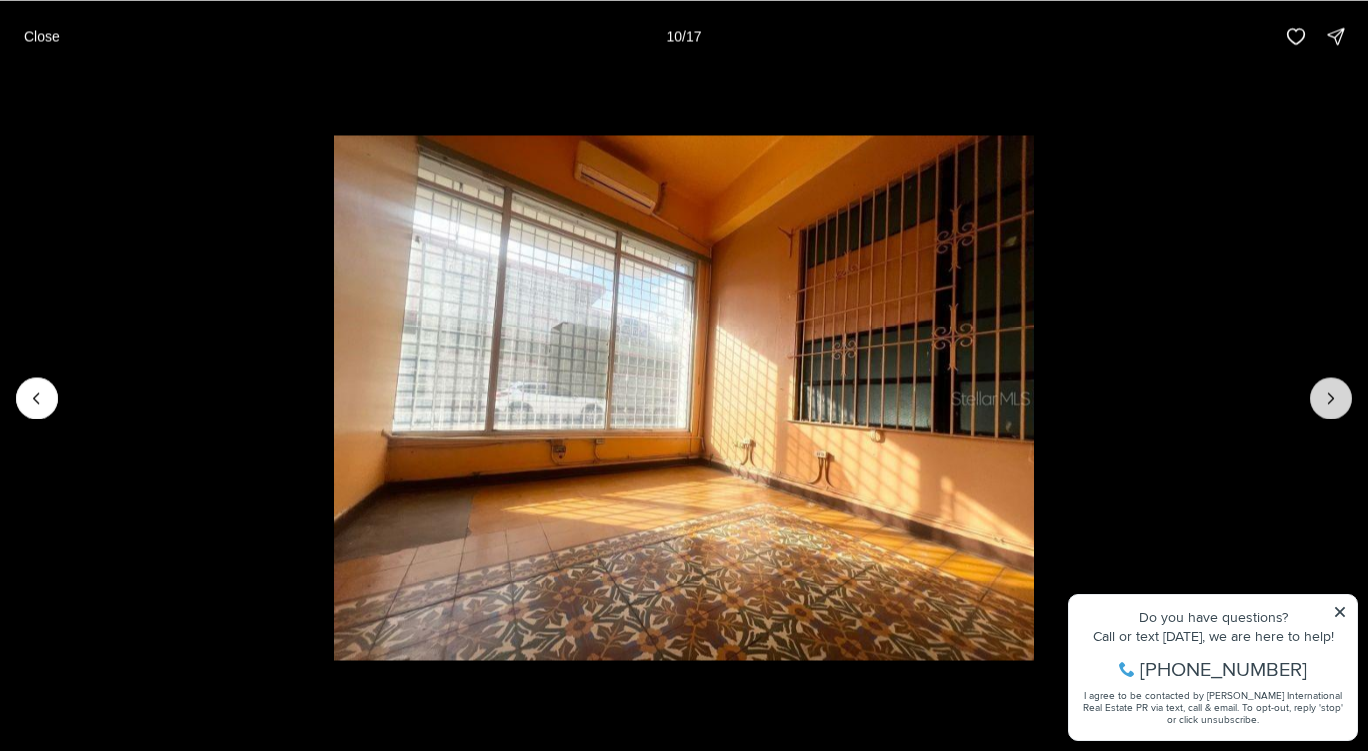 click at bounding box center [1331, 398] 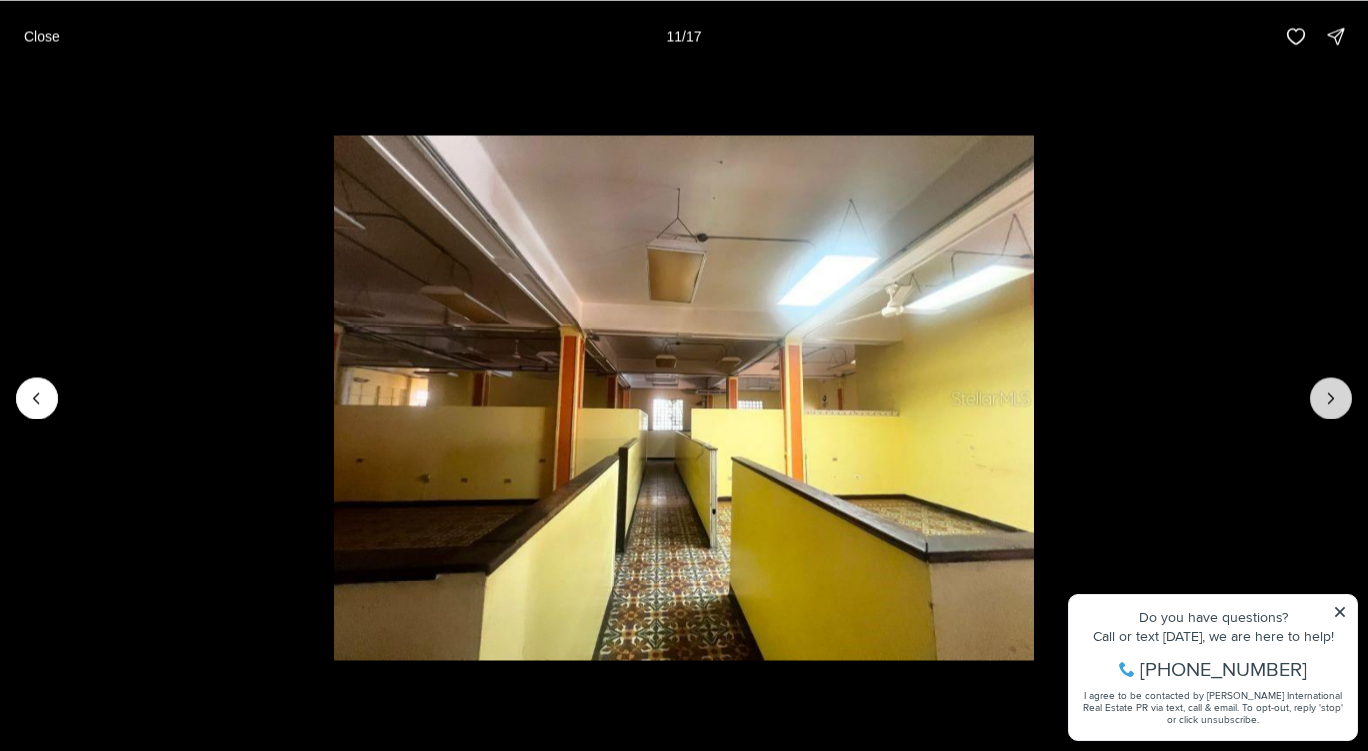 click at bounding box center (1331, 398) 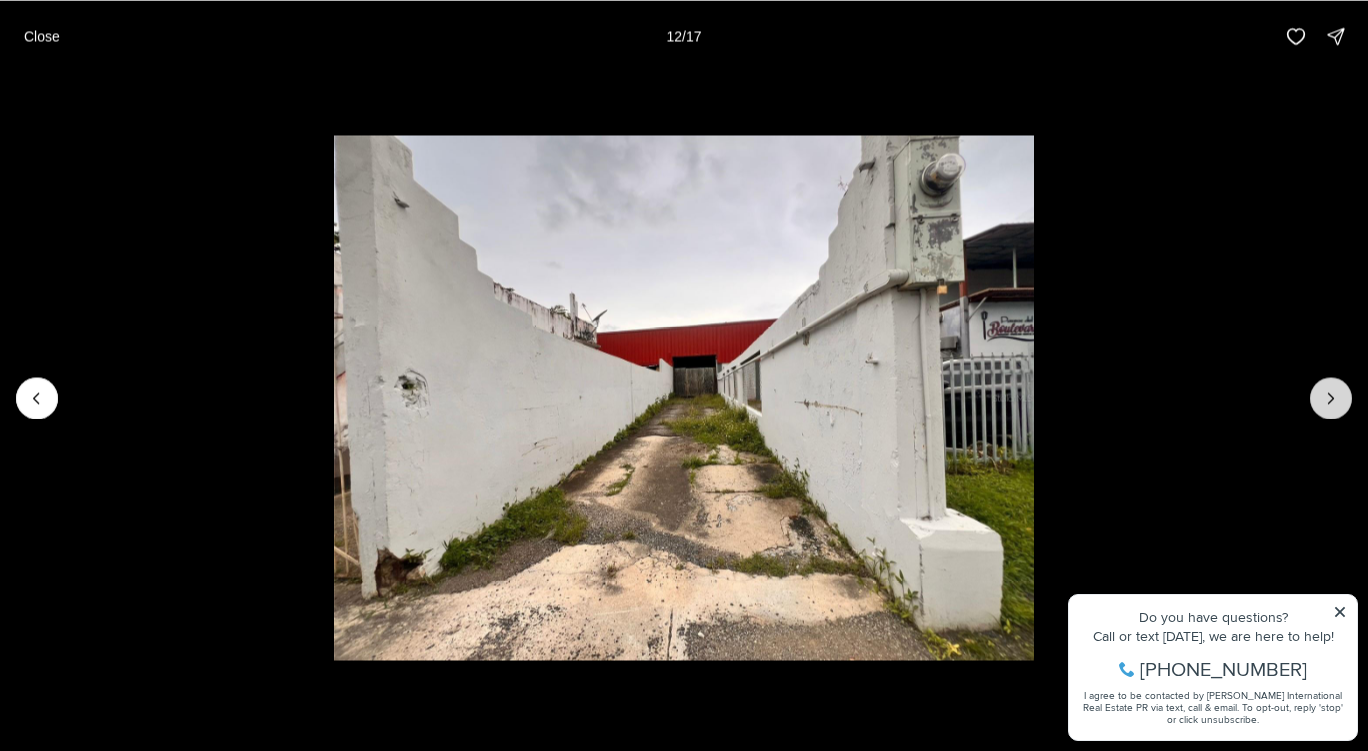 click at bounding box center (1331, 398) 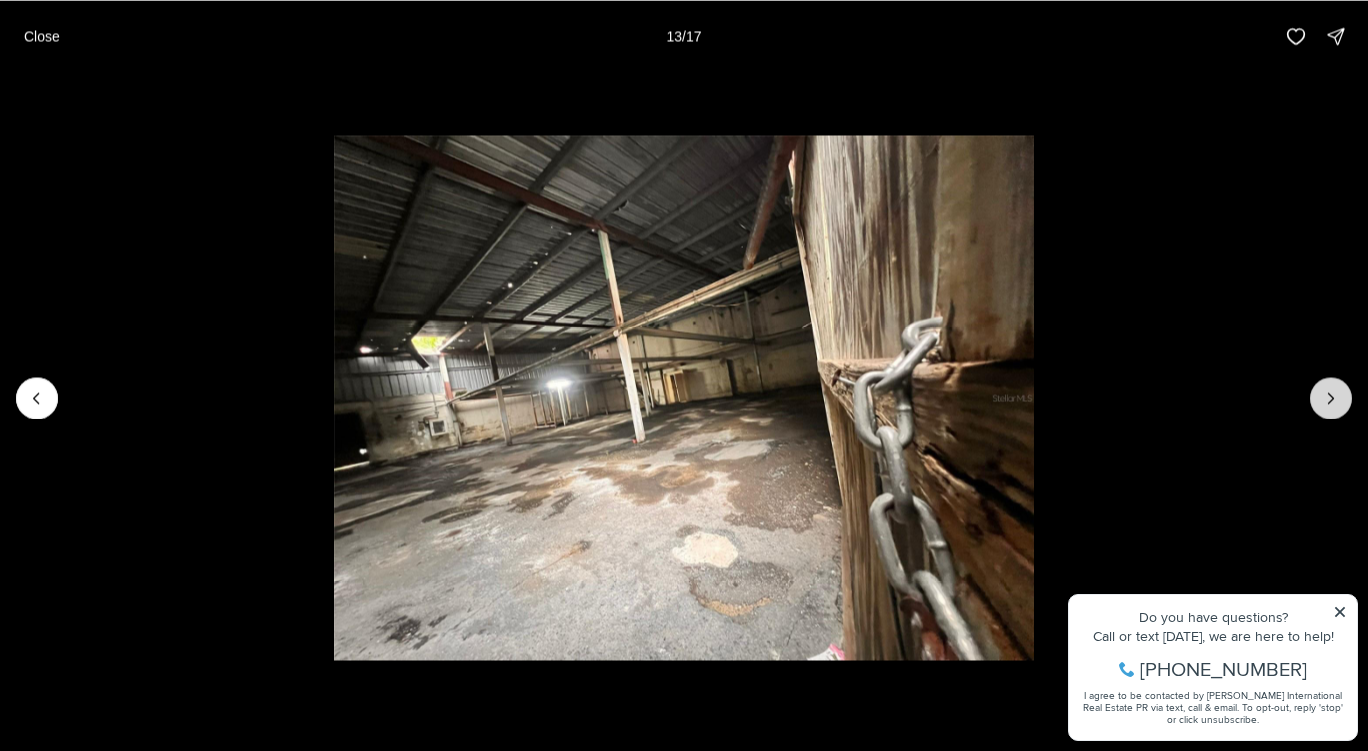 click at bounding box center [1331, 398] 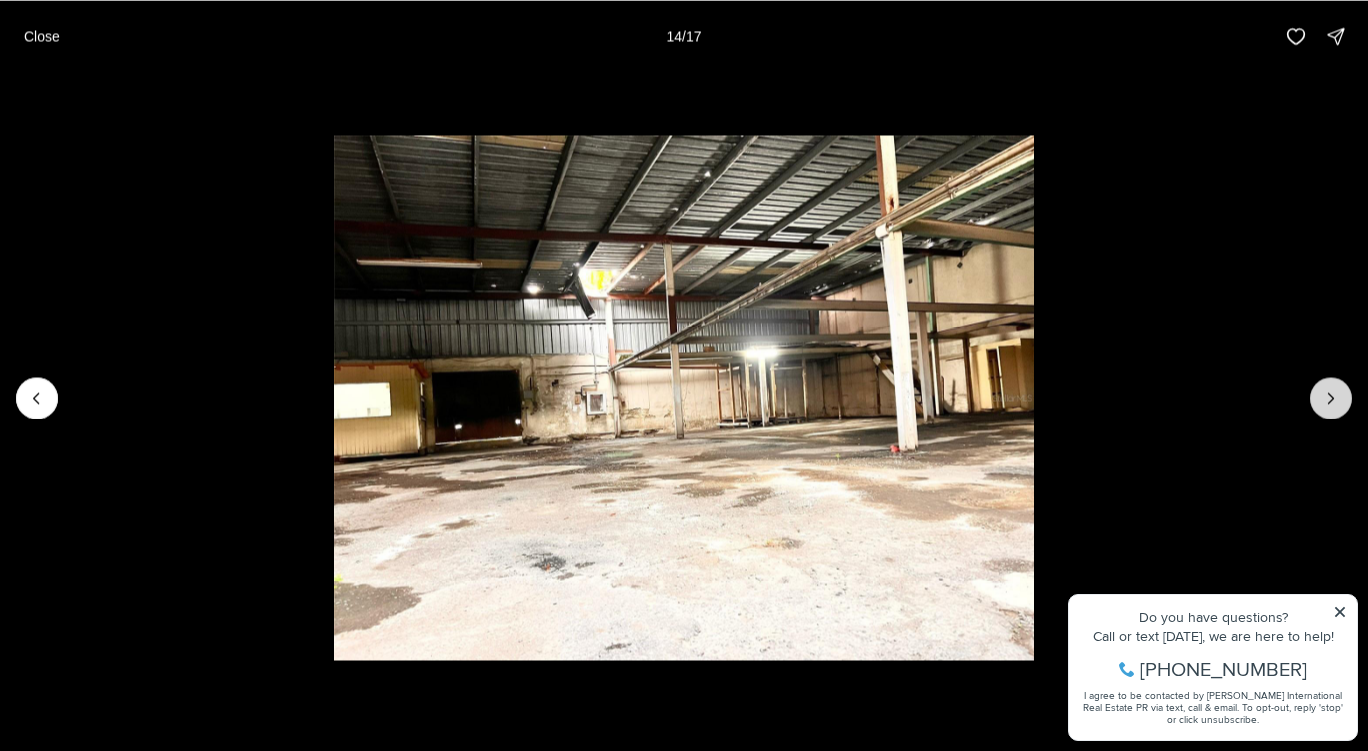 click at bounding box center (1331, 398) 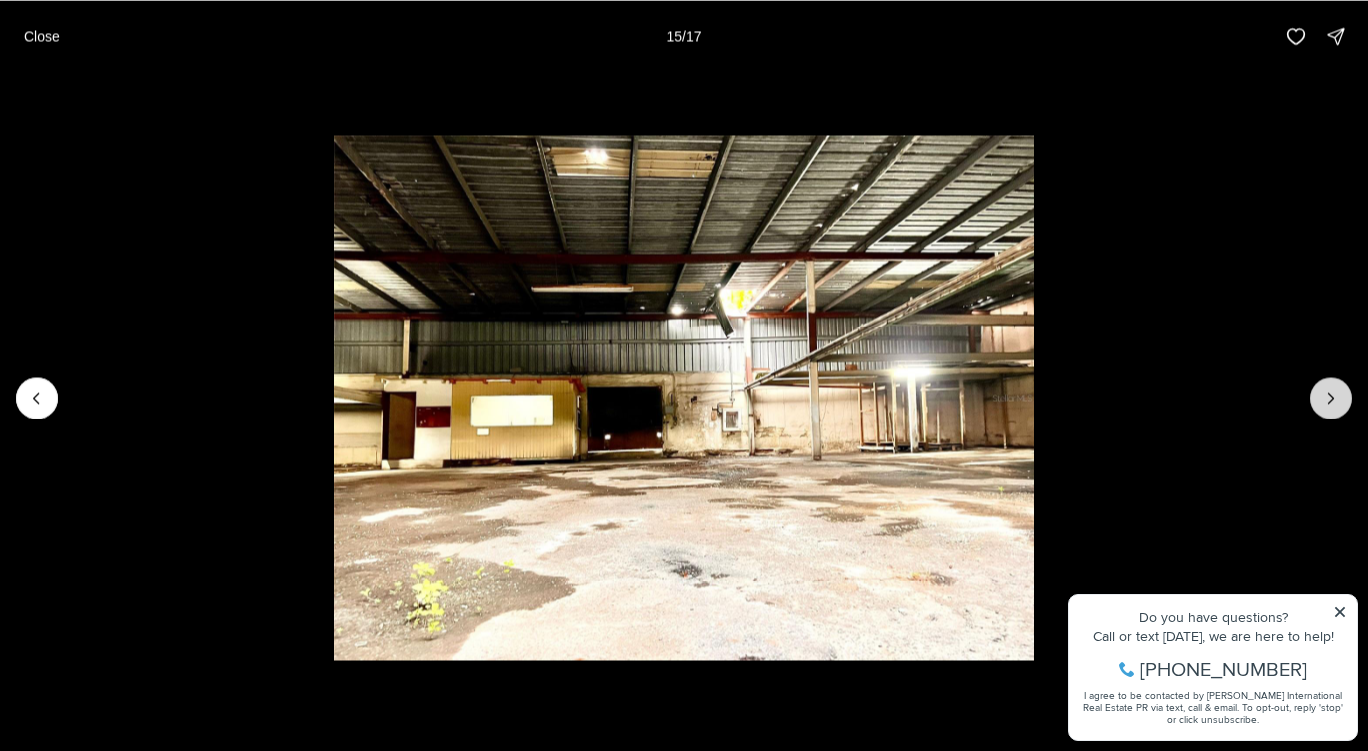 click at bounding box center [1331, 398] 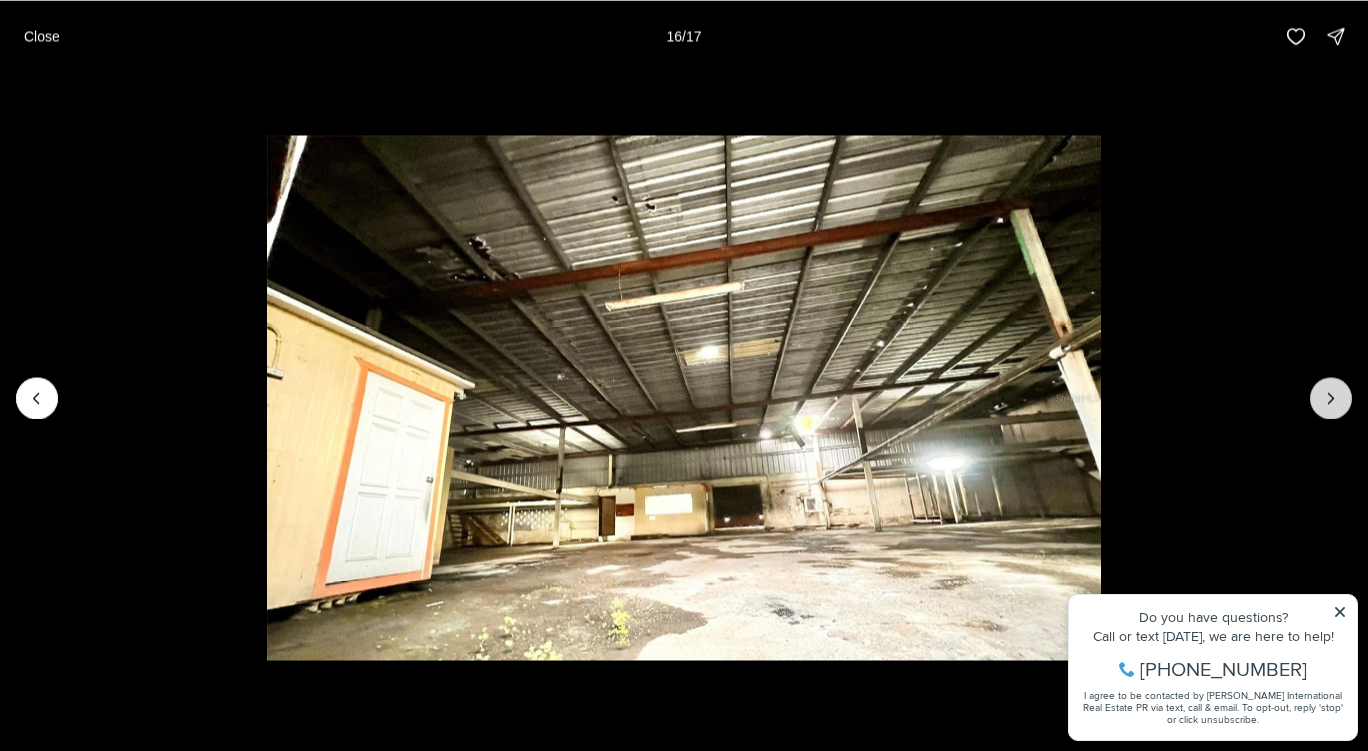 click at bounding box center [1331, 398] 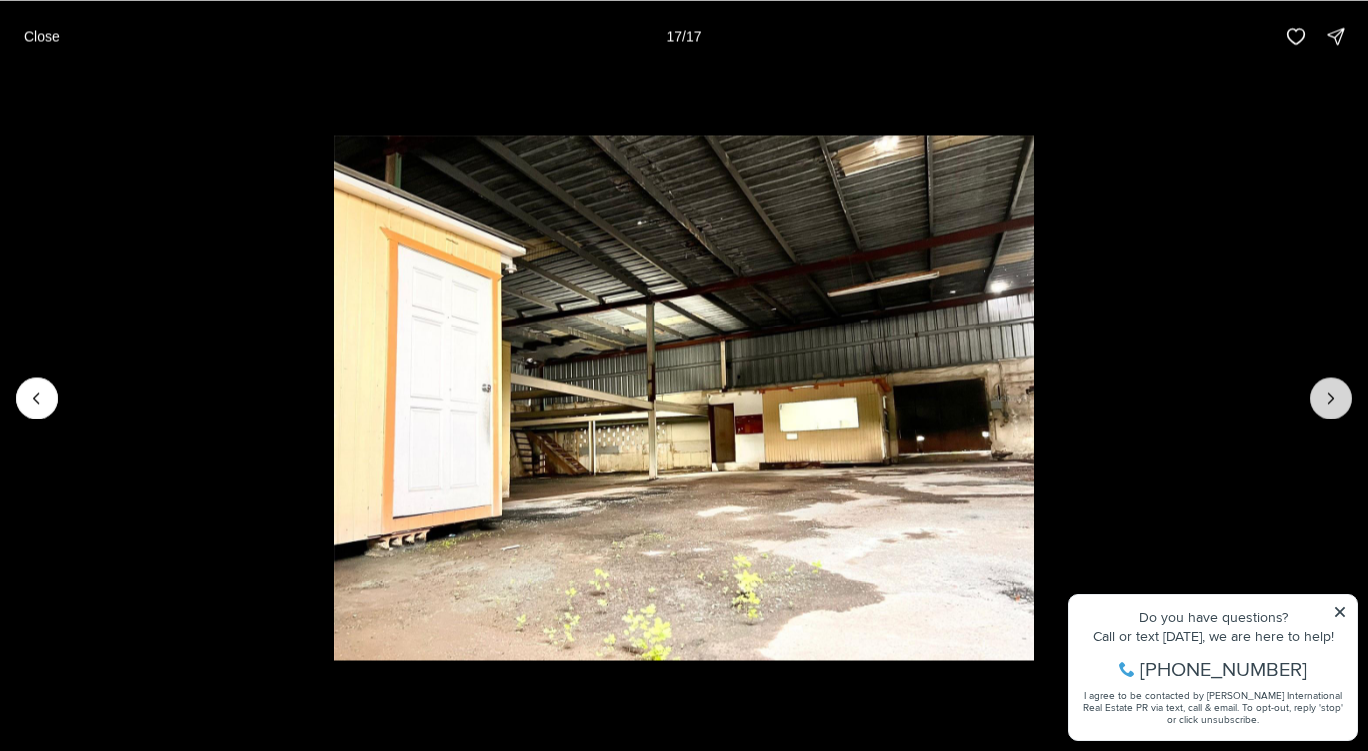 click at bounding box center (1331, 398) 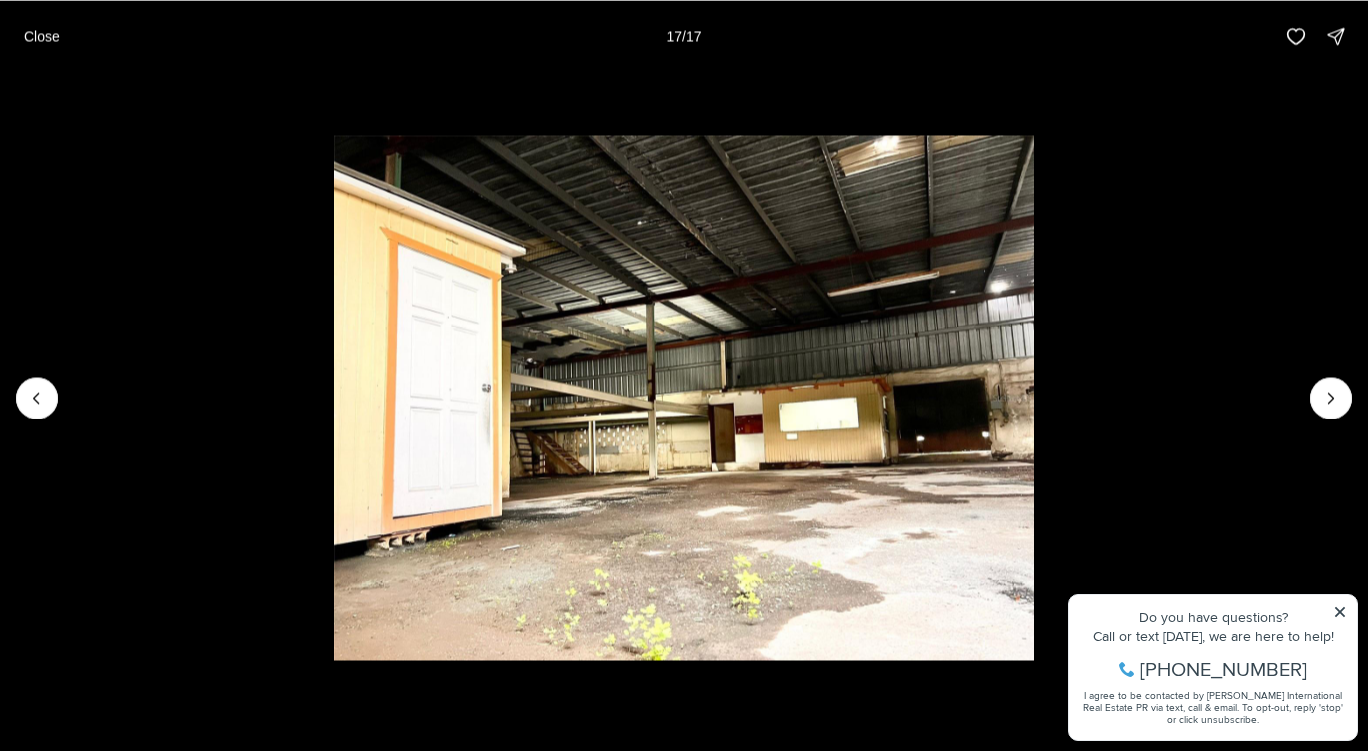 click at bounding box center [1331, 398] 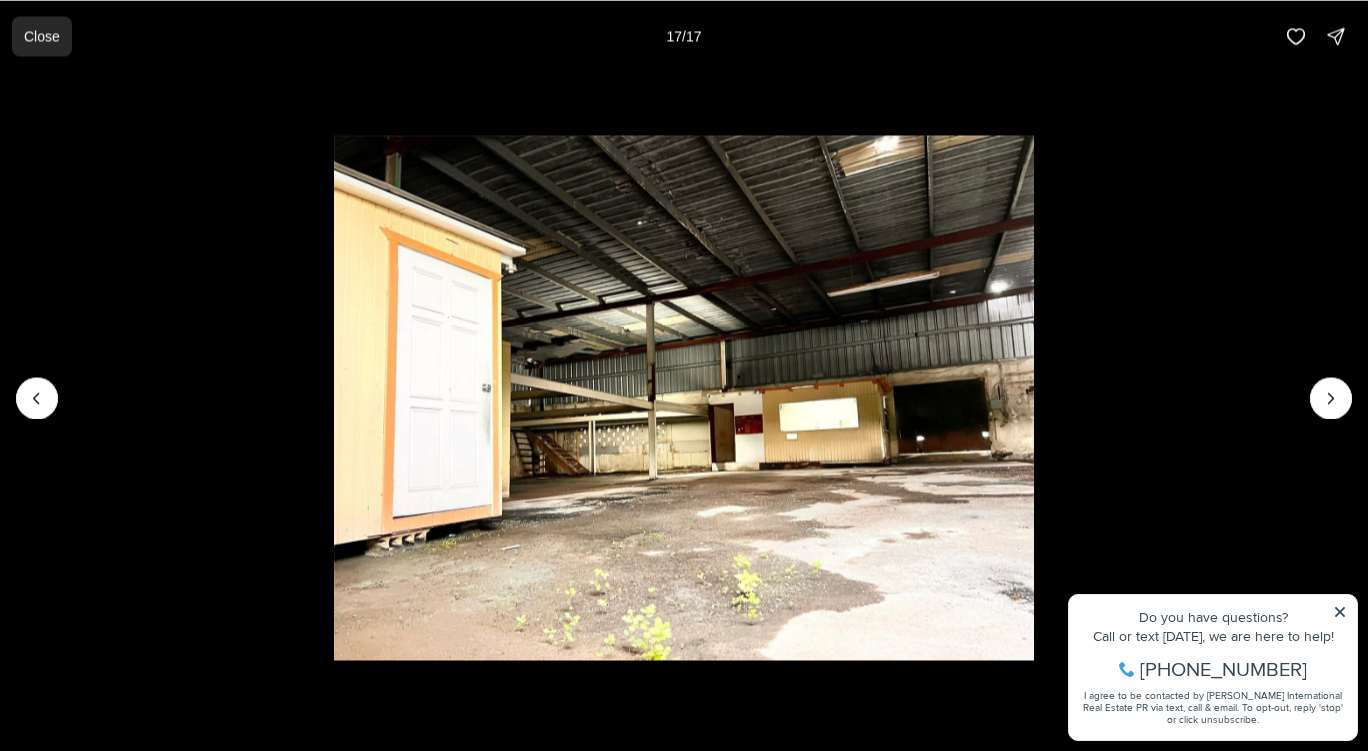 click on "Close" at bounding box center (42, 36) 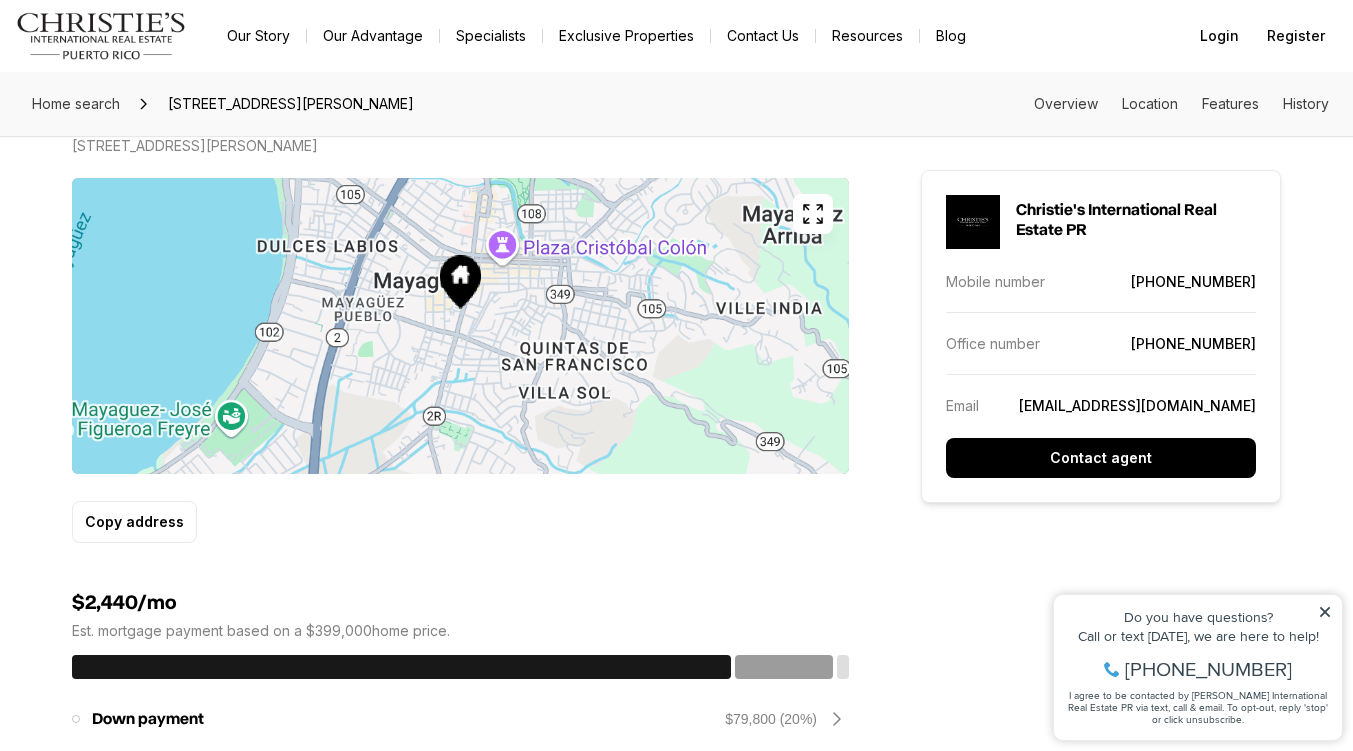 scroll, scrollTop: 1394, scrollLeft: 0, axis: vertical 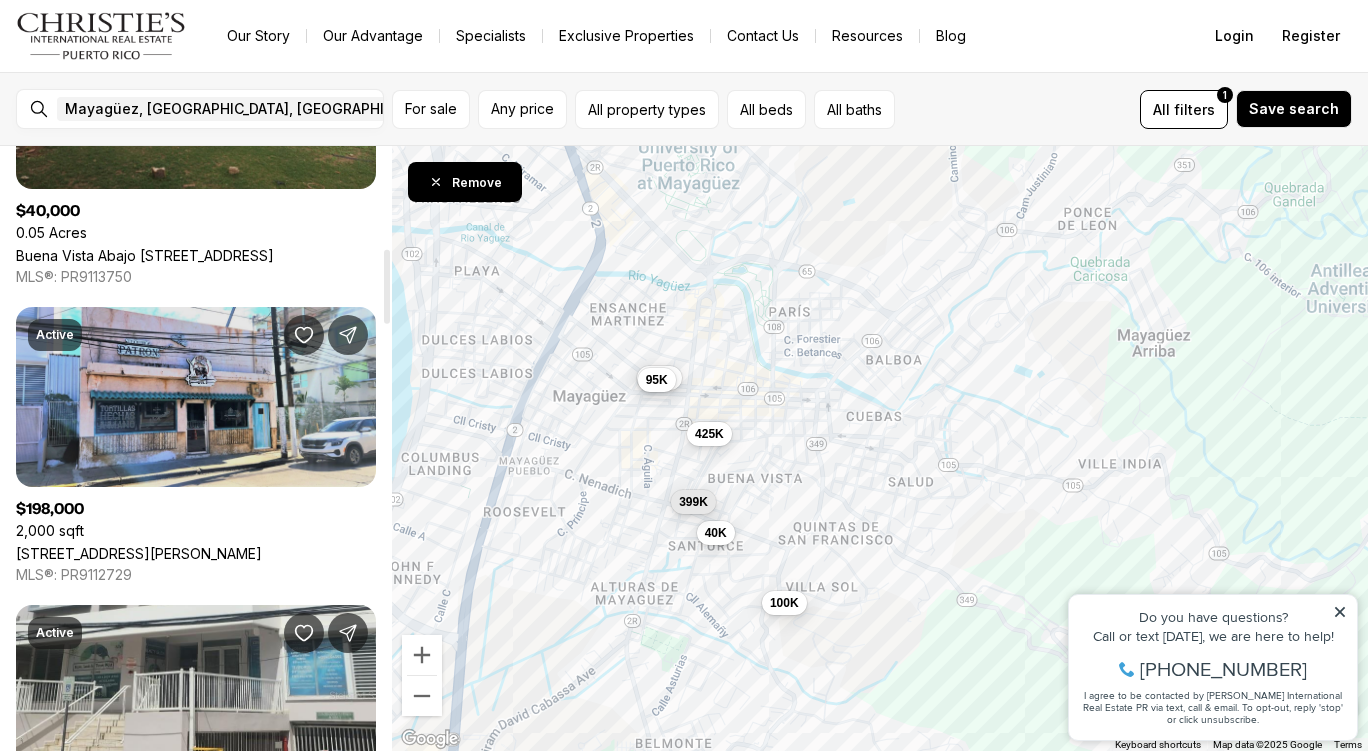 click on "[STREET_ADDRESS][PERSON_NAME]" at bounding box center (139, 553) 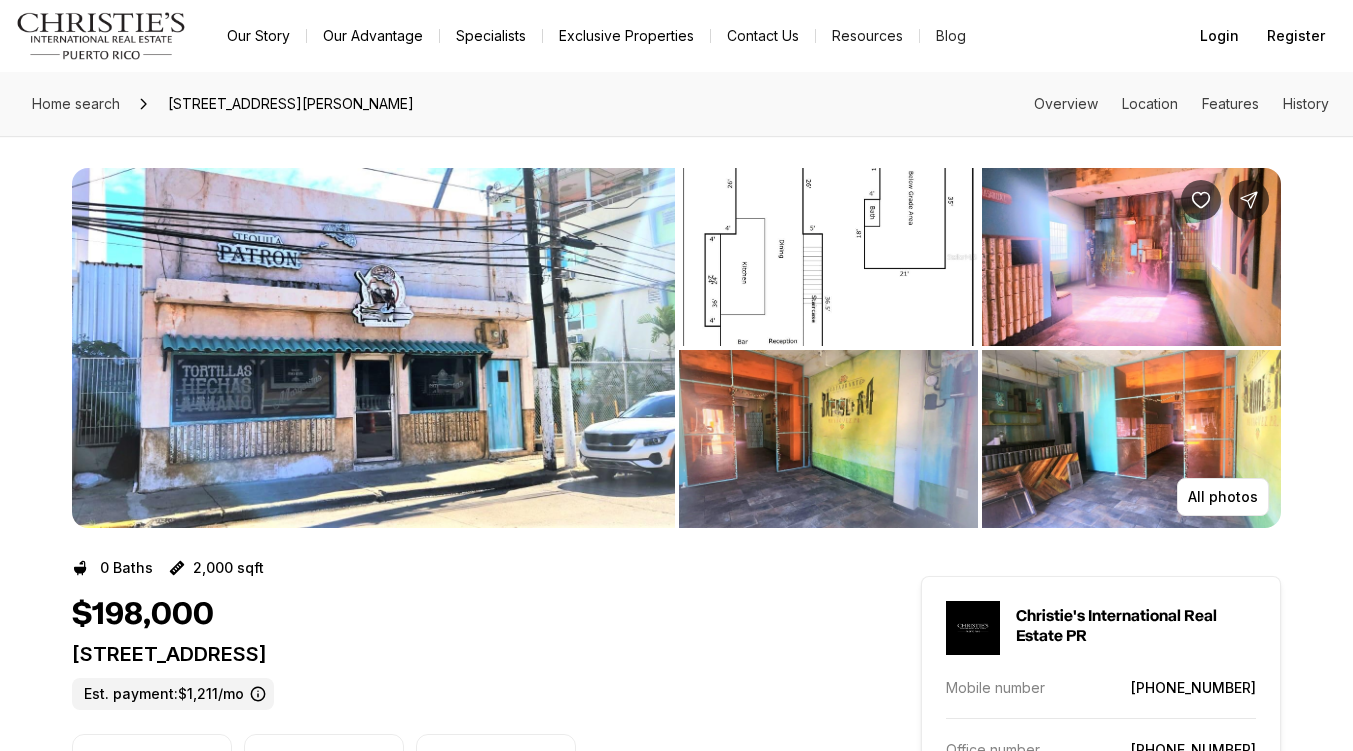 scroll, scrollTop: 0, scrollLeft: 0, axis: both 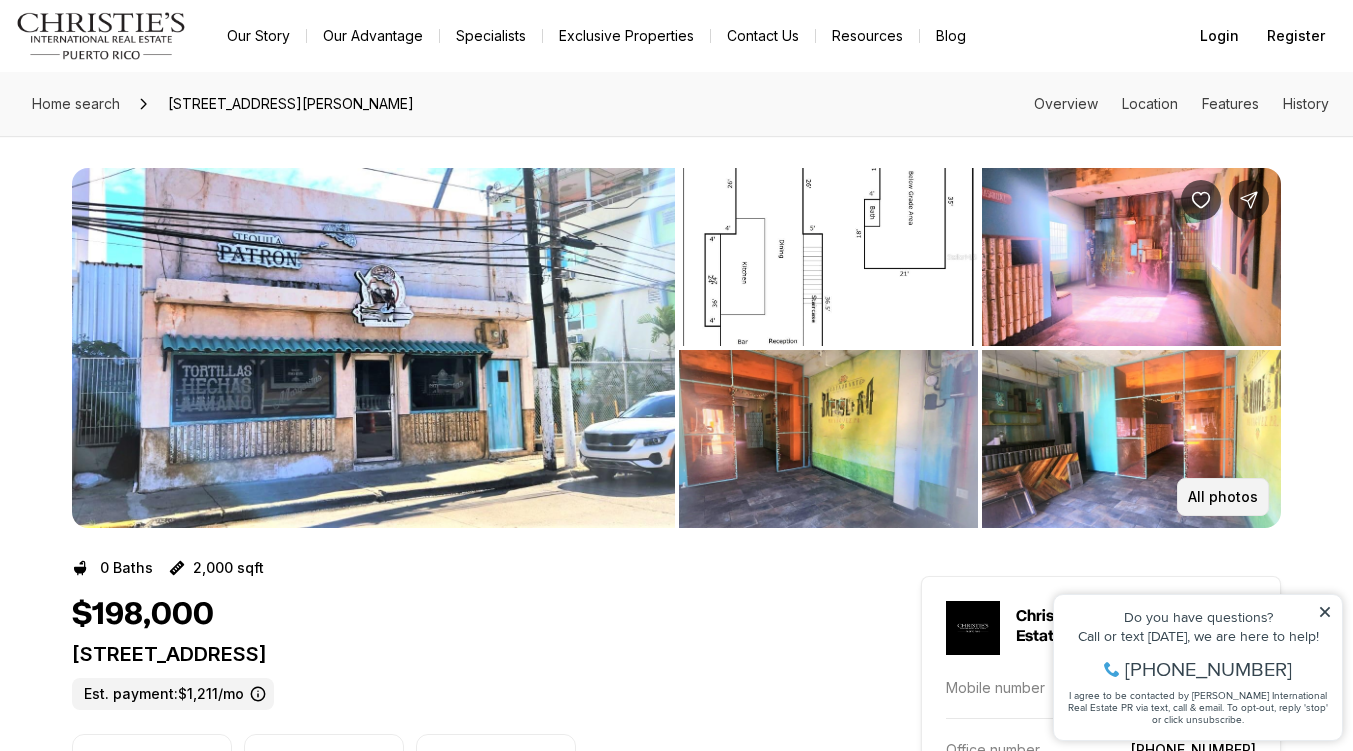 click on "All photos" at bounding box center (1223, 497) 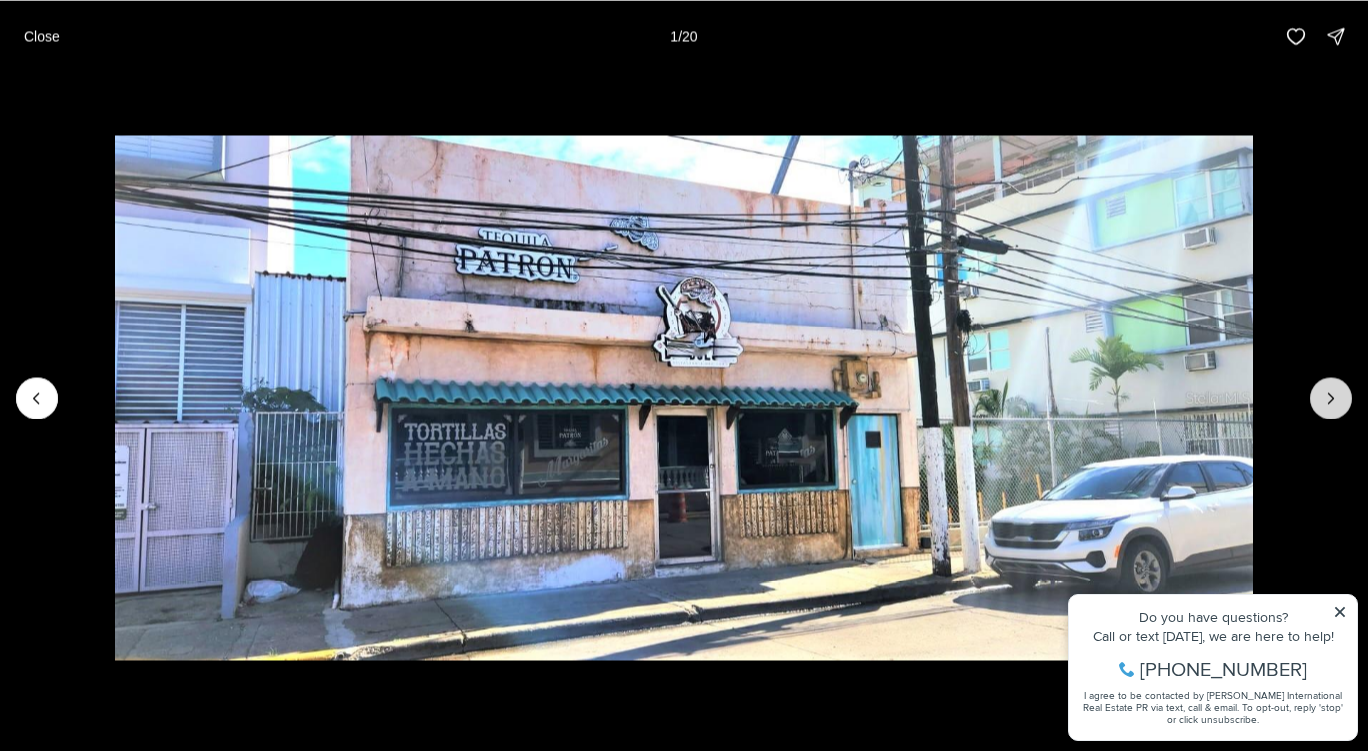 click 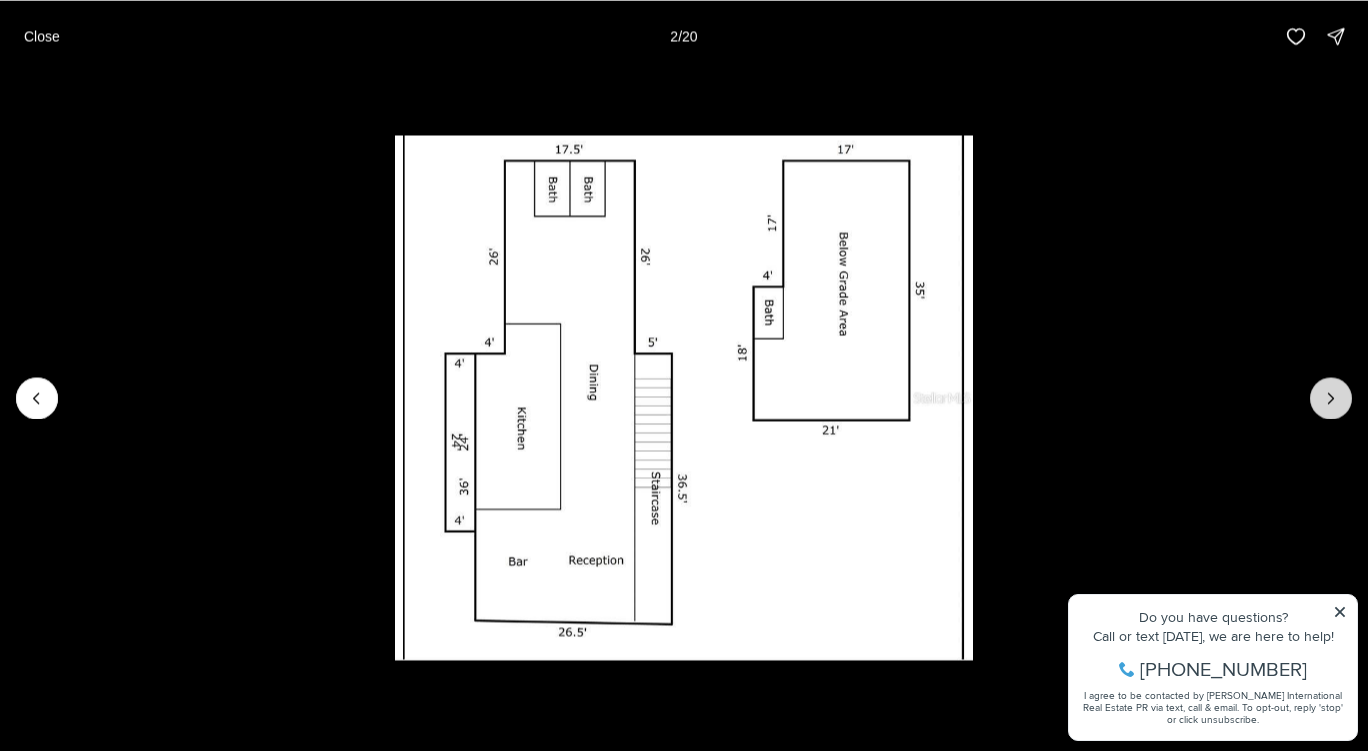click 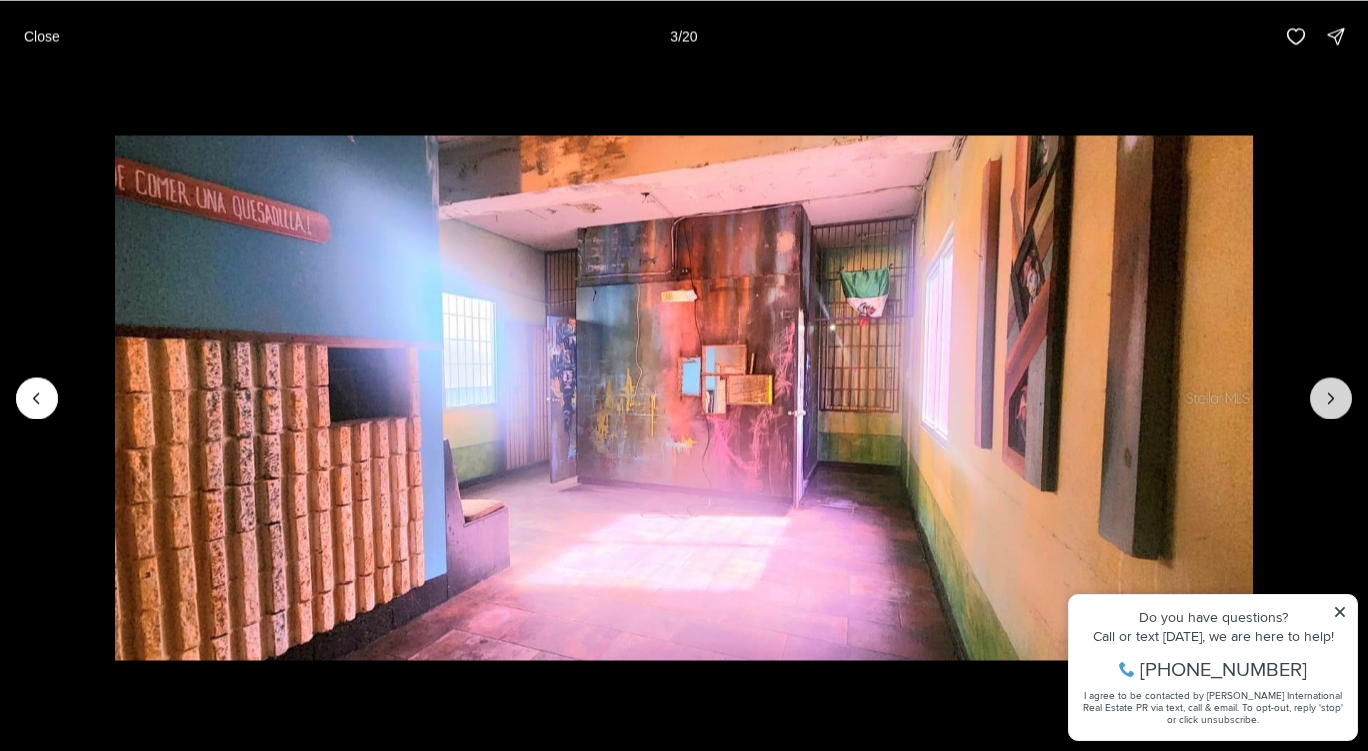 click 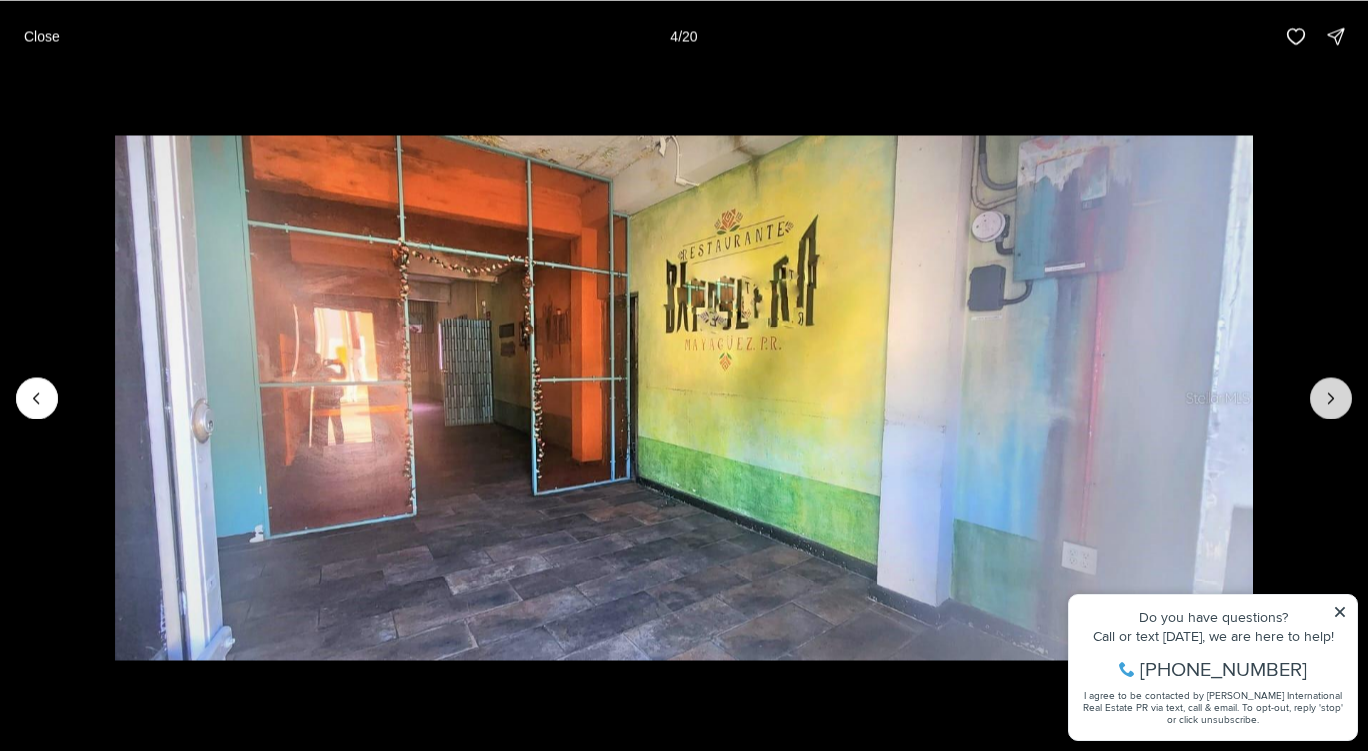 click 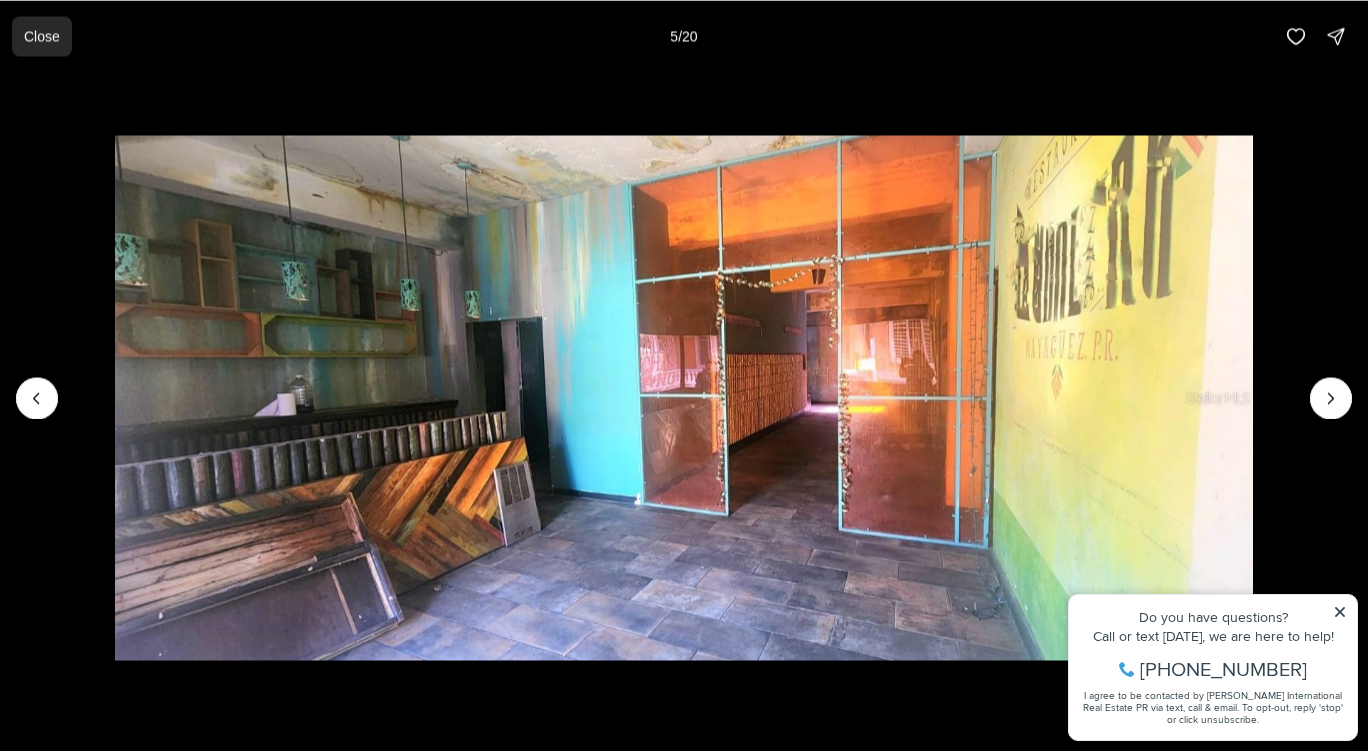 click on "Close" at bounding box center [42, 36] 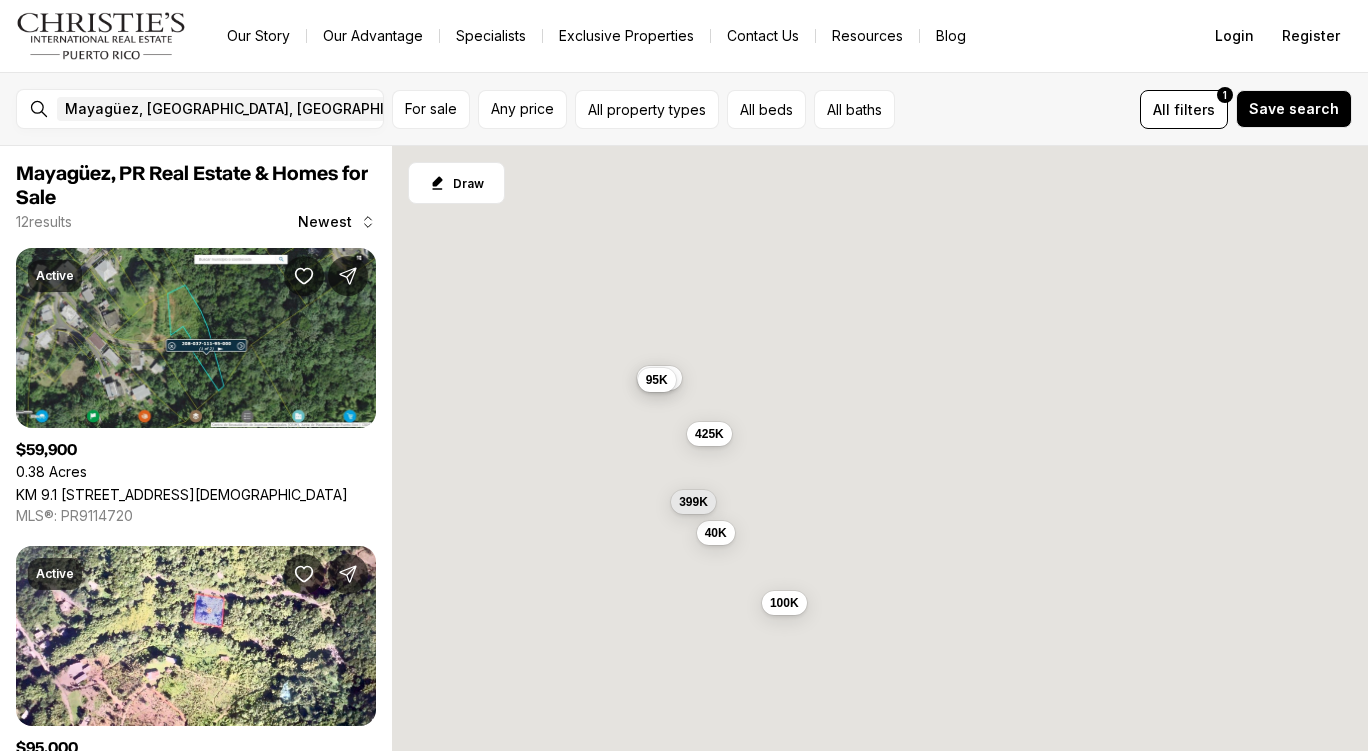 scroll, scrollTop: 0, scrollLeft: 0, axis: both 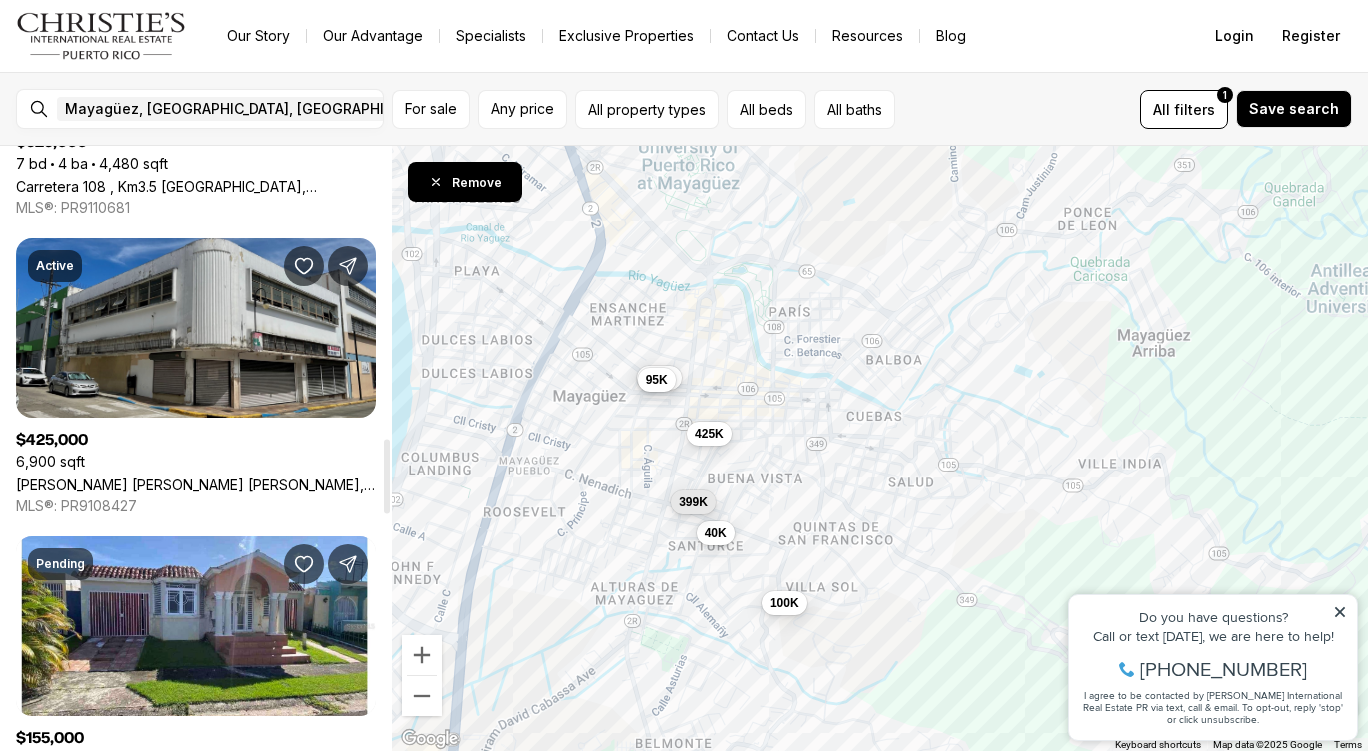 click on "Ramón Emeterio Betances RAMÓN EMETERIO BETANCES, MAYAGUEZ PR, 00681" at bounding box center [196, 484] 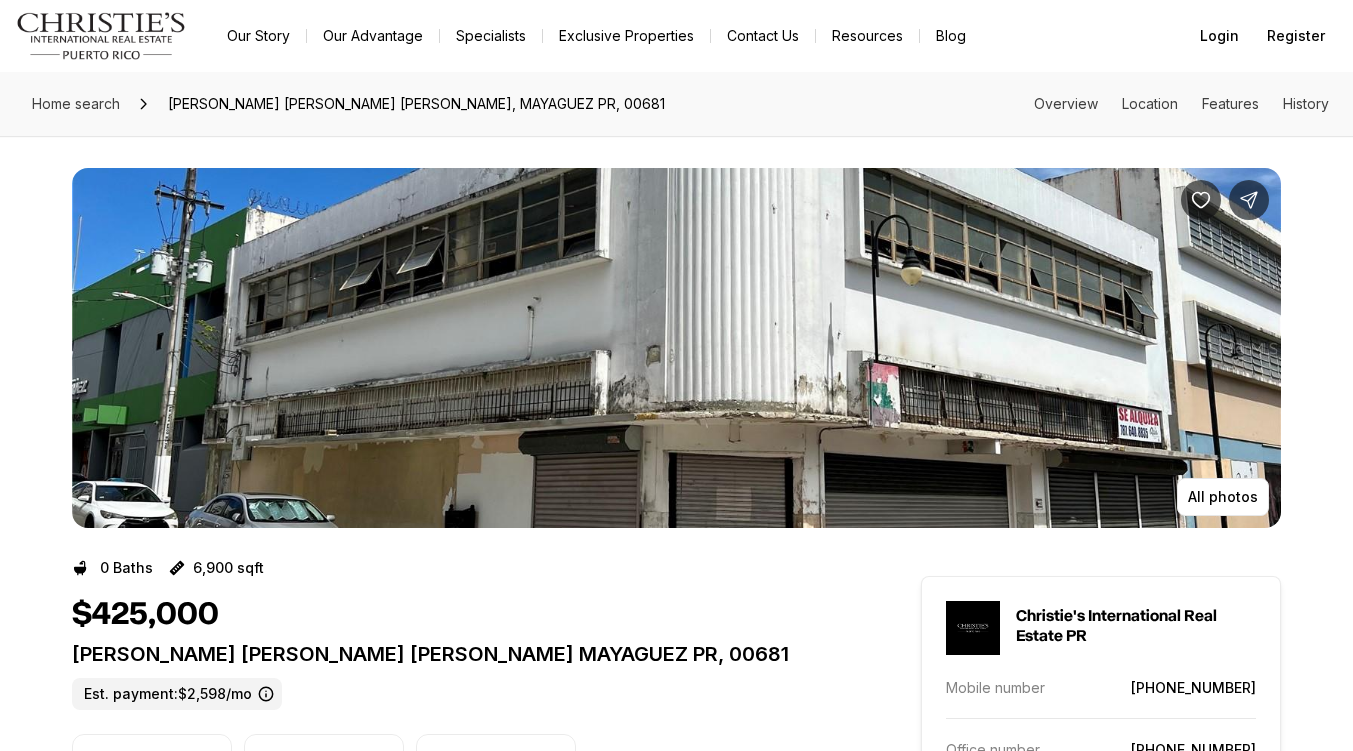 scroll, scrollTop: 0, scrollLeft: 0, axis: both 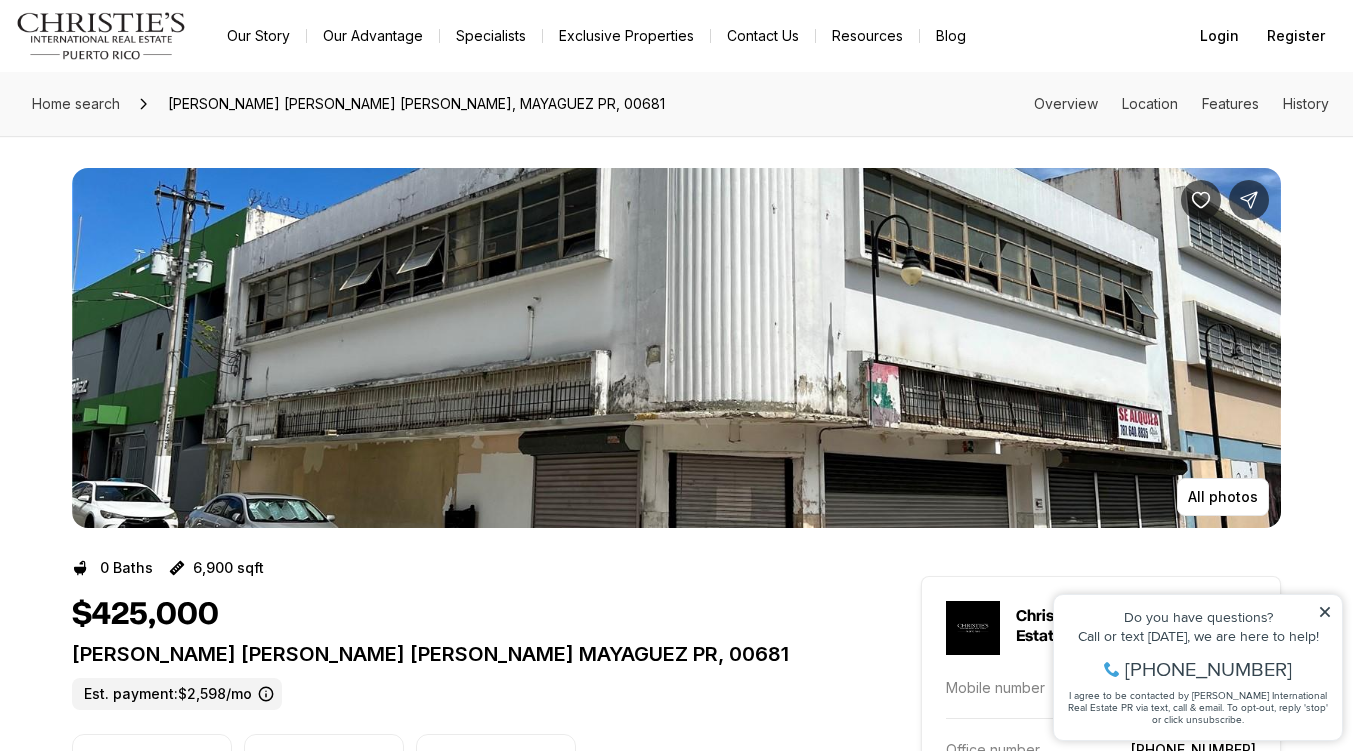 click 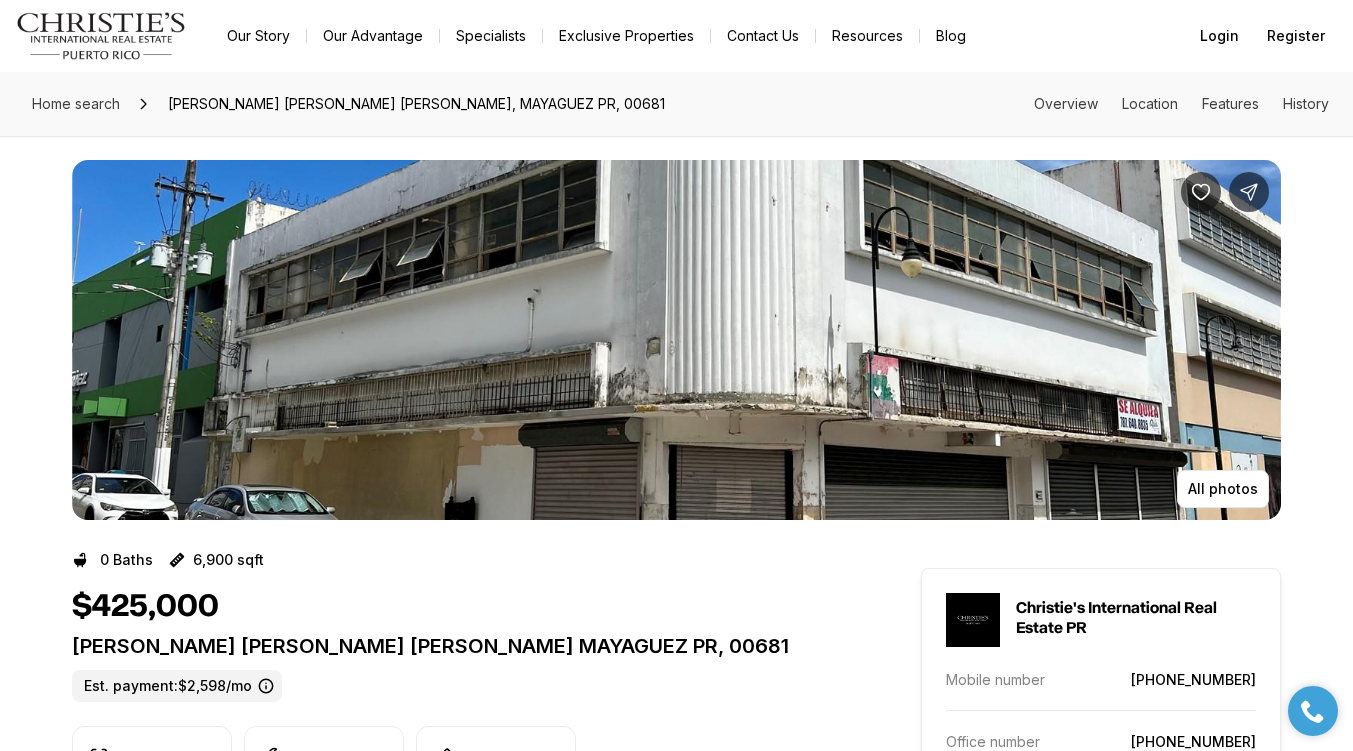 scroll, scrollTop: 1, scrollLeft: 0, axis: vertical 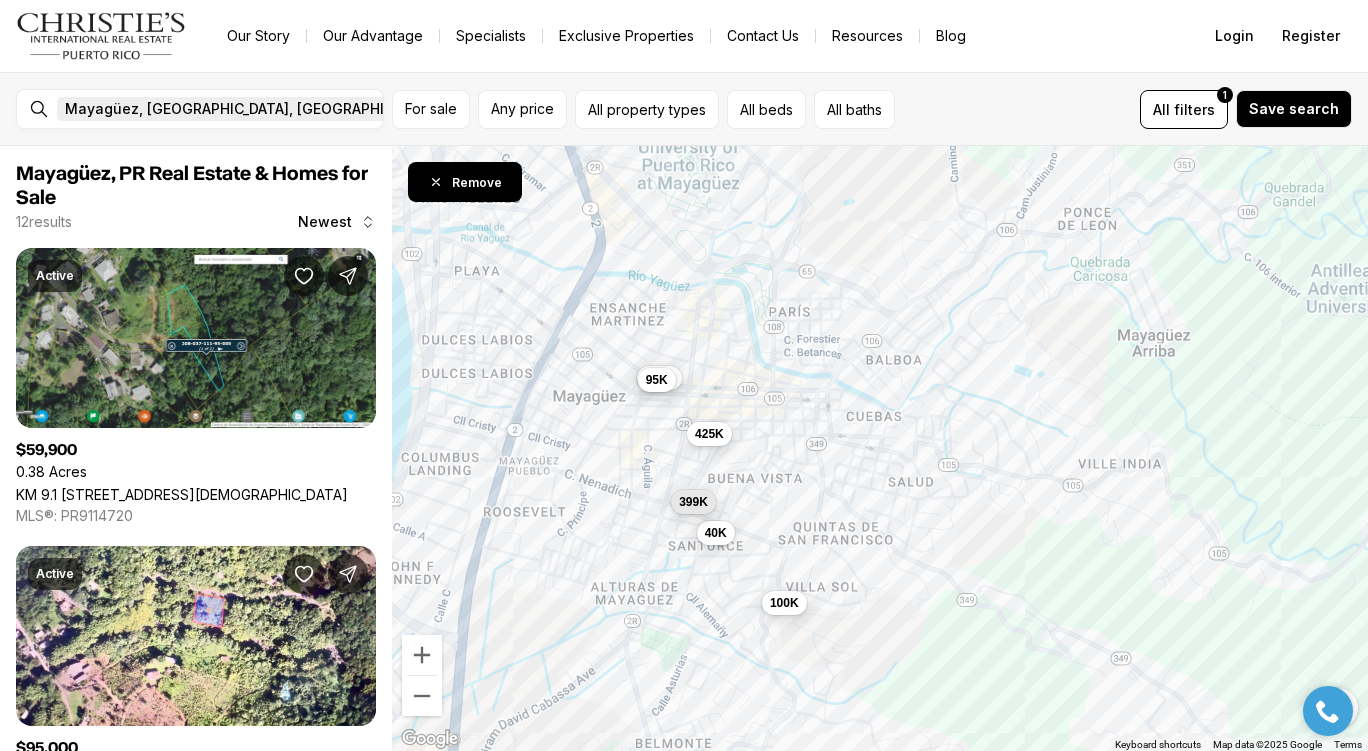 click 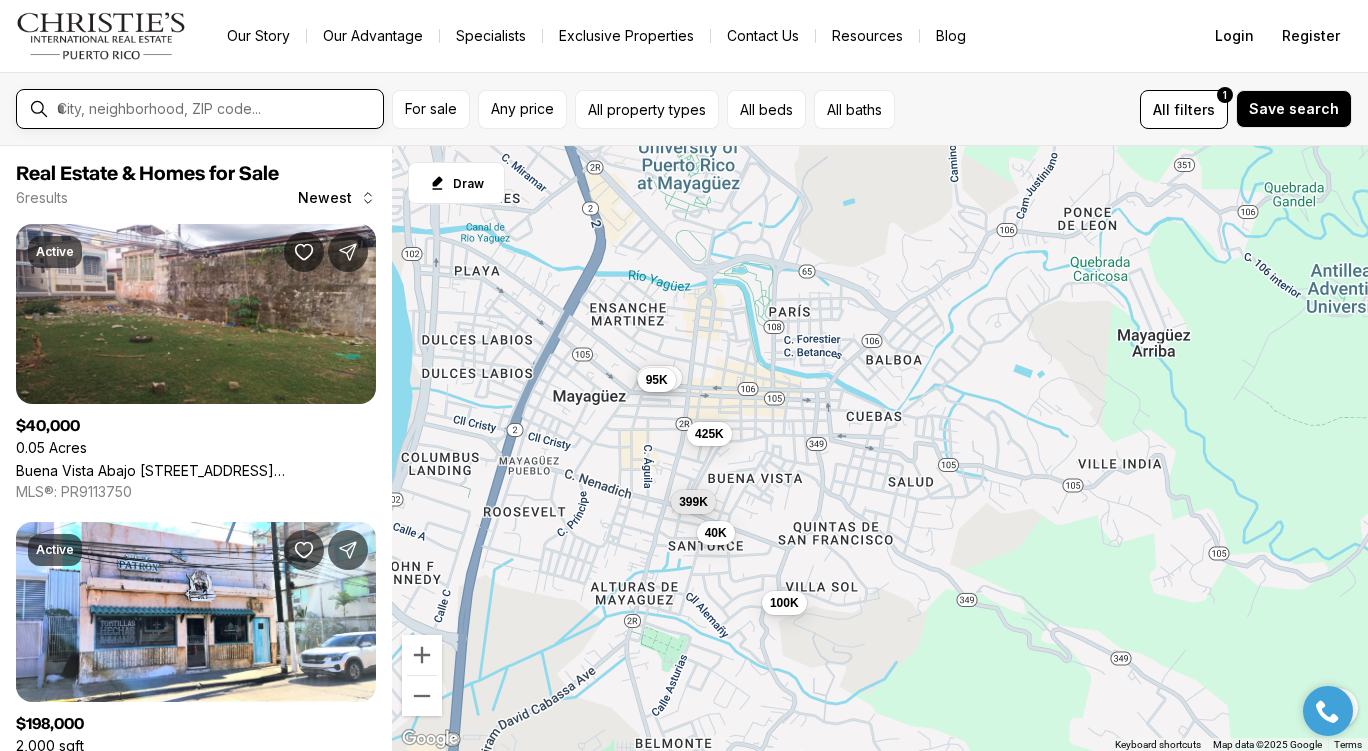 click at bounding box center (216, 109) 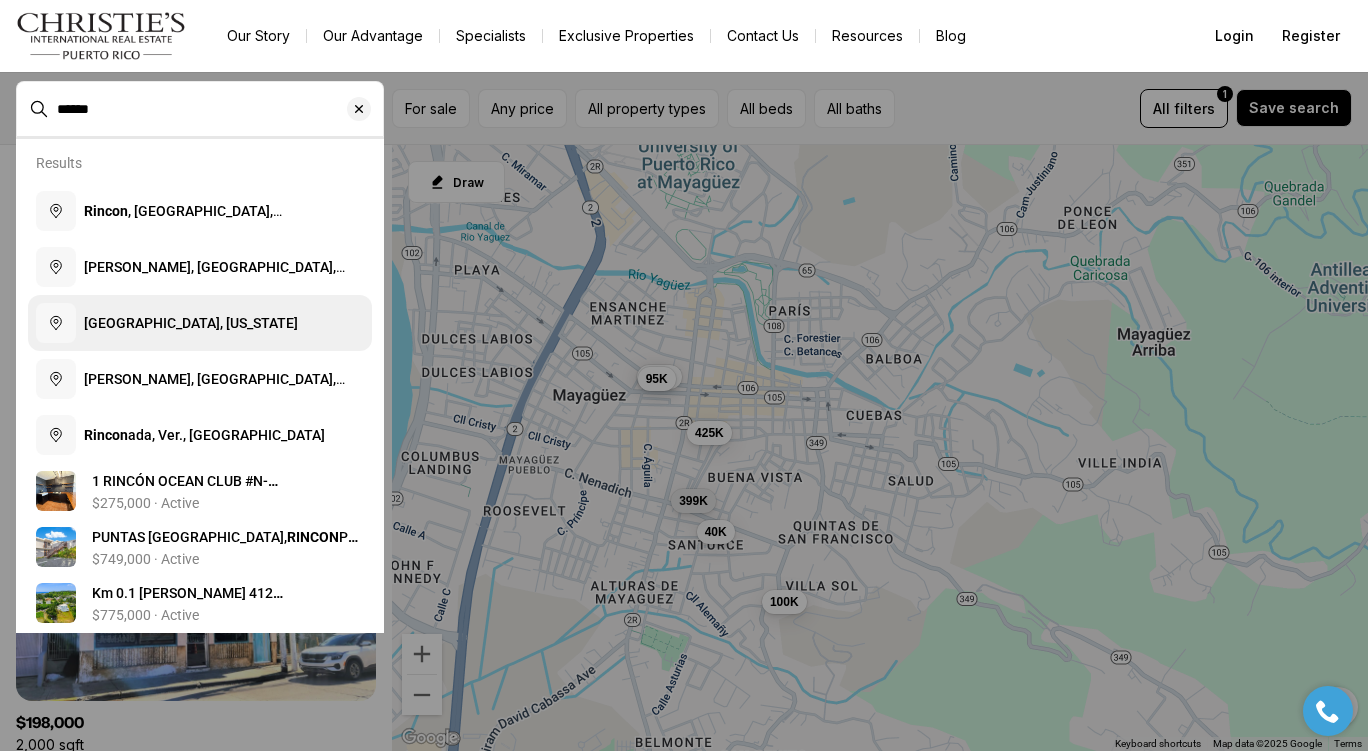 click on "Rincón, Puerto Rico" at bounding box center (191, 323) 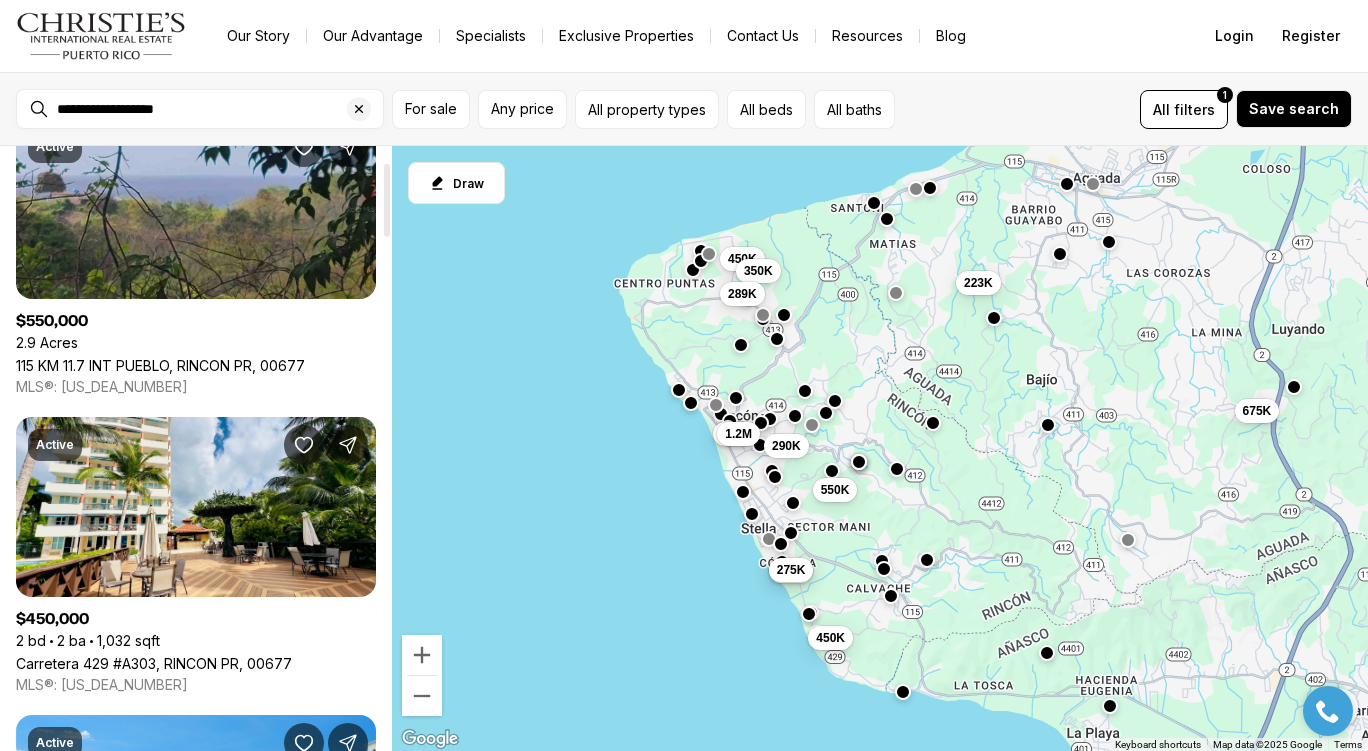 scroll, scrollTop: 131, scrollLeft: 0, axis: vertical 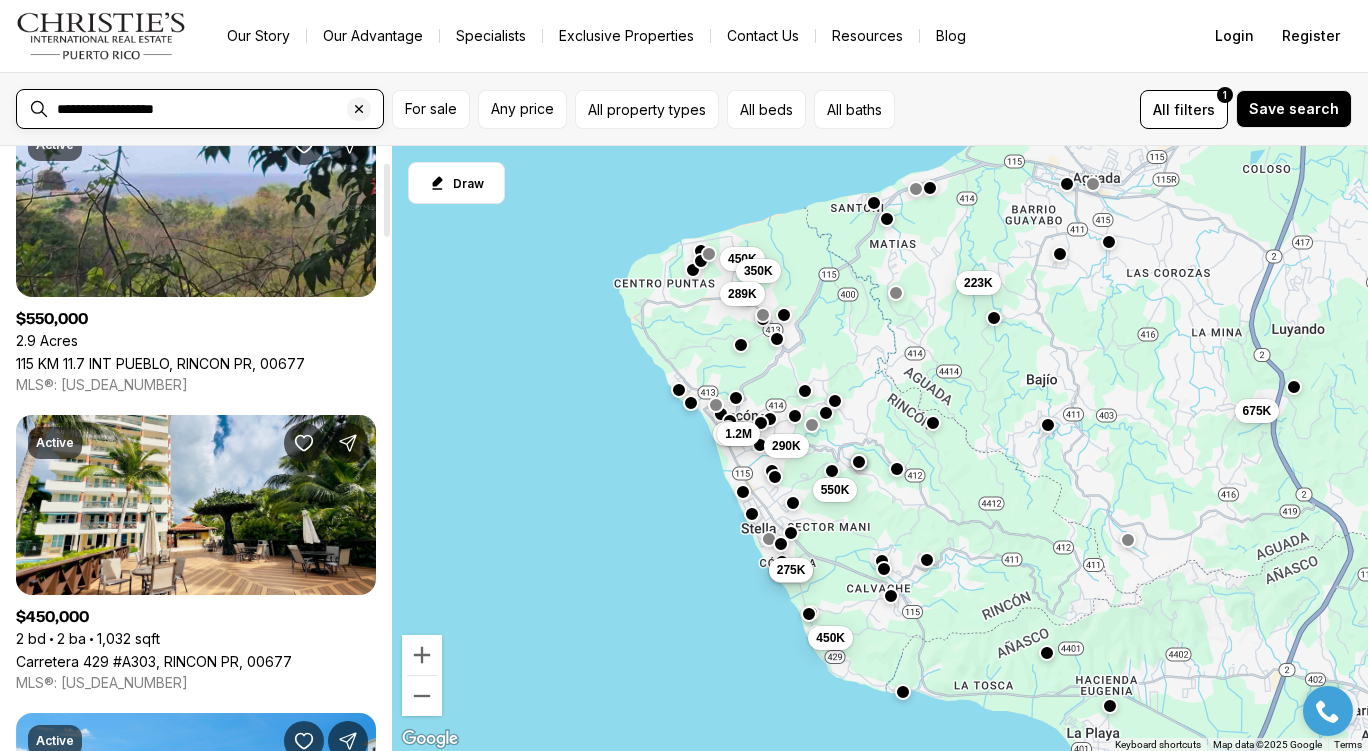 click on "**********" at bounding box center [216, 109] 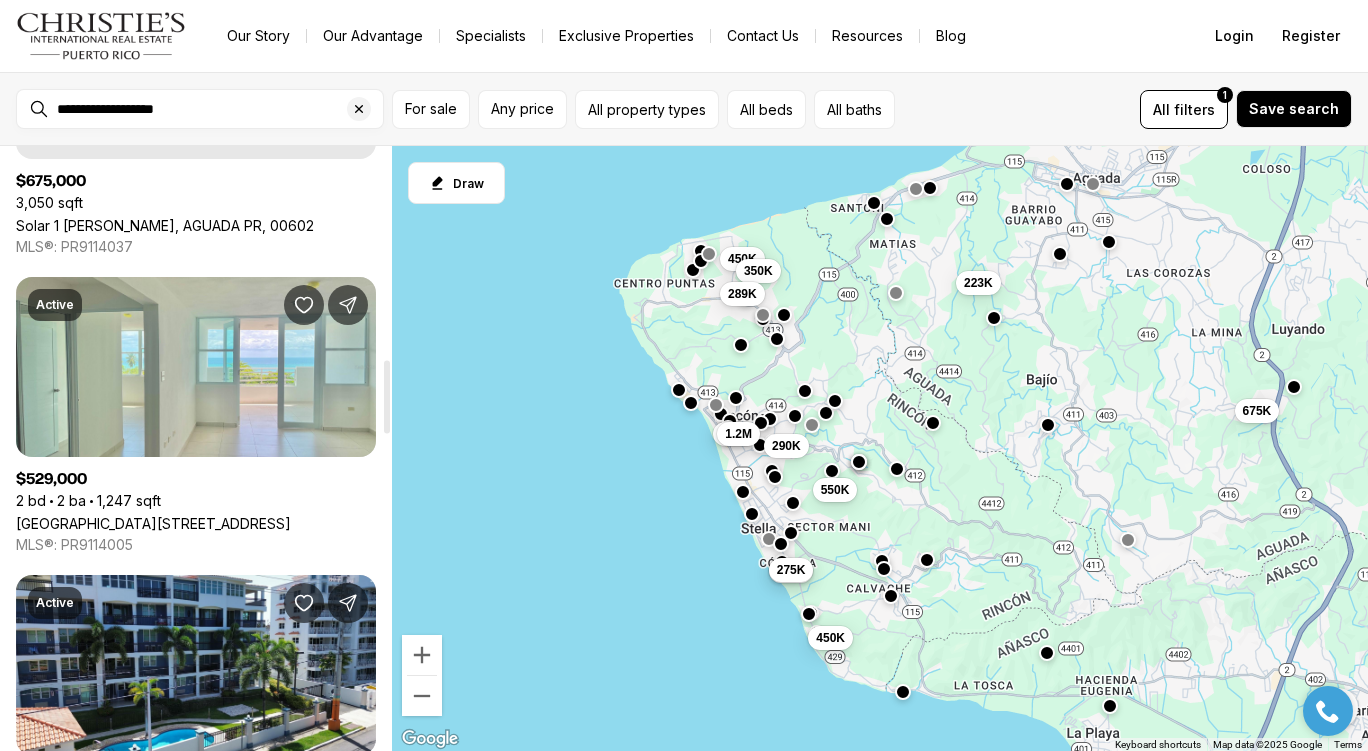 scroll, scrollTop: 1759, scrollLeft: 0, axis: vertical 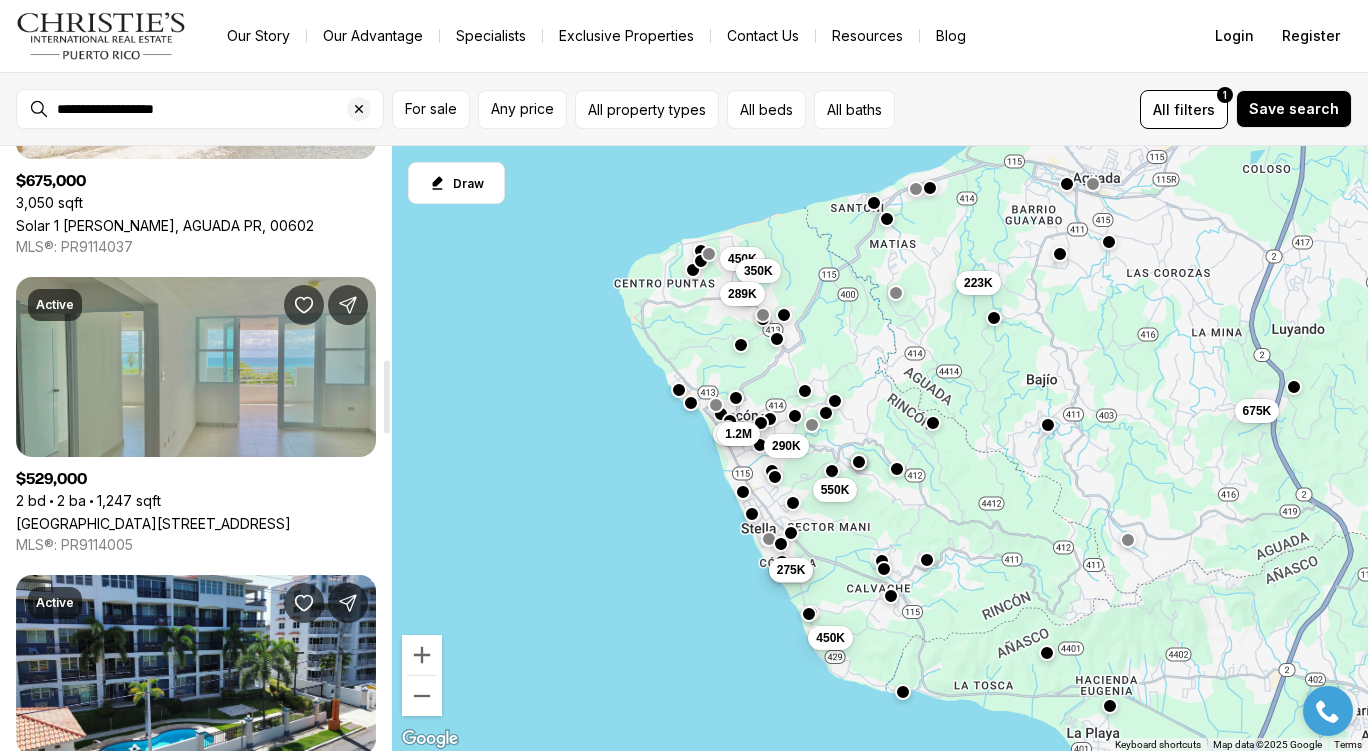 click on "Ocean Palace CAMBIJA STREET #603, RINCON PR, 00677" at bounding box center (153, 523) 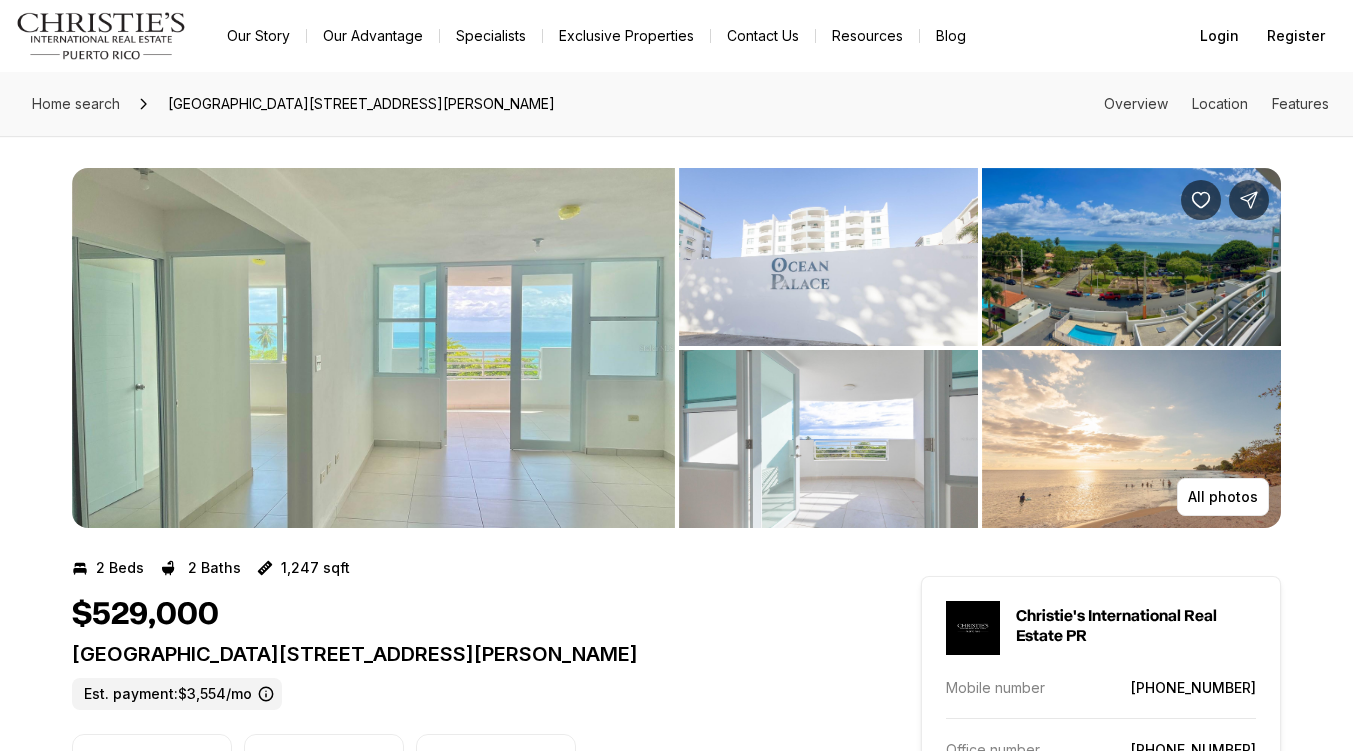 scroll, scrollTop: 0, scrollLeft: 0, axis: both 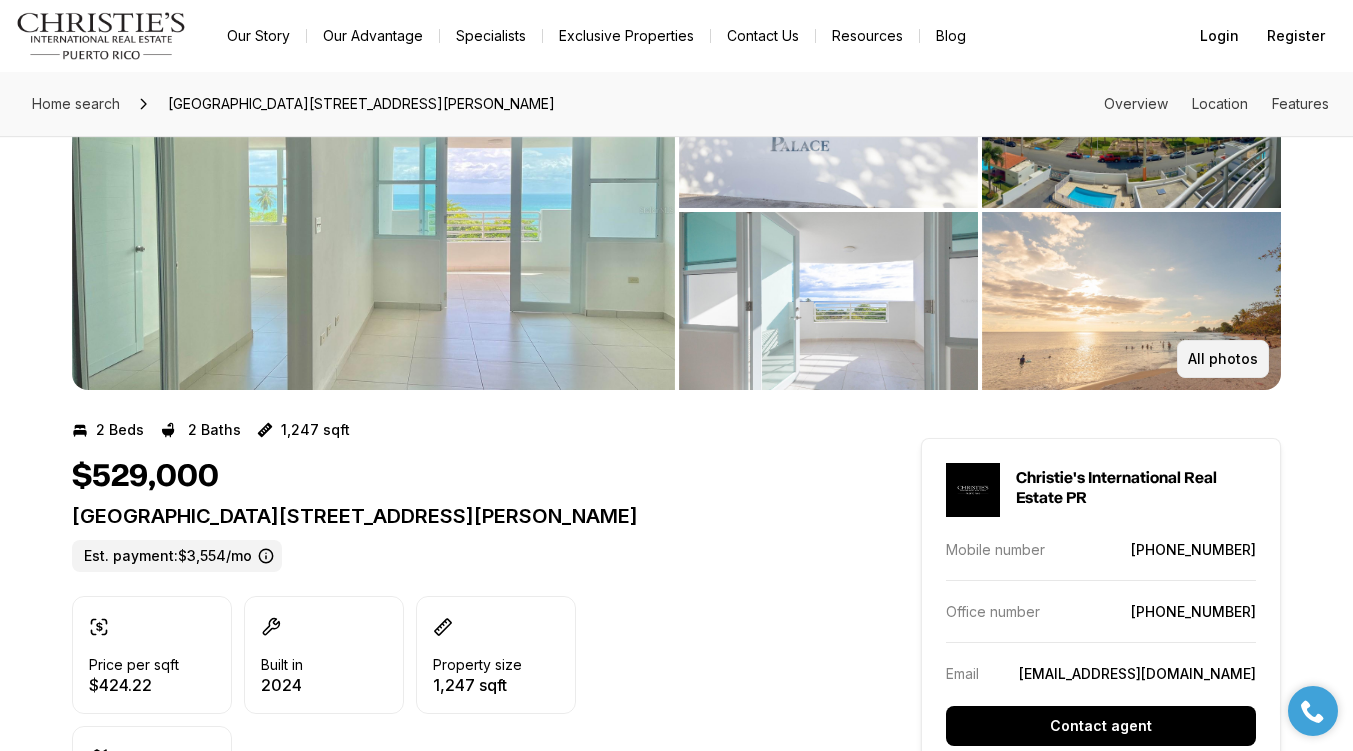click on "All photos" at bounding box center [1223, 359] 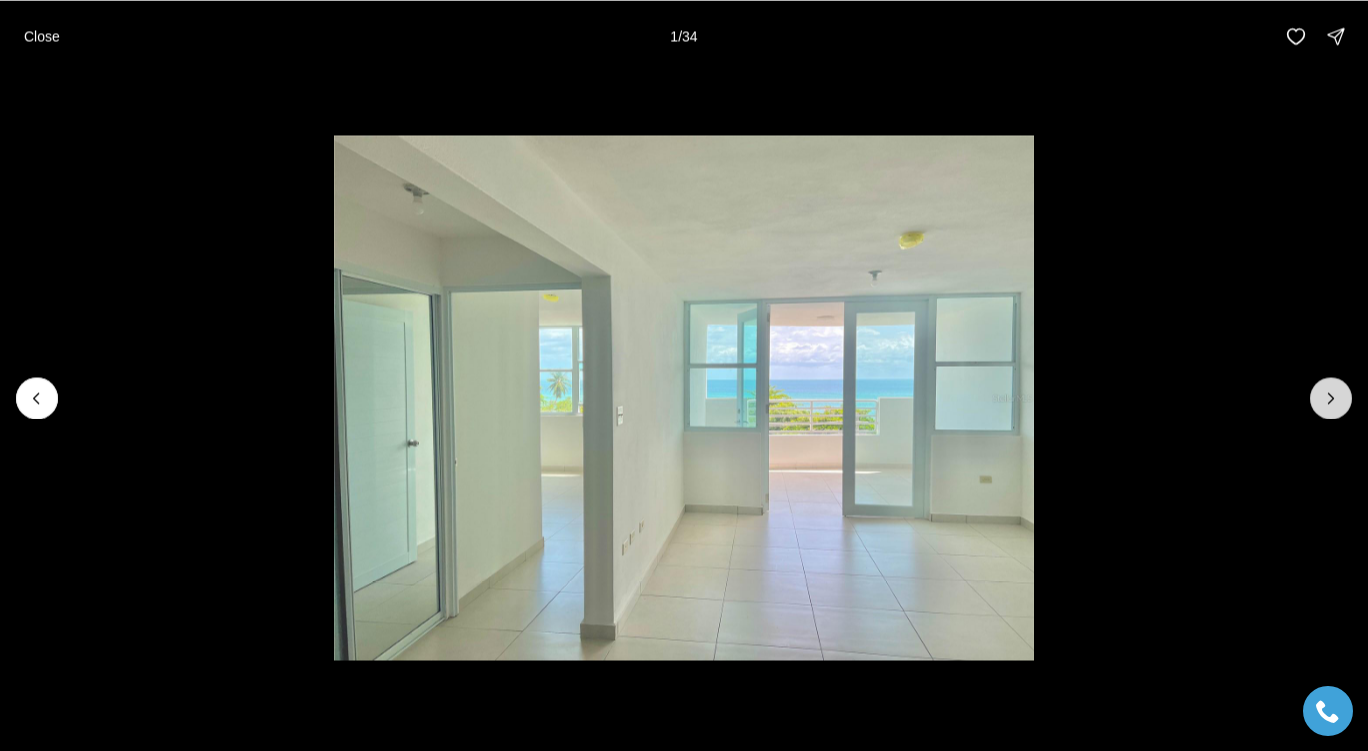 click 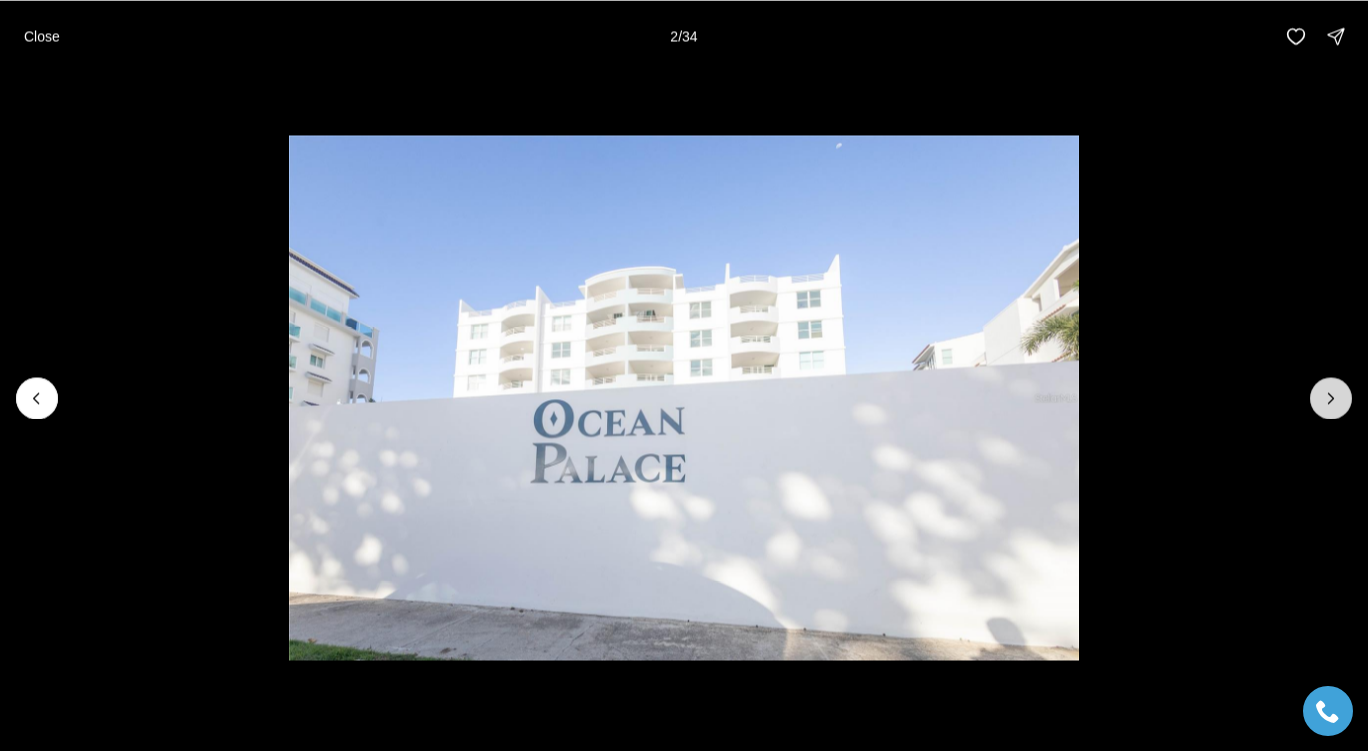 click 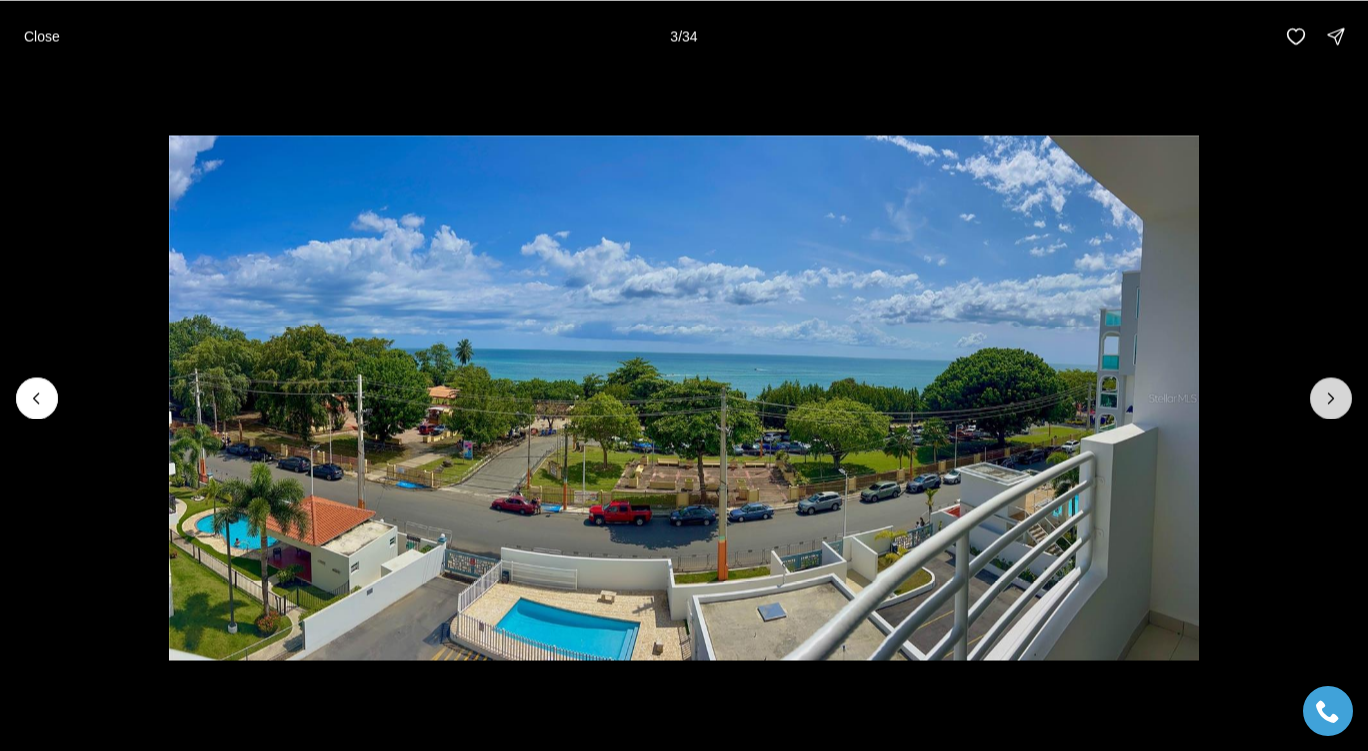 click 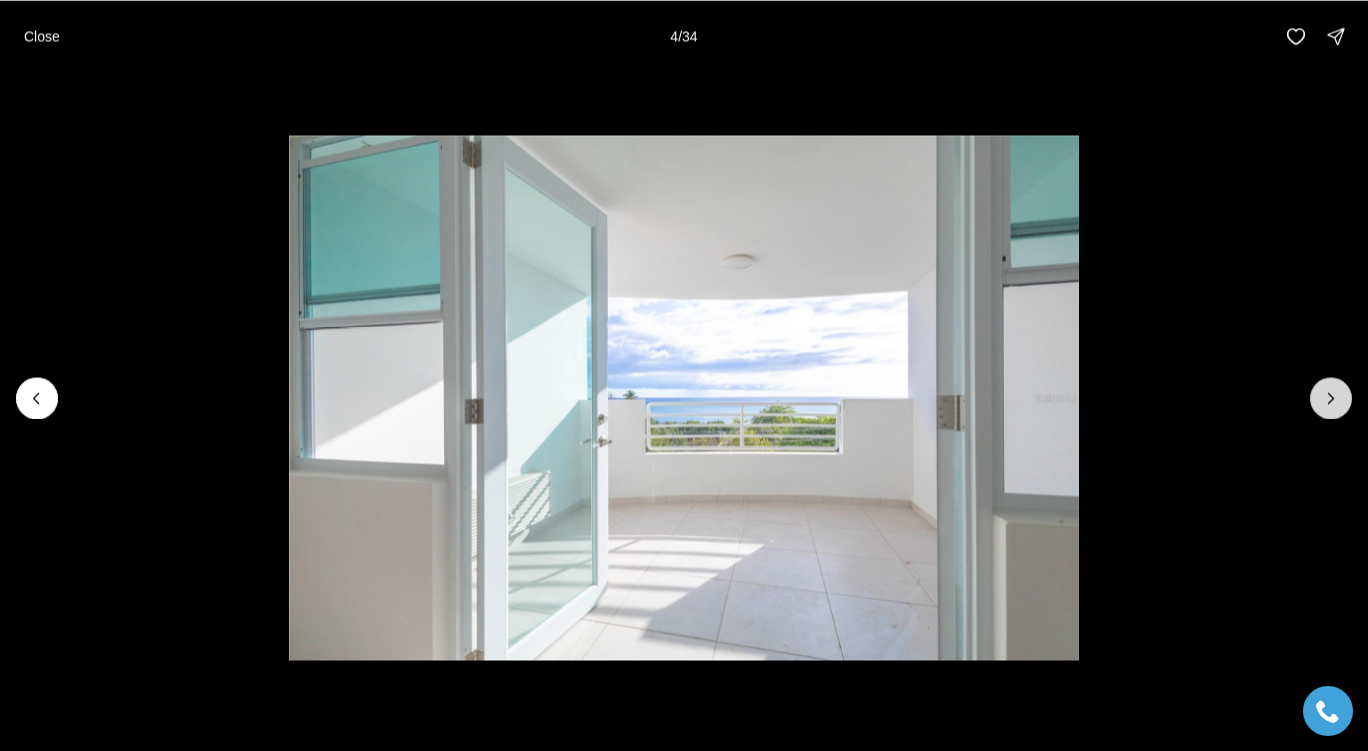 click 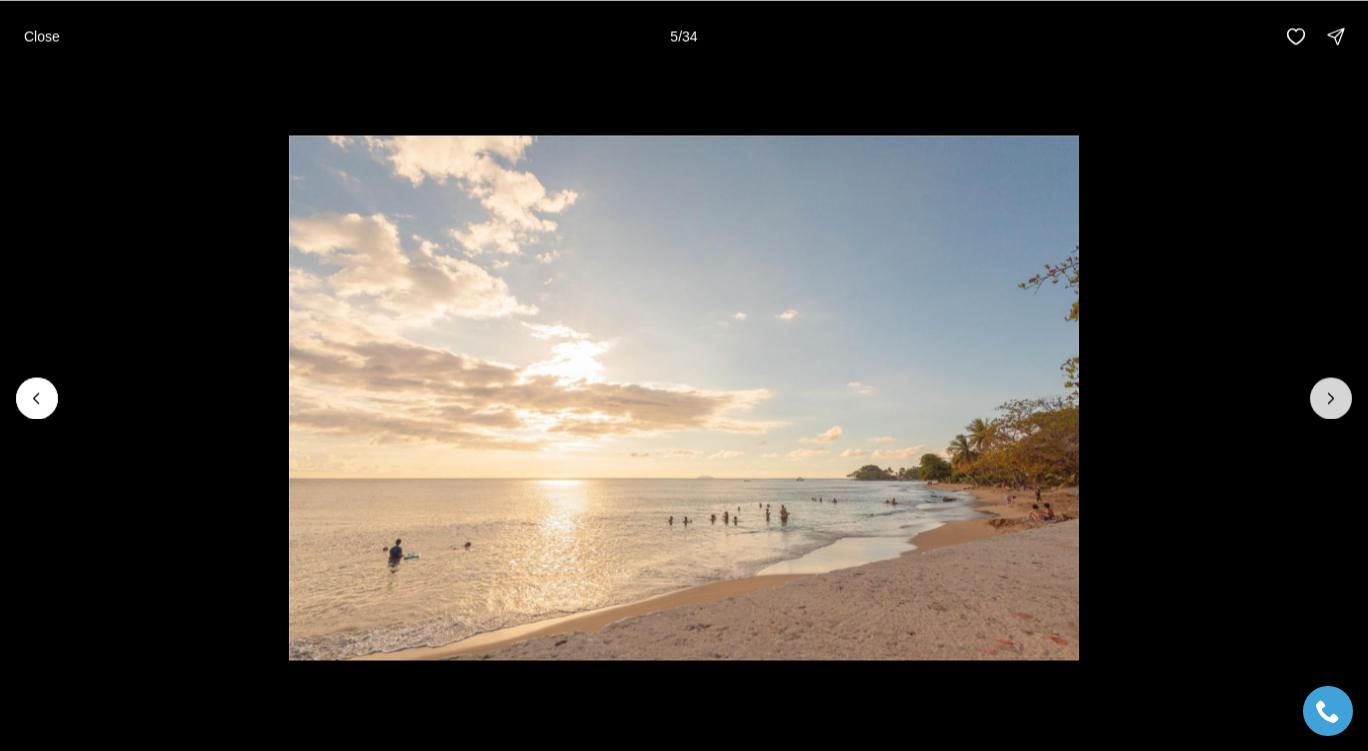 click 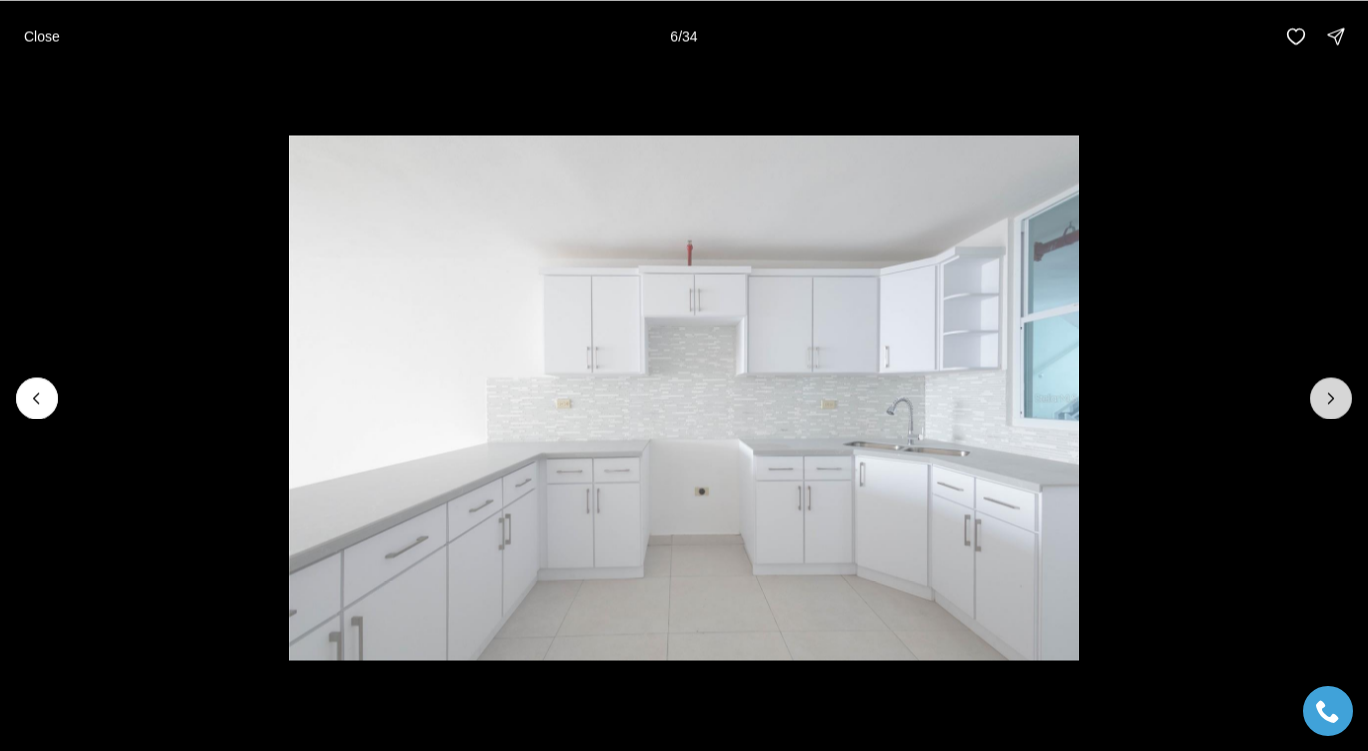 click 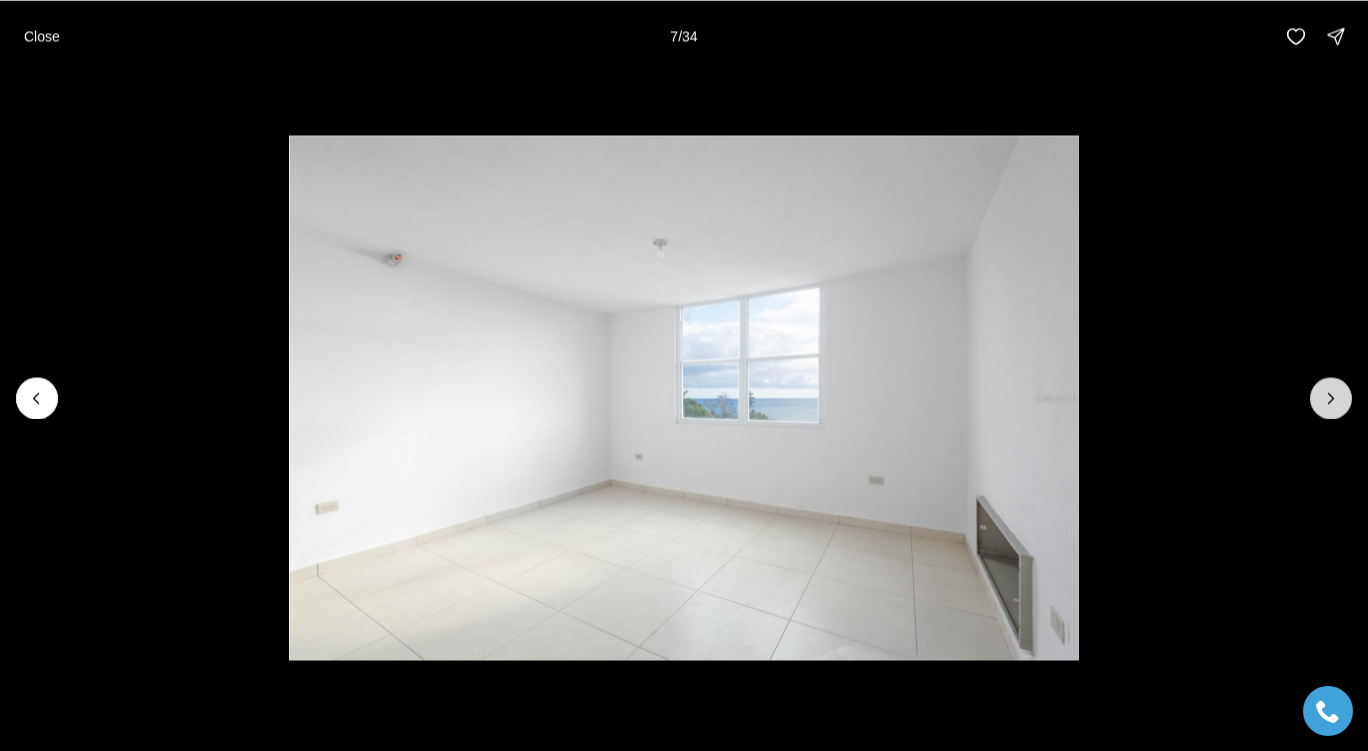 click 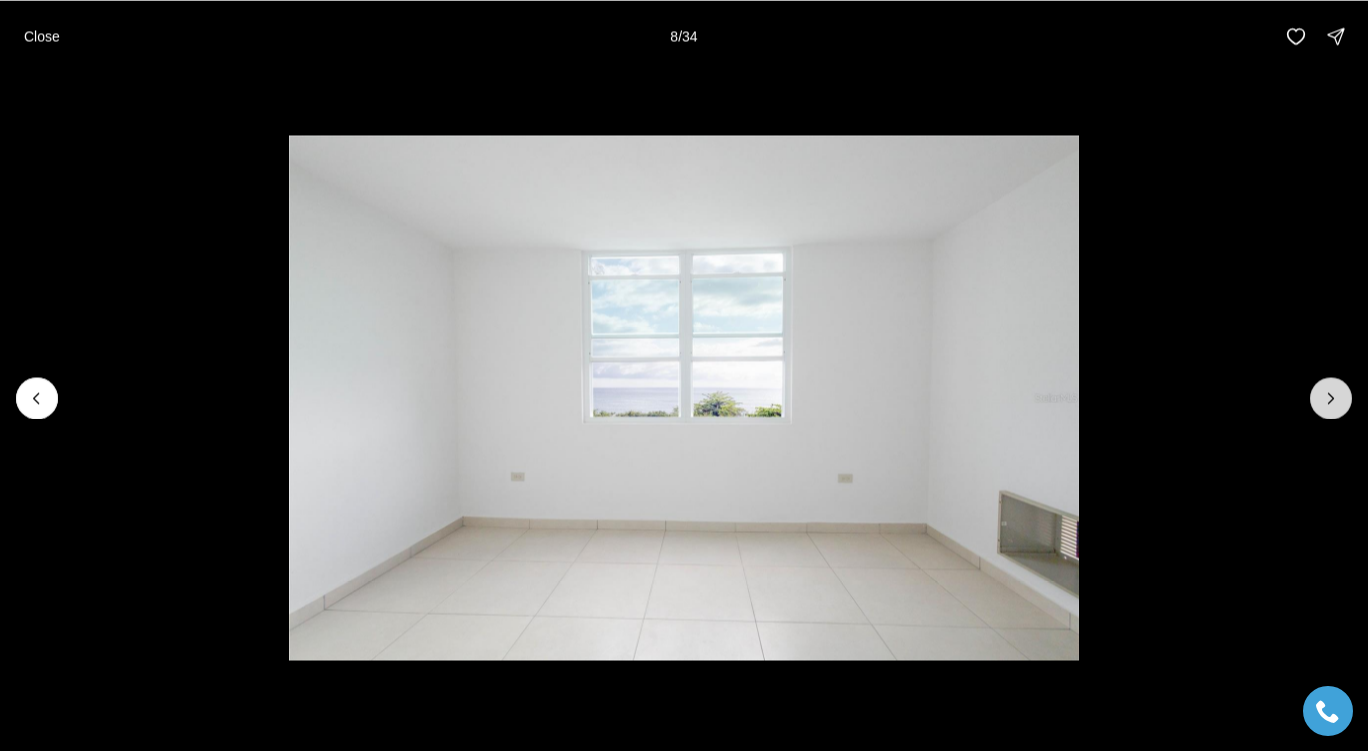 click 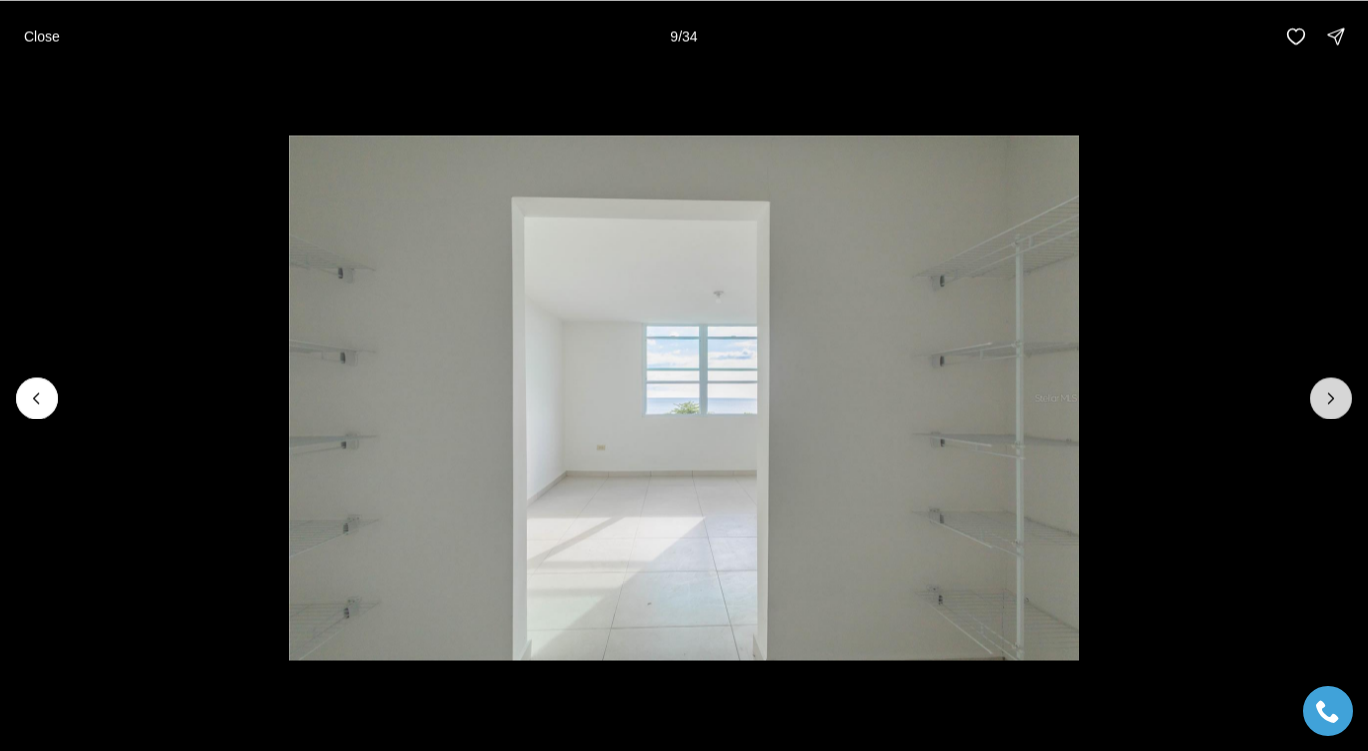 click 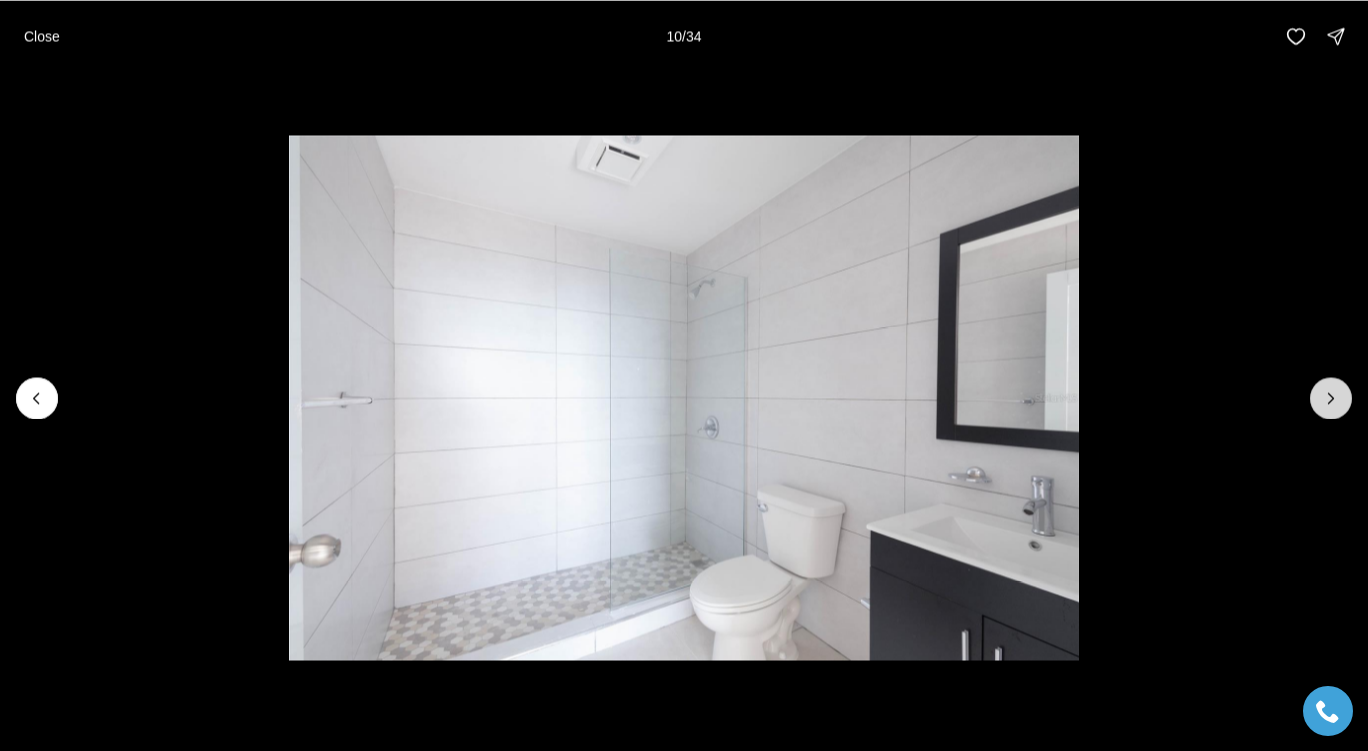 click 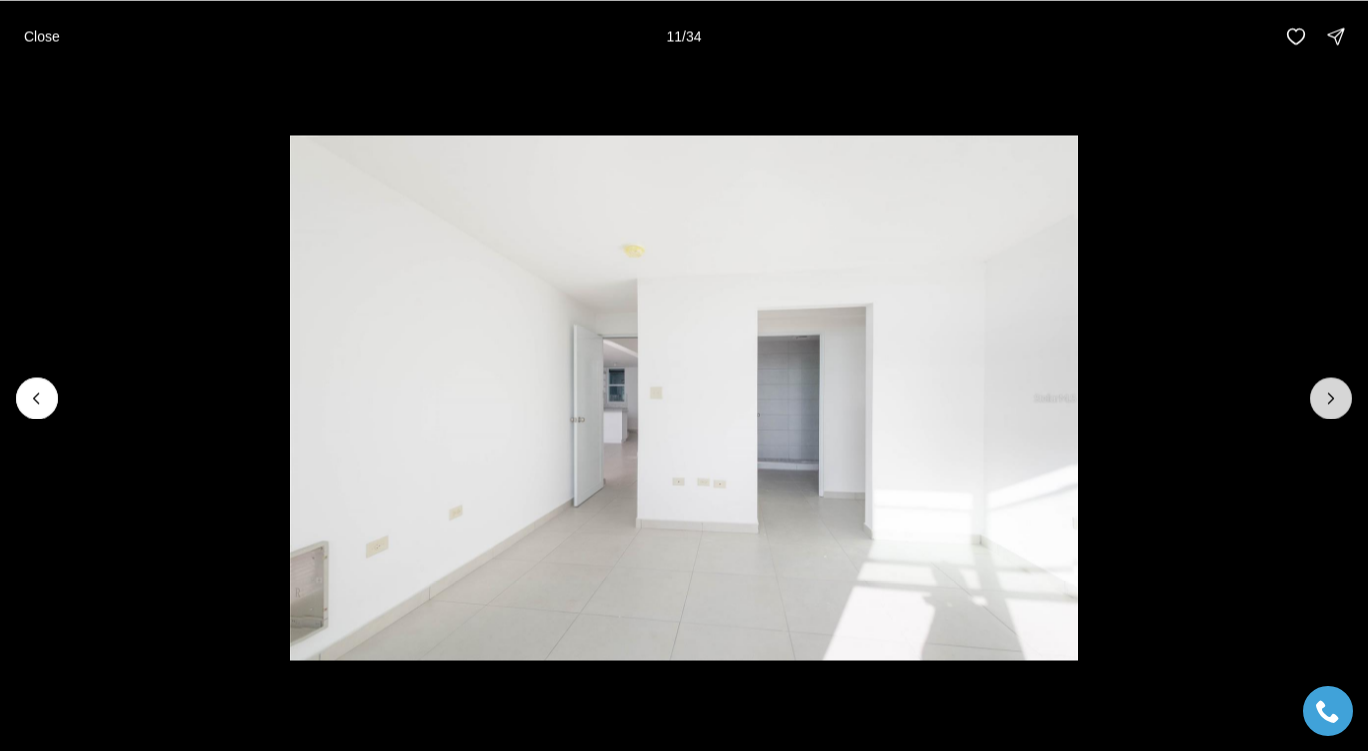 click 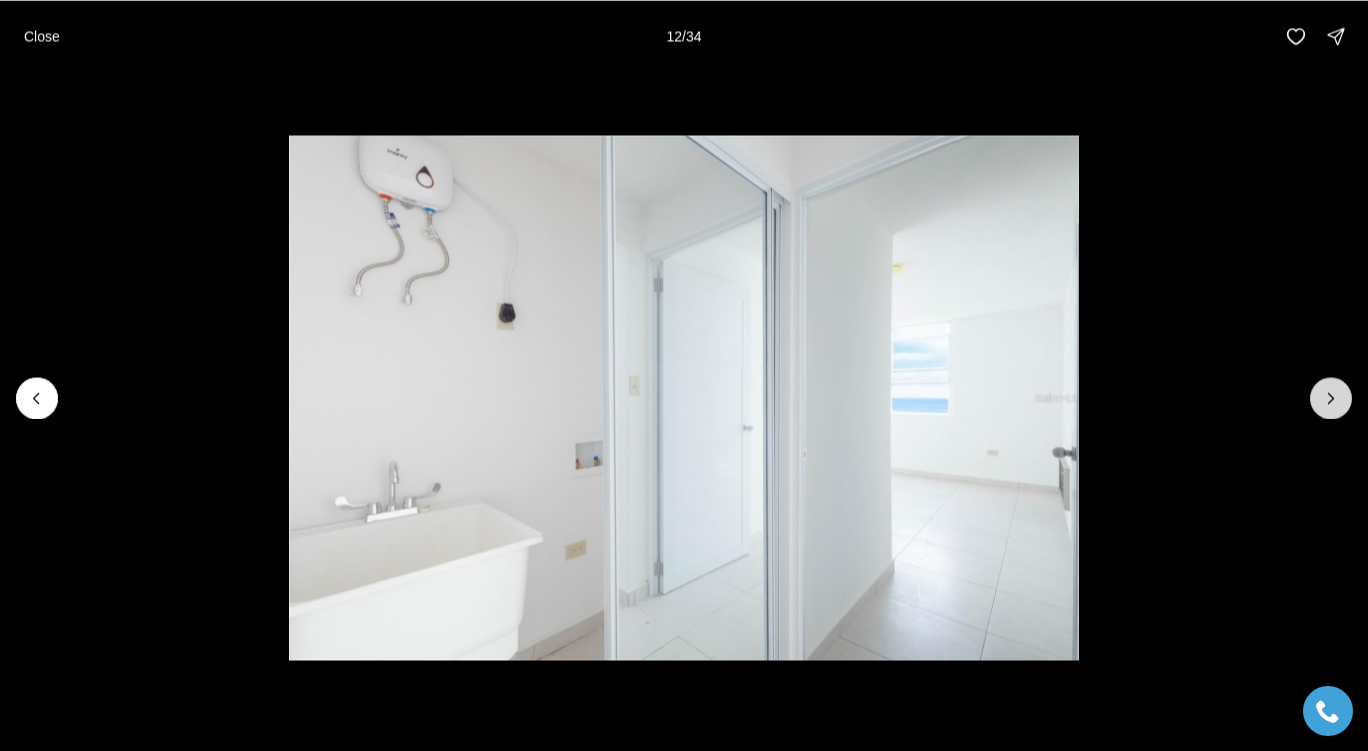 click 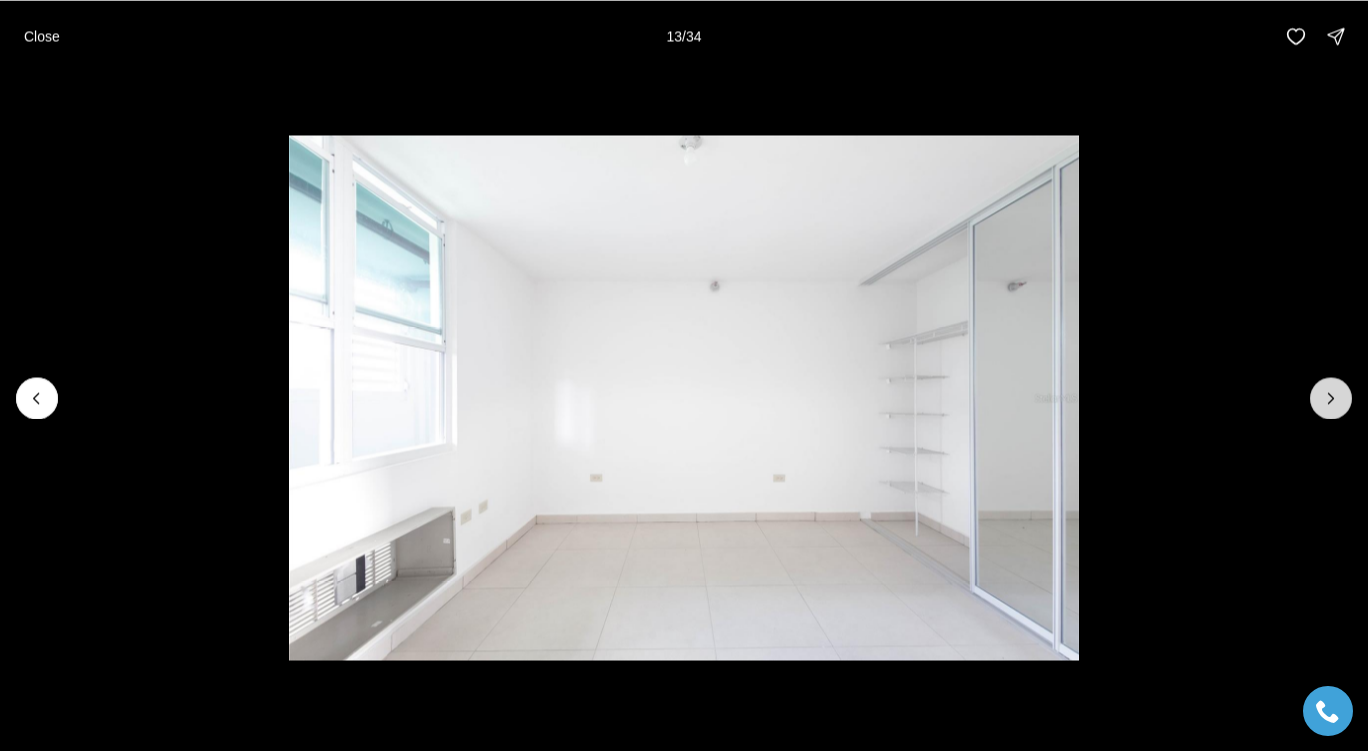 click 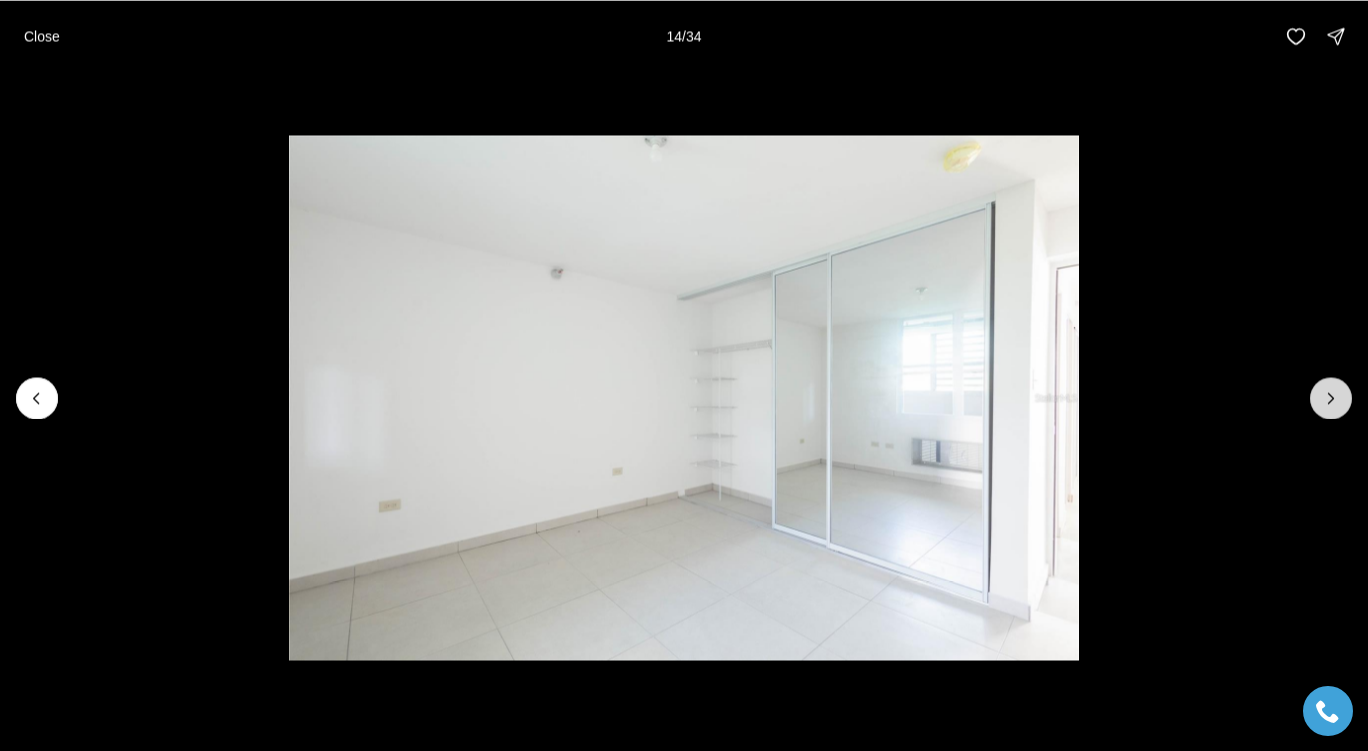 click 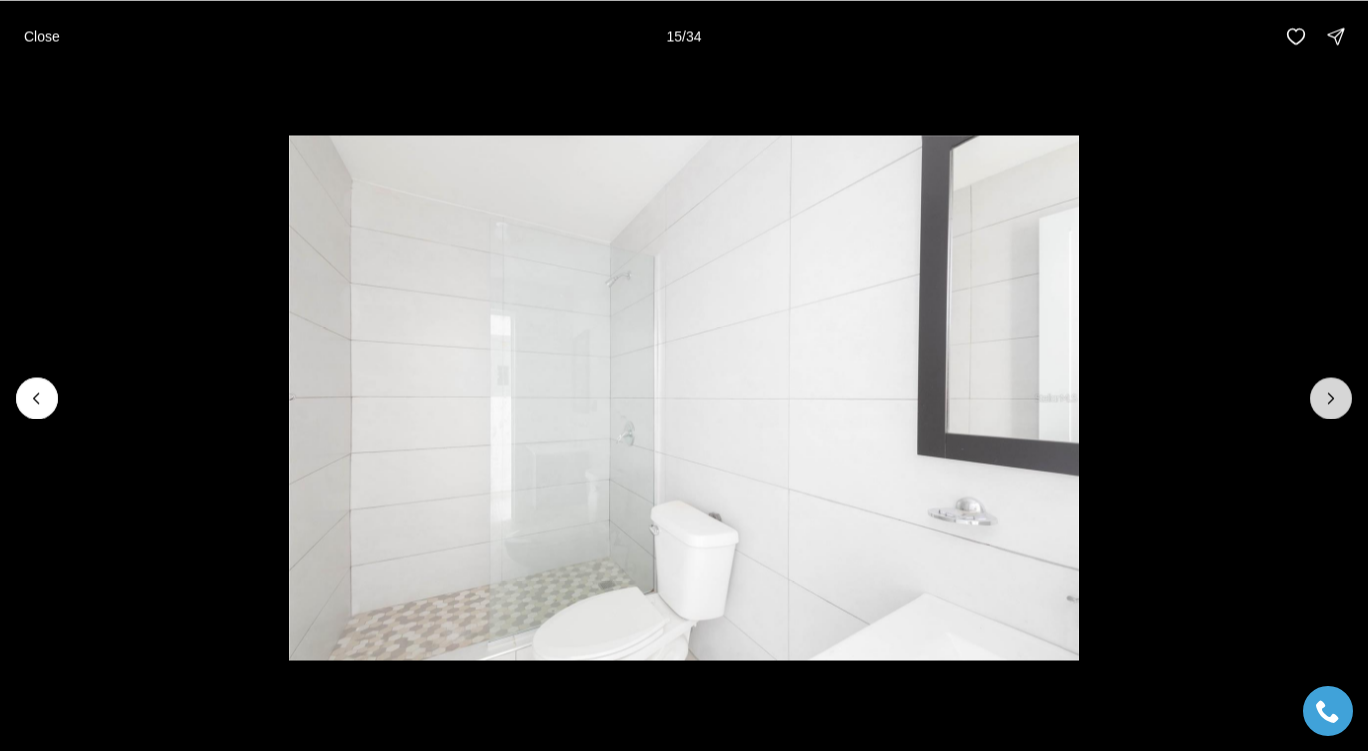 click 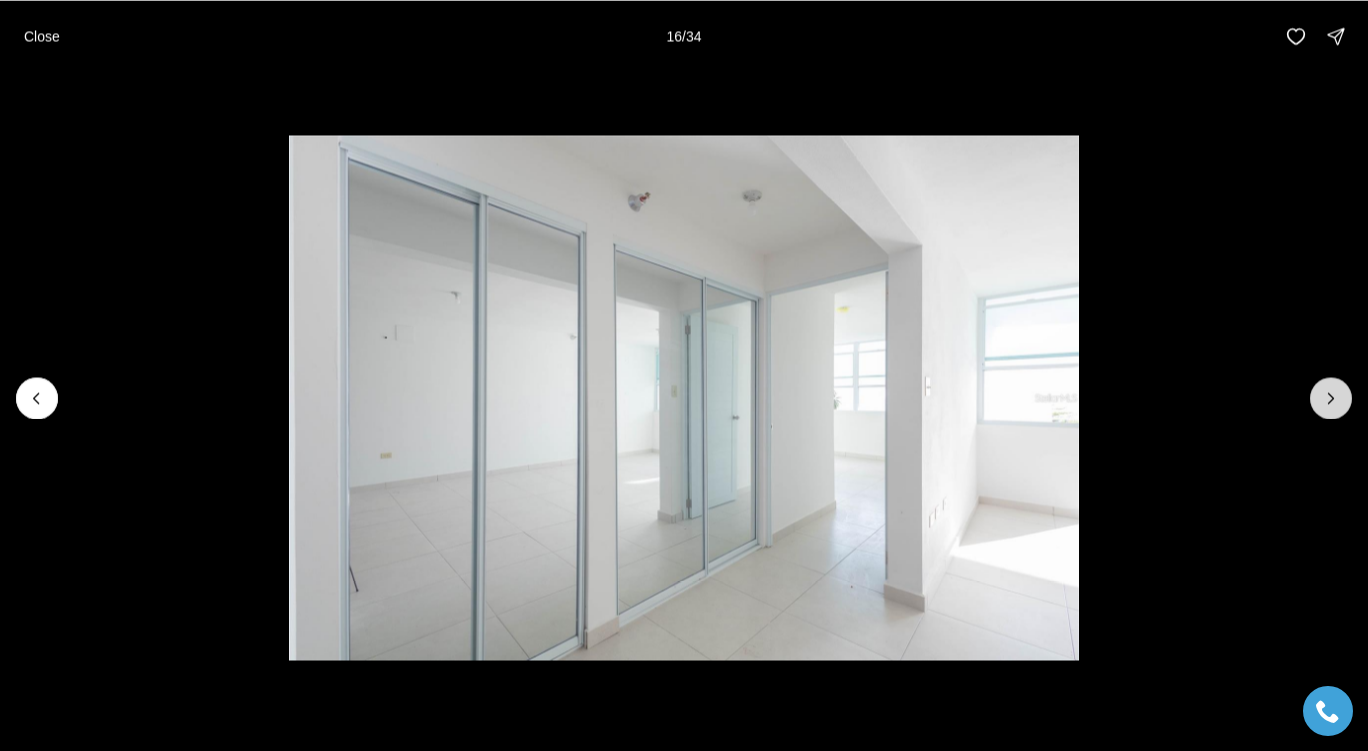click 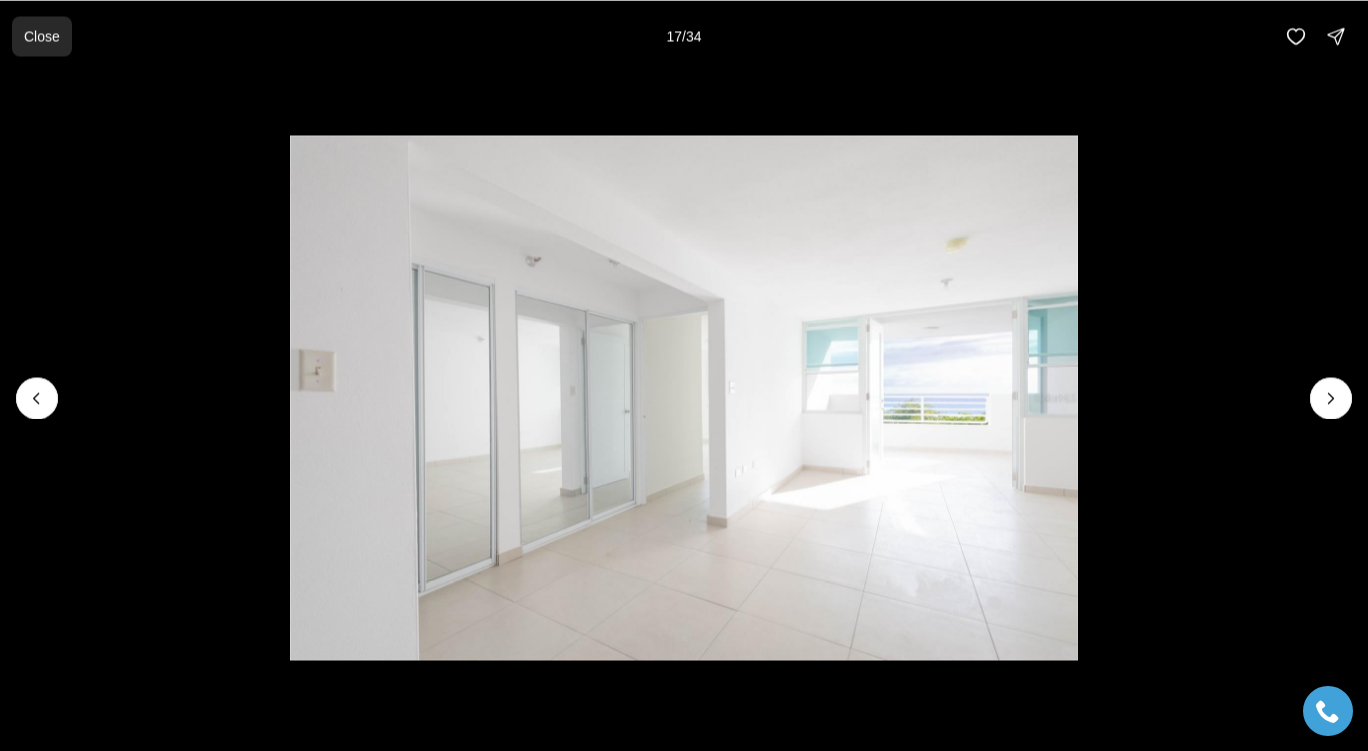click on "Close" at bounding box center (42, 36) 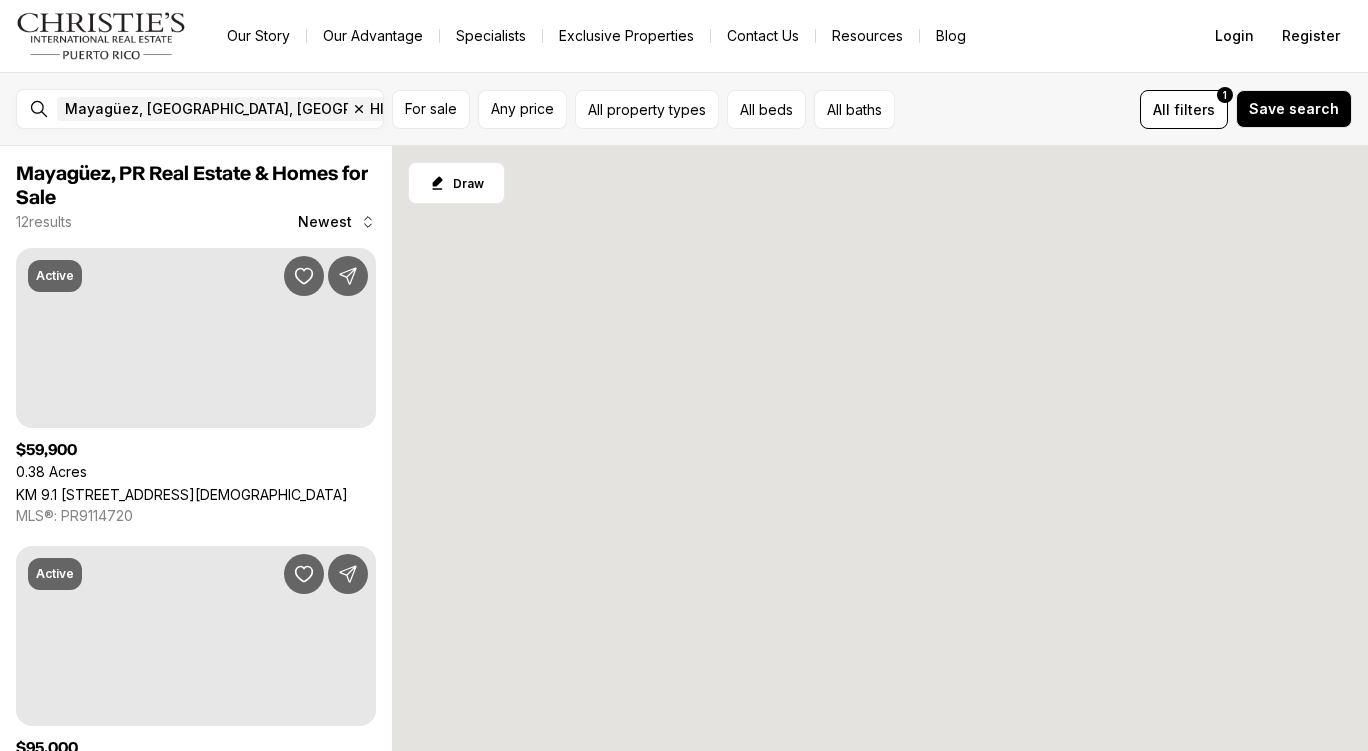 scroll, scrollTop: 0, scrollLeft: 0, axis: both 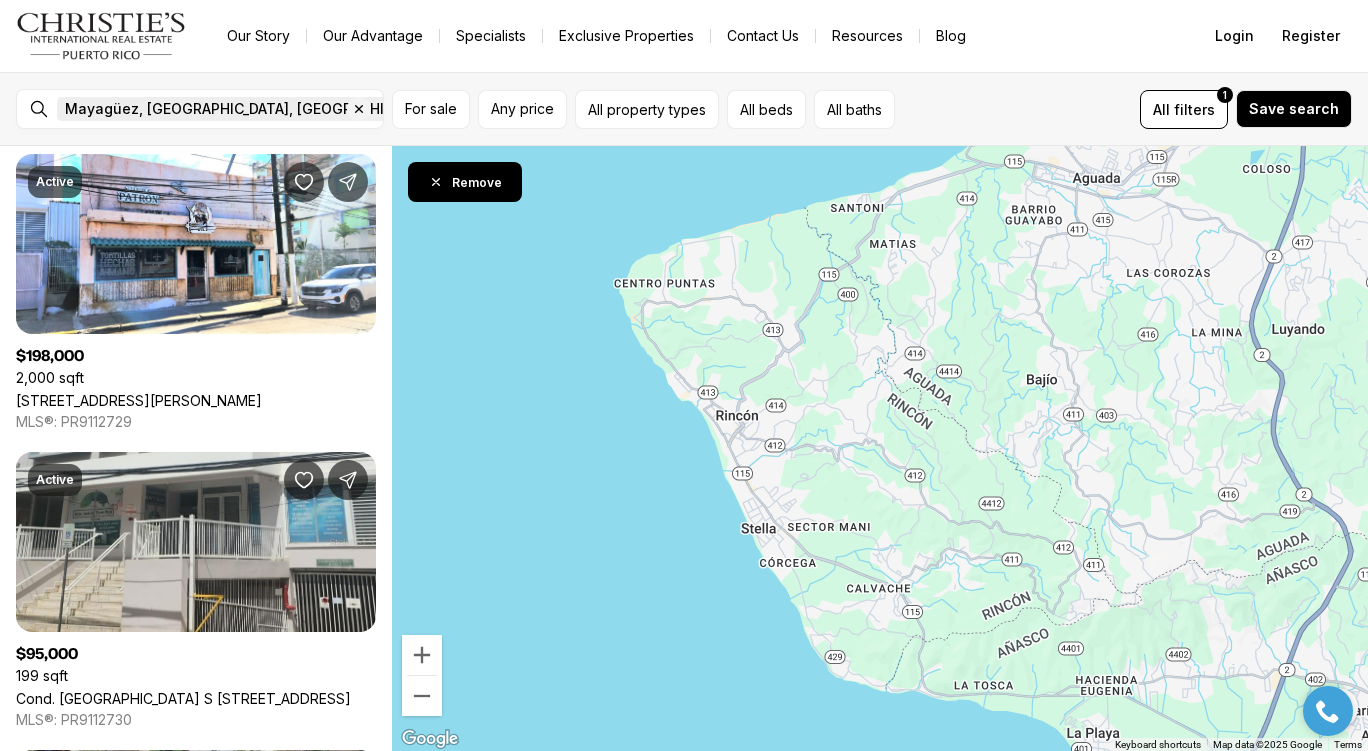 click 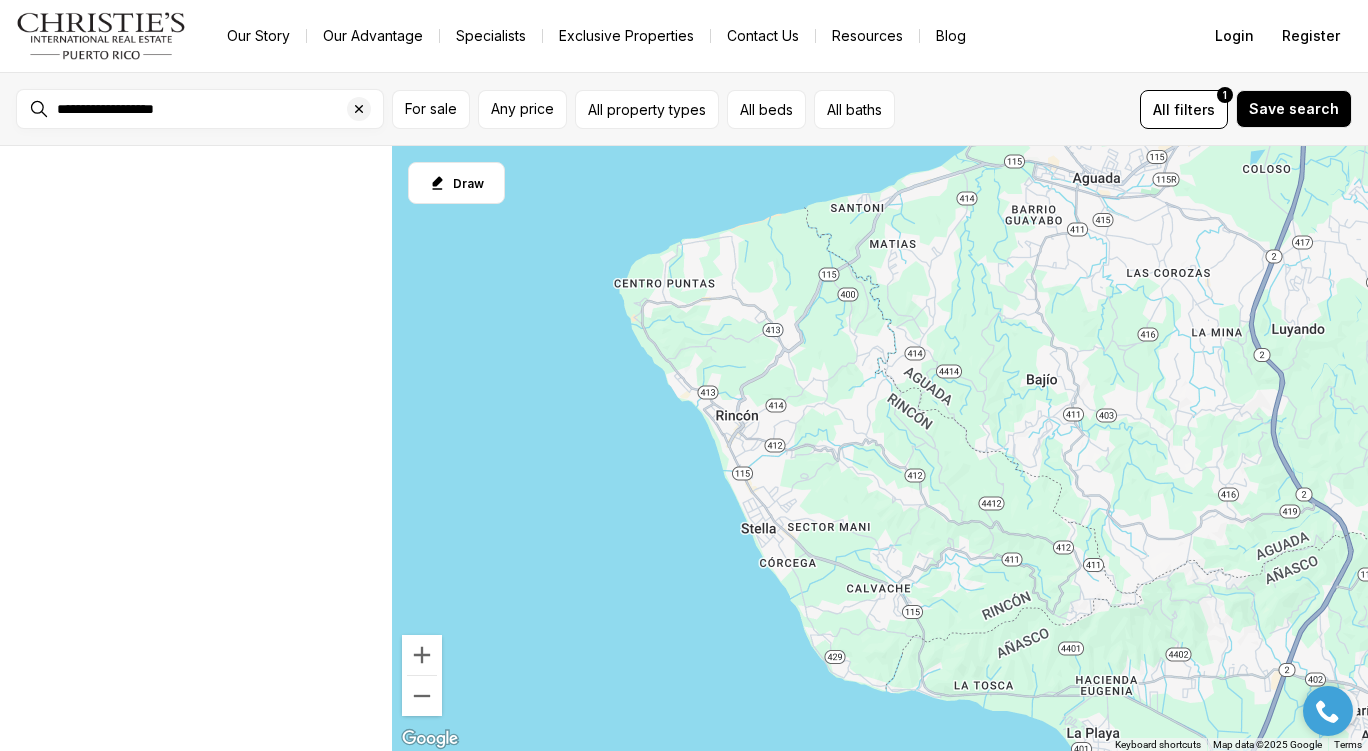 click on "**********" at bounding box center (200, 109) 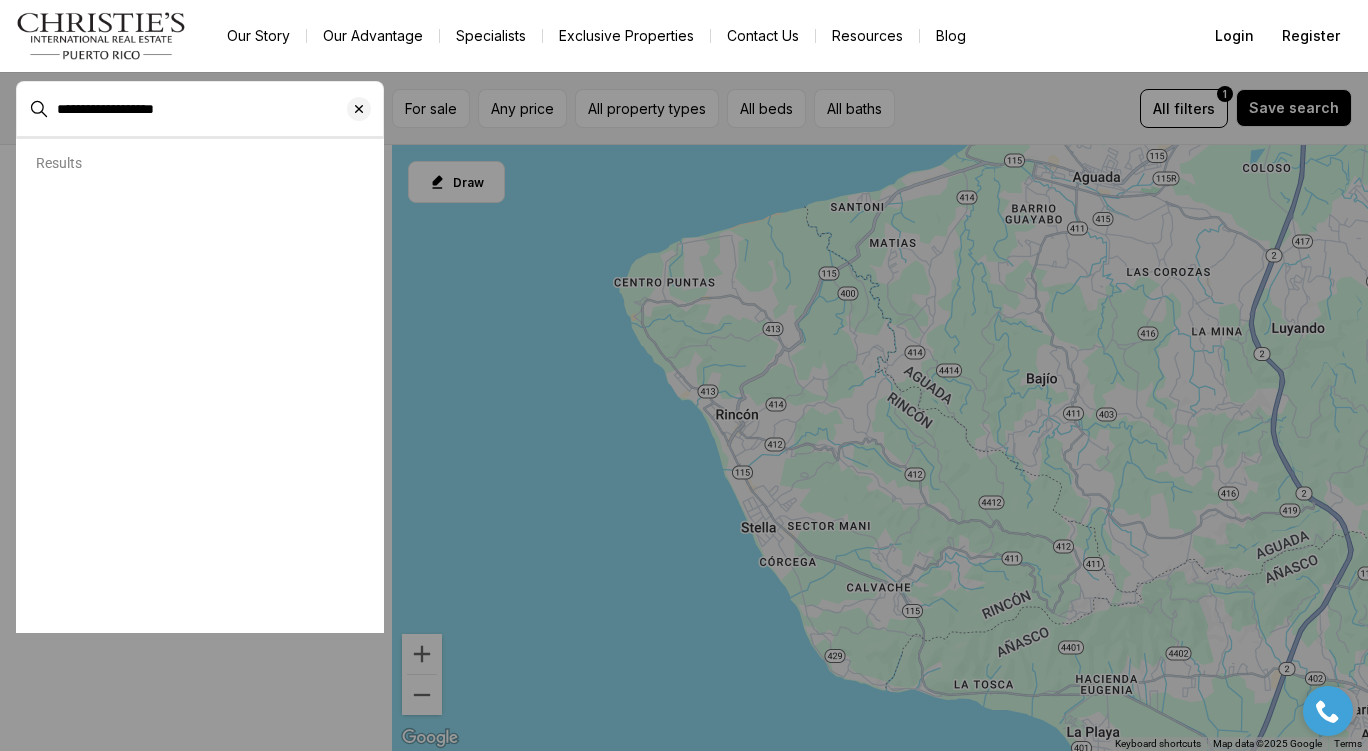 scroll, scrollTop: 0, scrollLeft: 0, axis: both 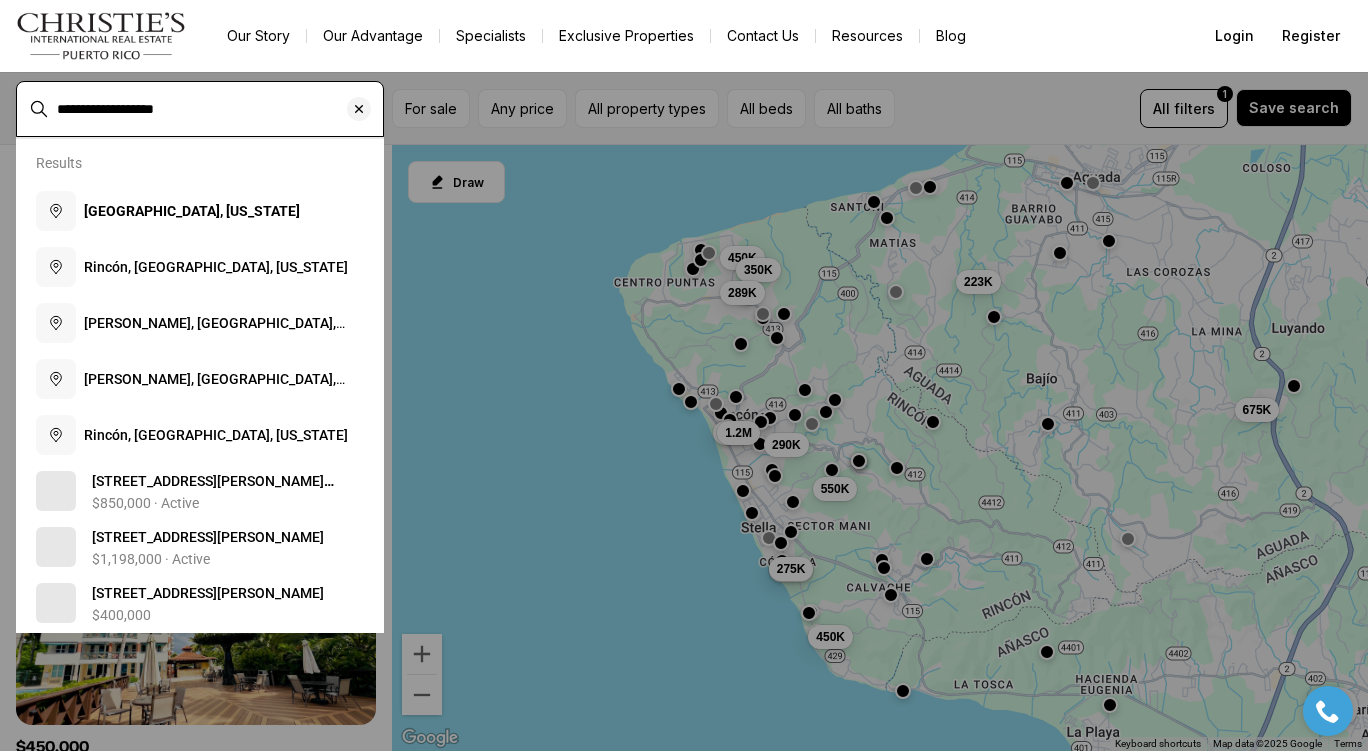 click on "**********" at bounding box center (216, 109) 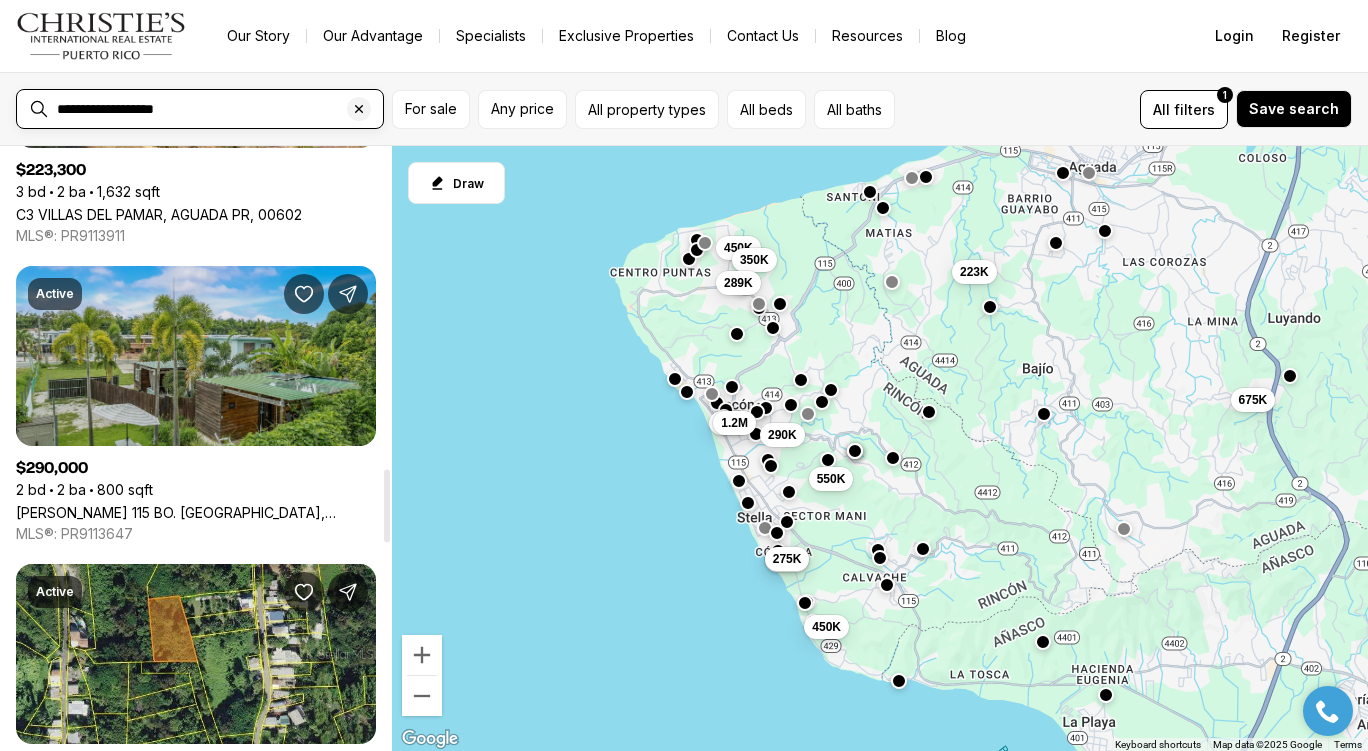 scroll, scrollTop: 2663, scrollLeft: 0, axis: vertical 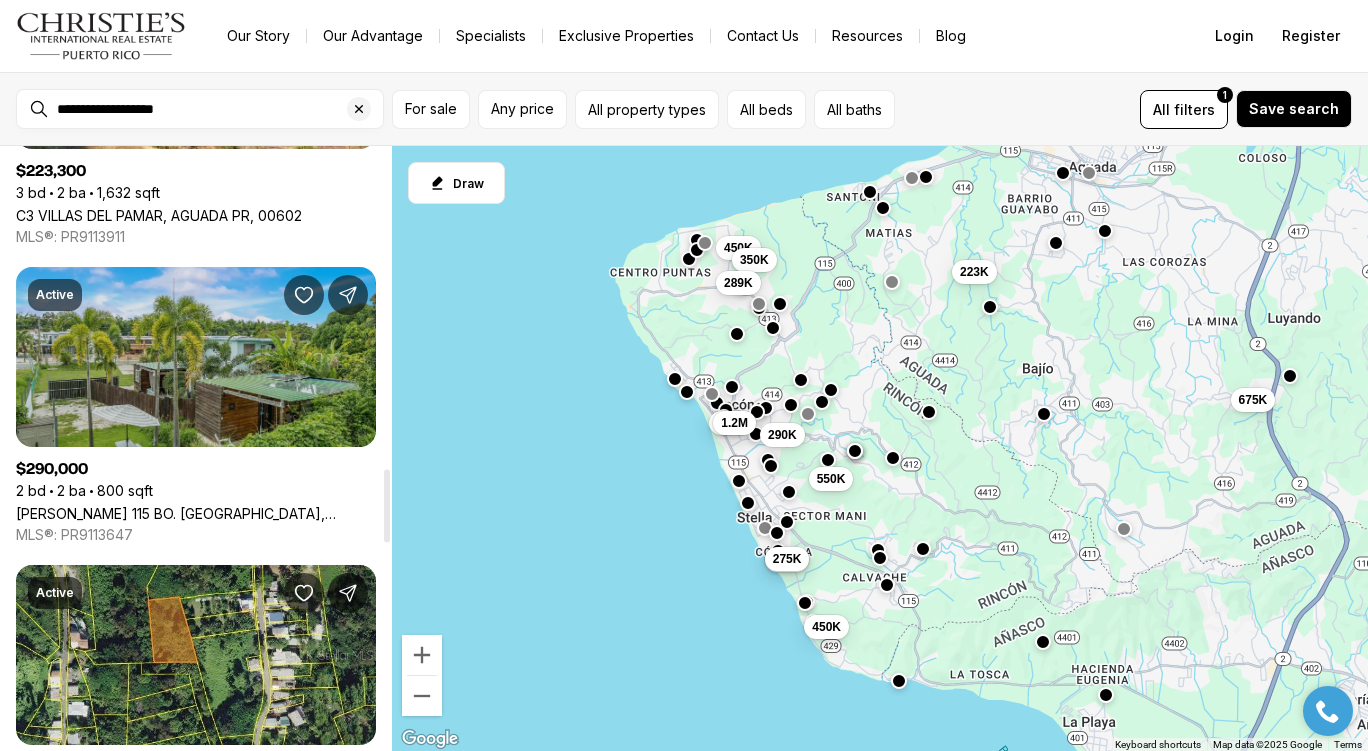 click on "Carr 115 BO. CALVACHE, RINCON PR, 00677" at bounding box center (196, 513) 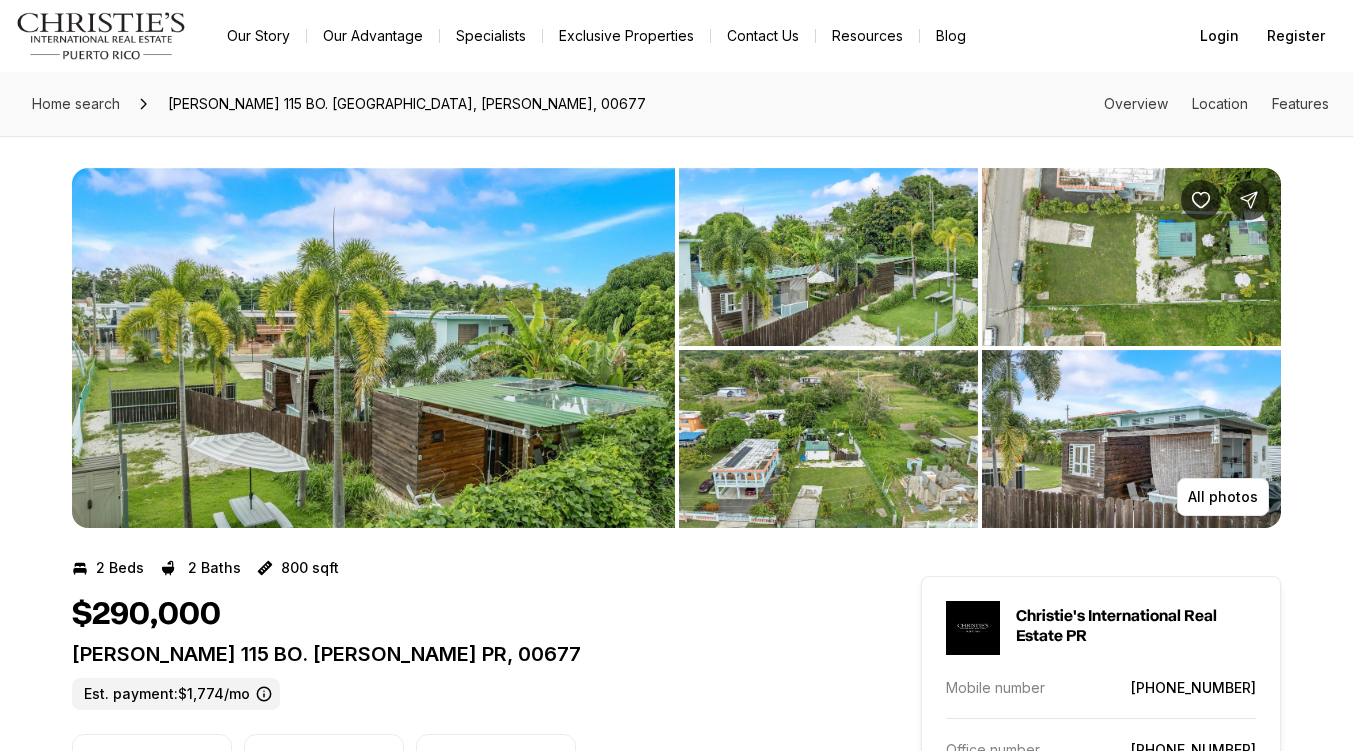 scroll, scrollTop: 0, scrollLeft: 0, axis: both 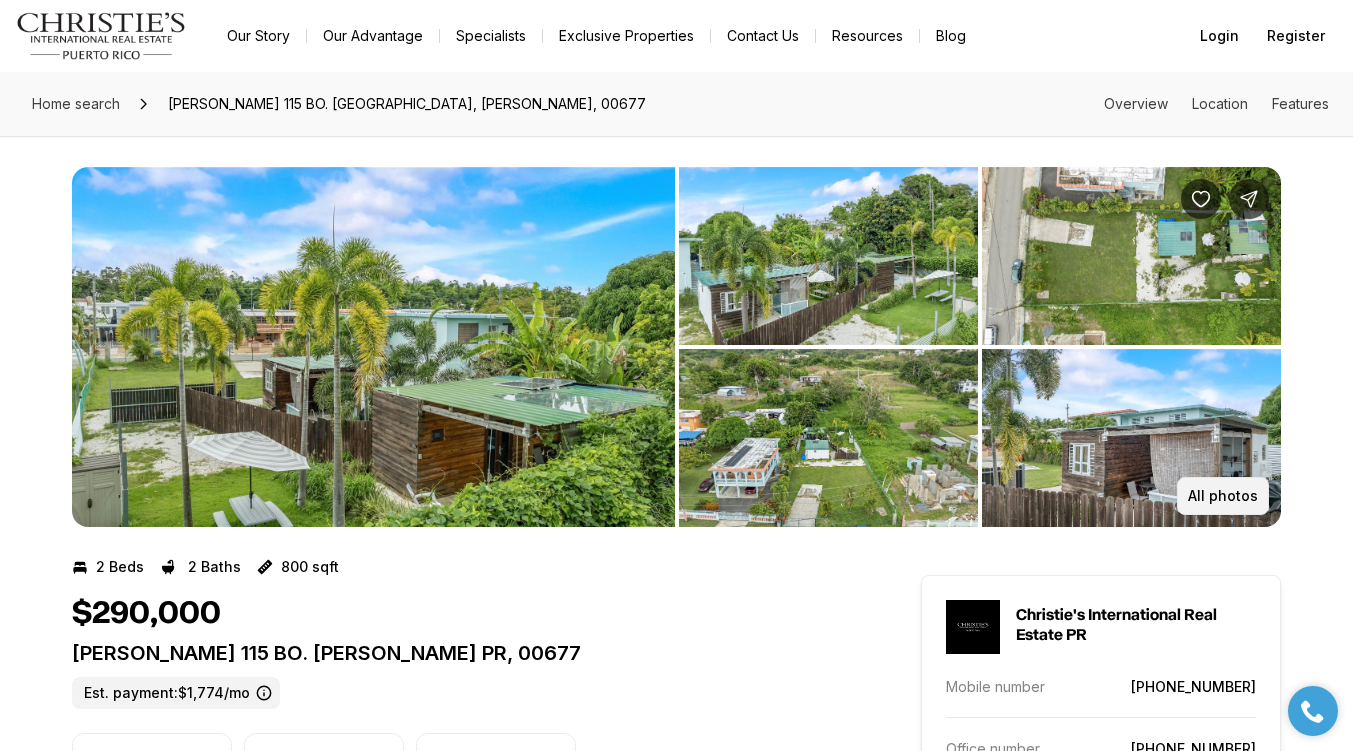 click on "All photos" at bounding box center [1223, 496] 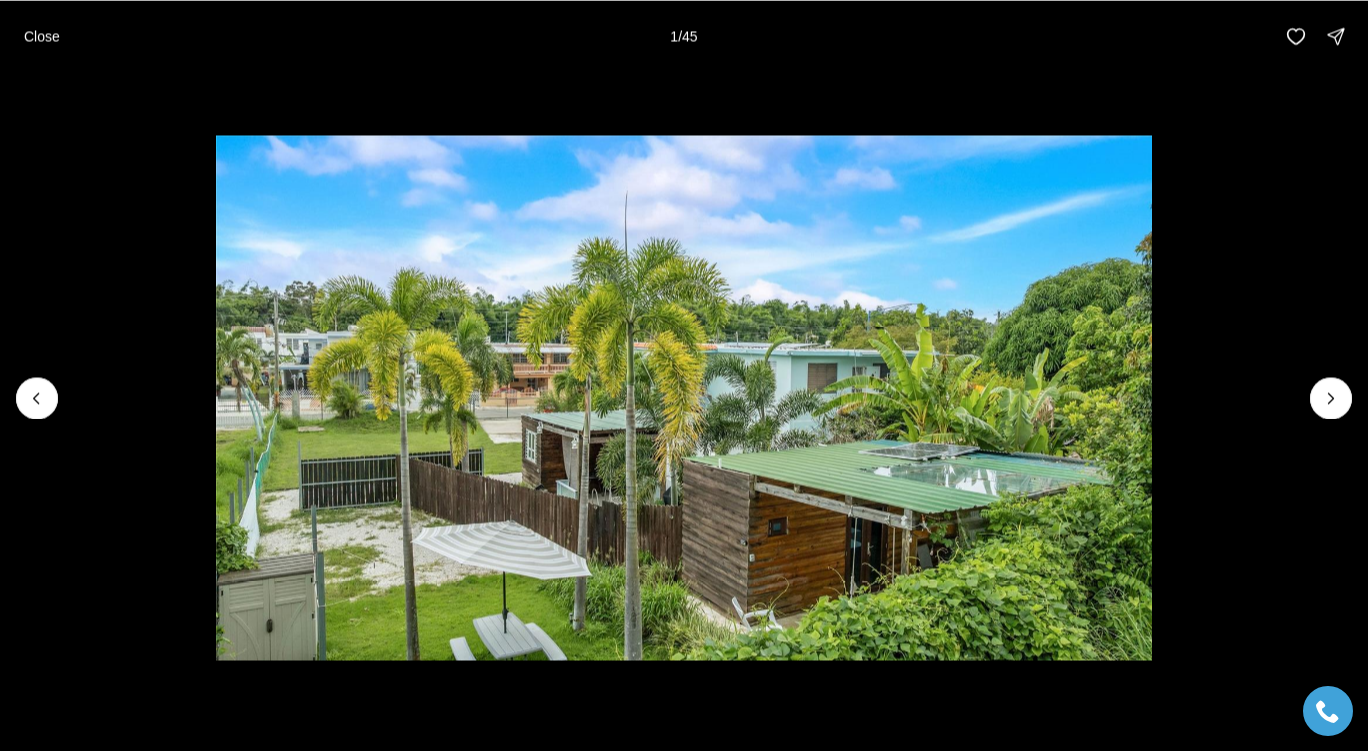 click at bounding box center [684, 397] 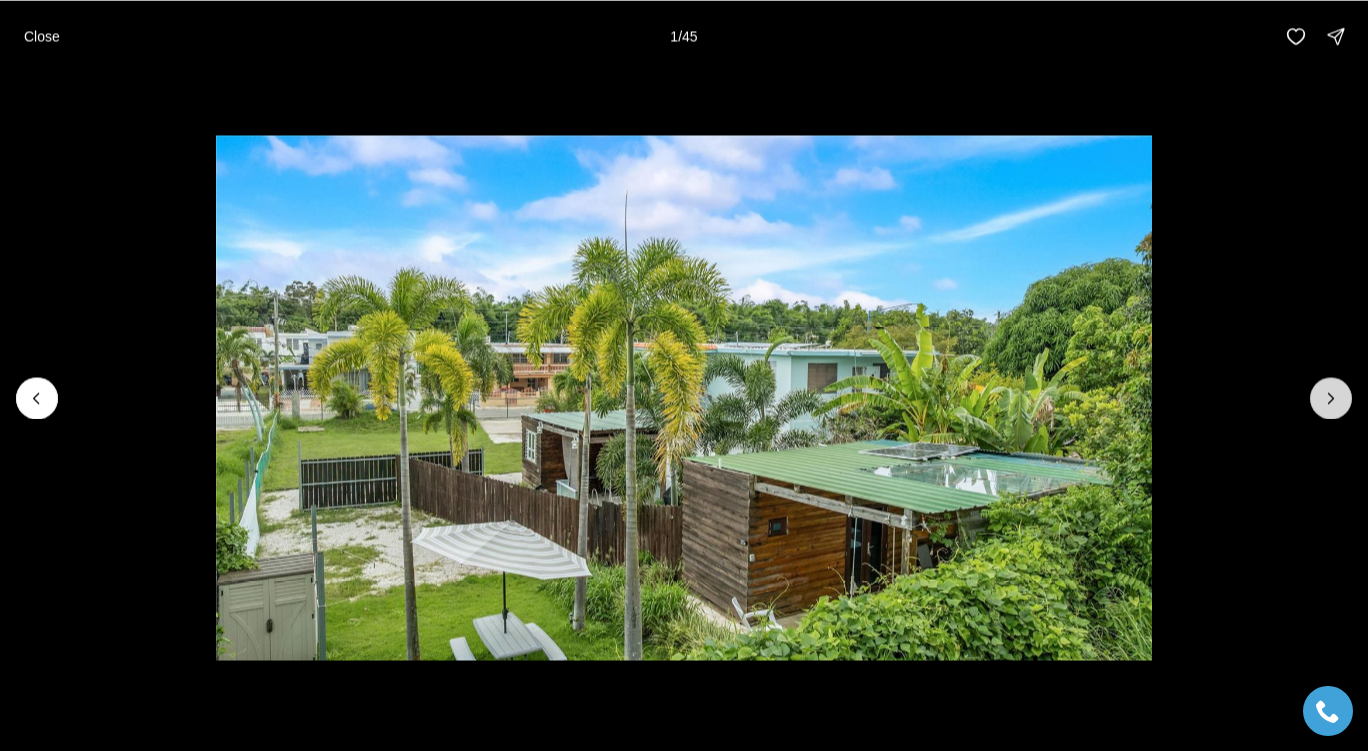 click 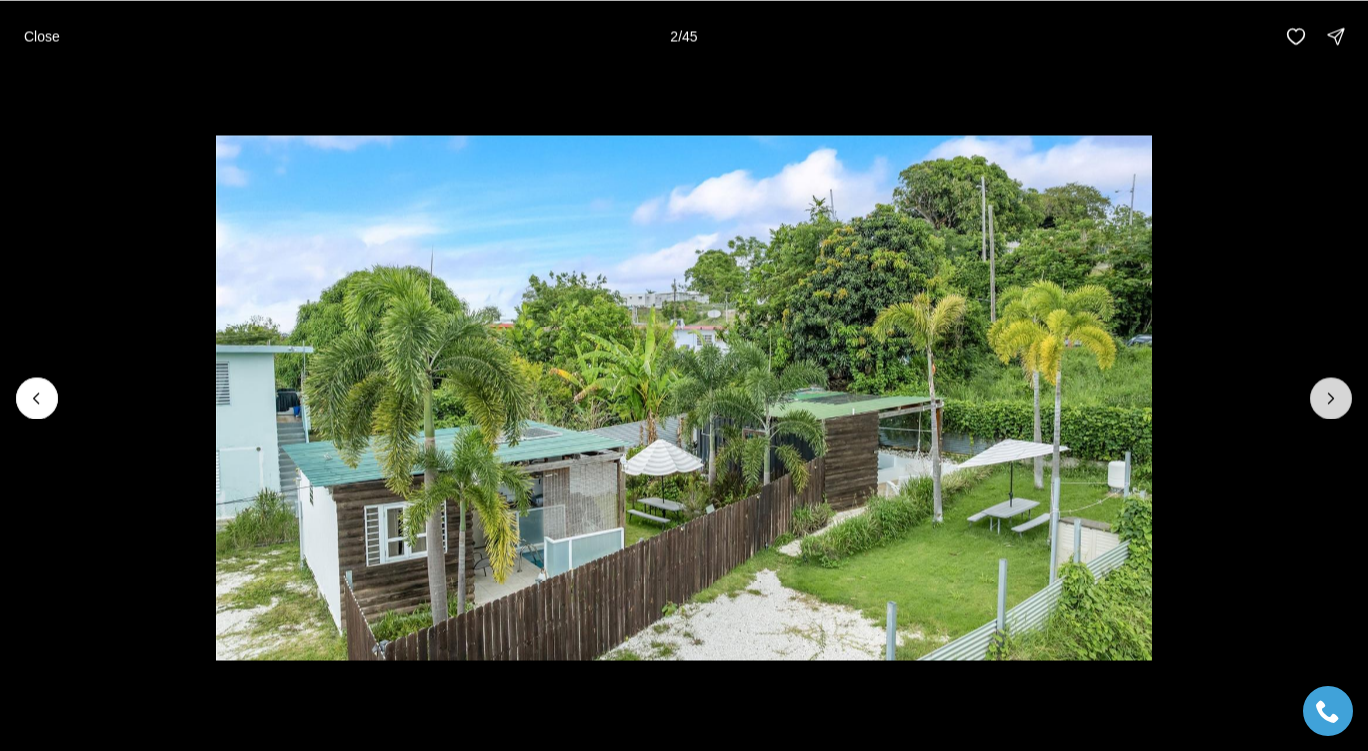 click 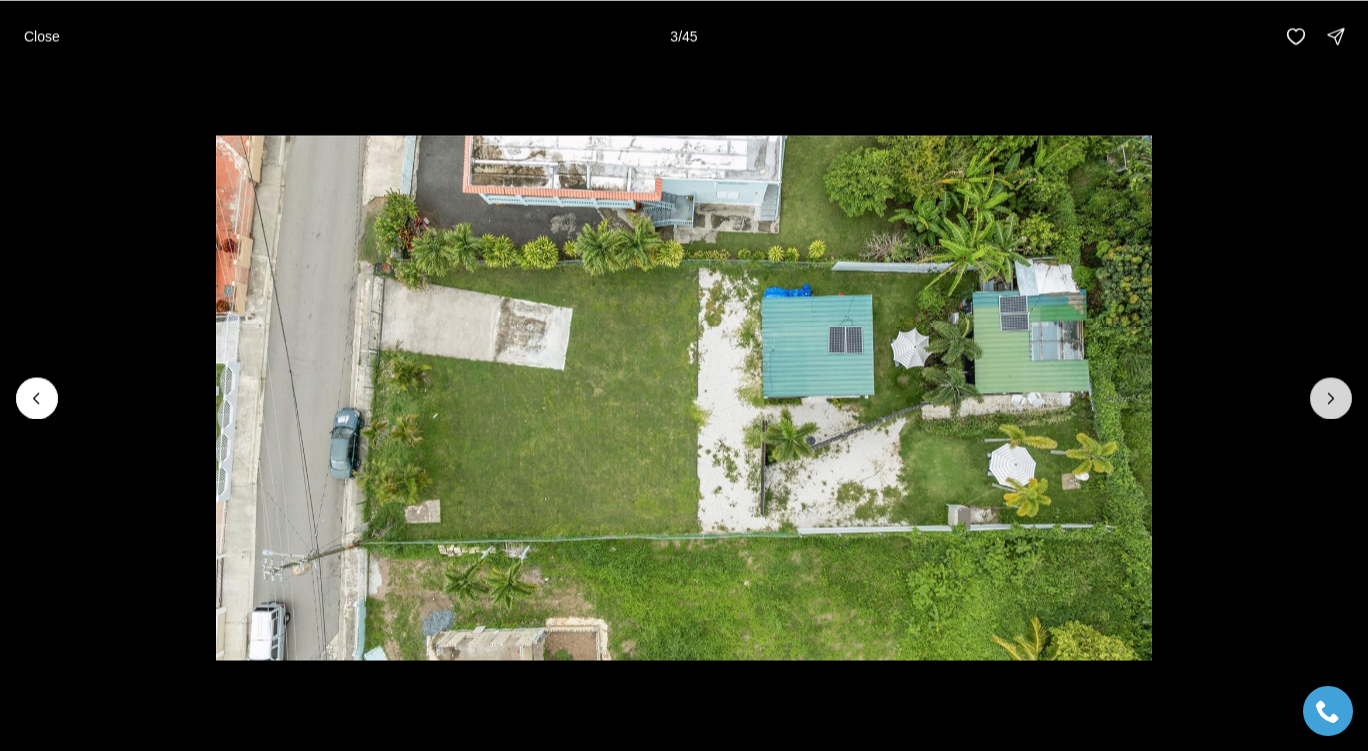 click 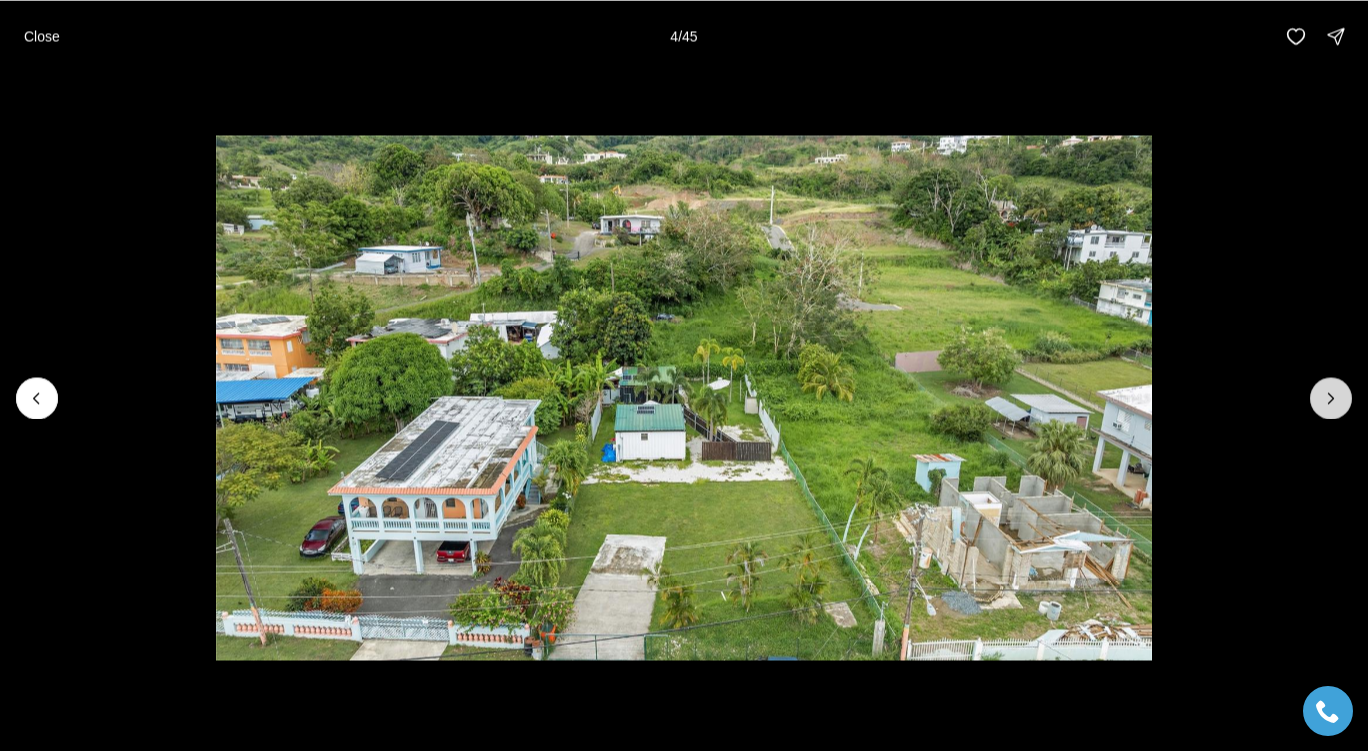 click 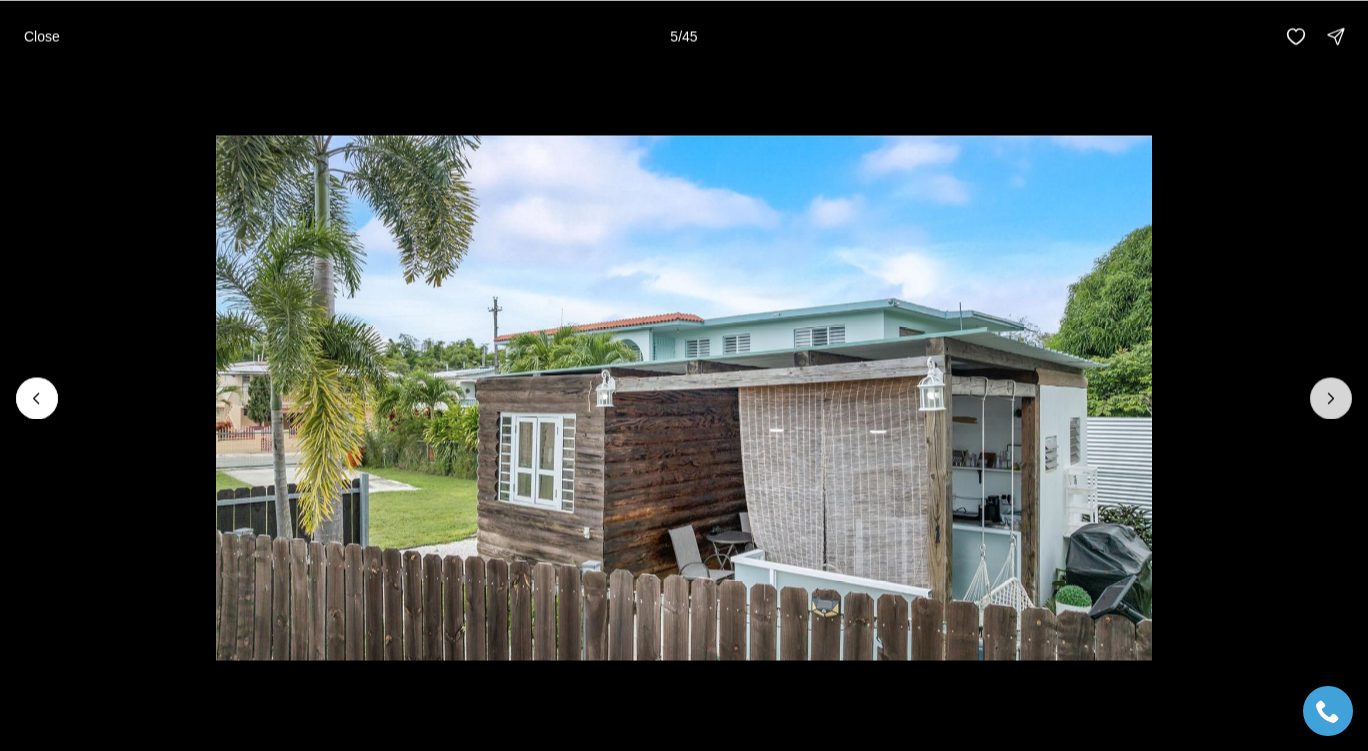 click 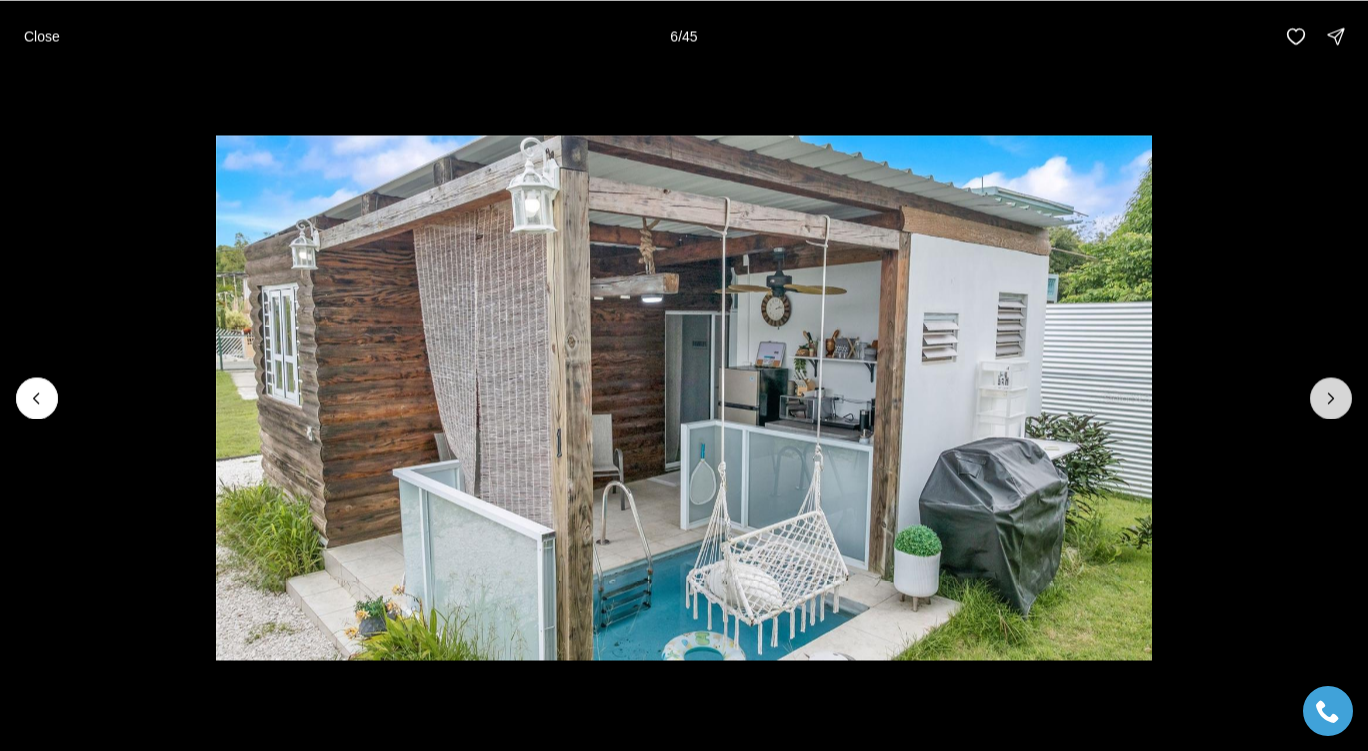 click 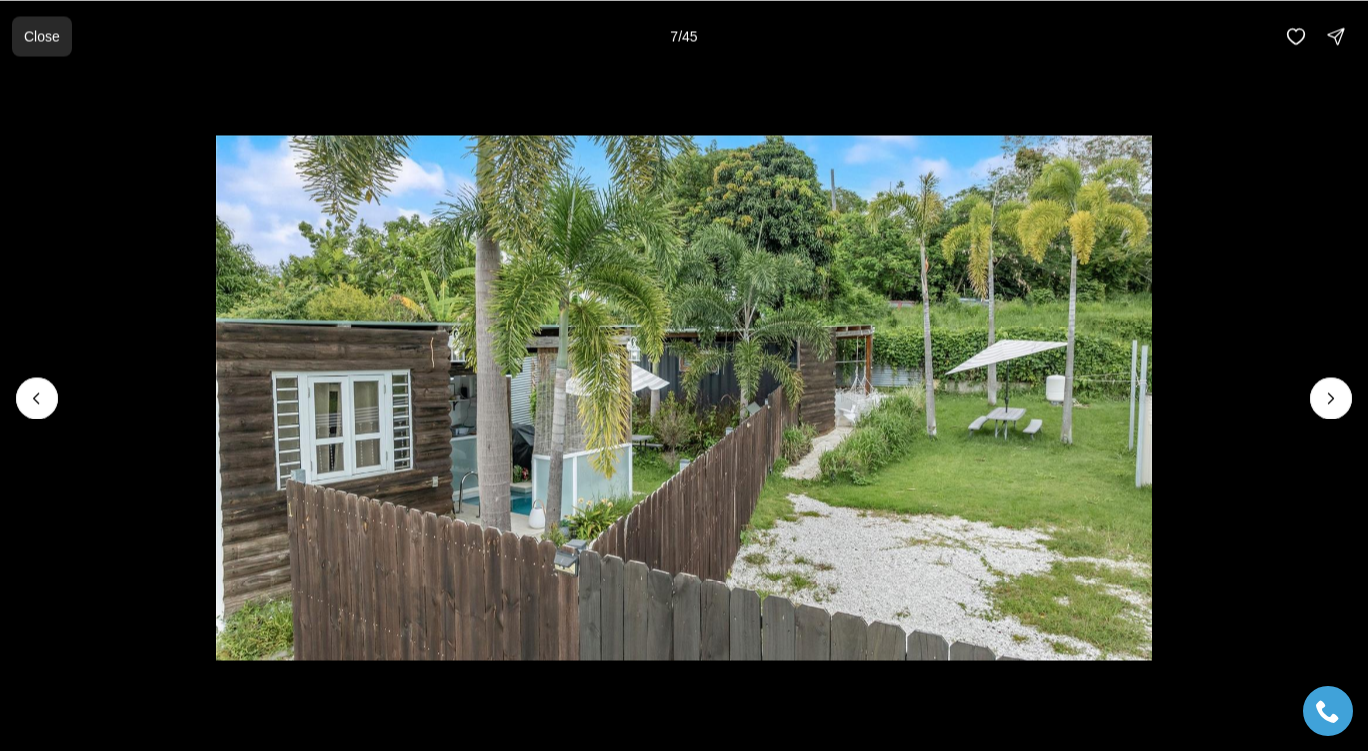 click on "Close" at bounding box center (42, 36) 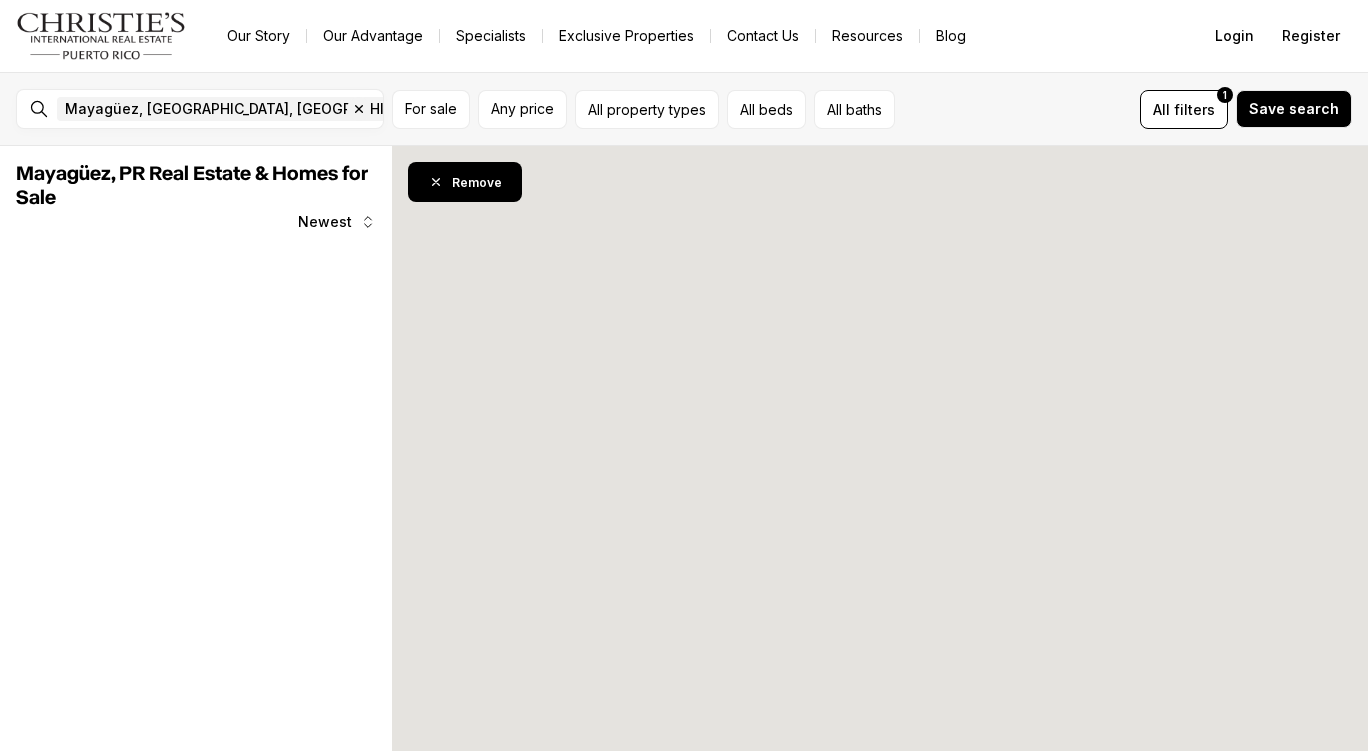 scroll, scrollTop: 0, scrollLeft: 0, axis: both 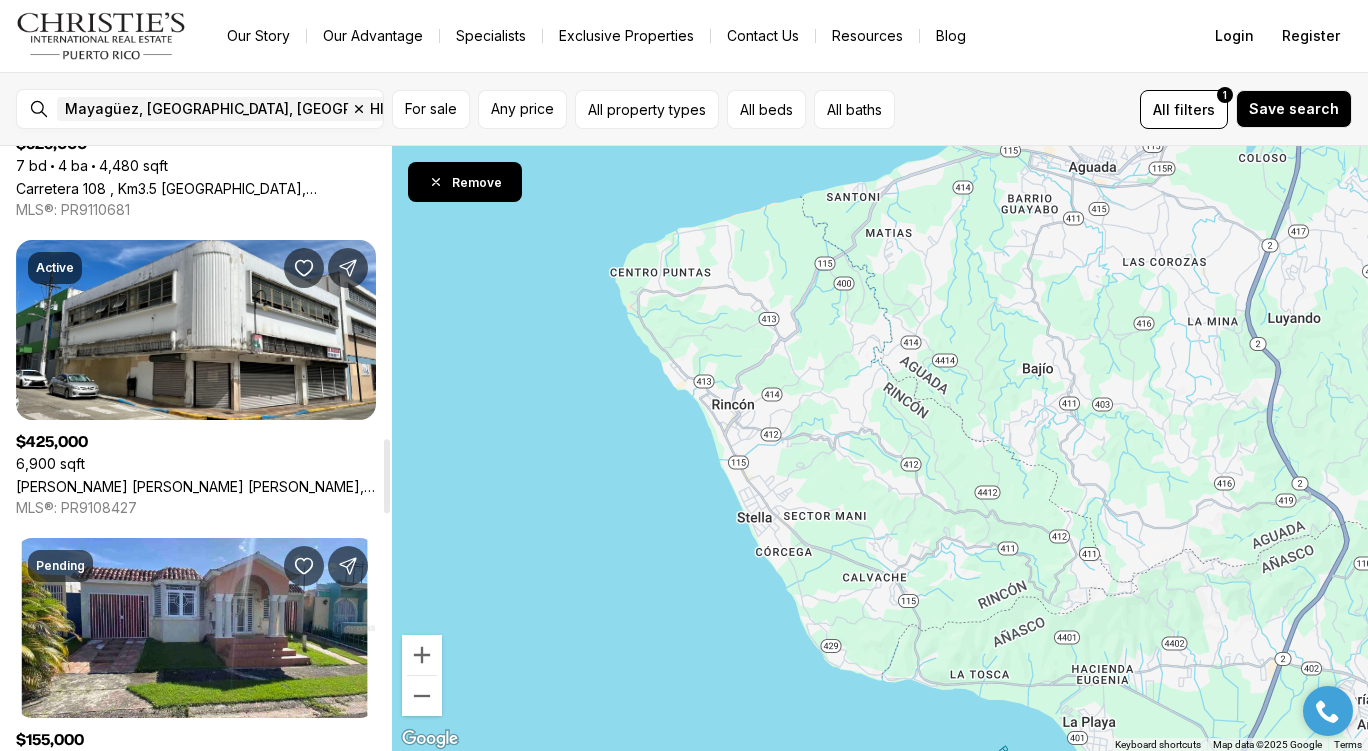 click on "[PERSON_NAME] [PERSON_NAME] [PERSON_NAME], MAYAGUEZ PR, 00681" at bounding box center (196, 486) 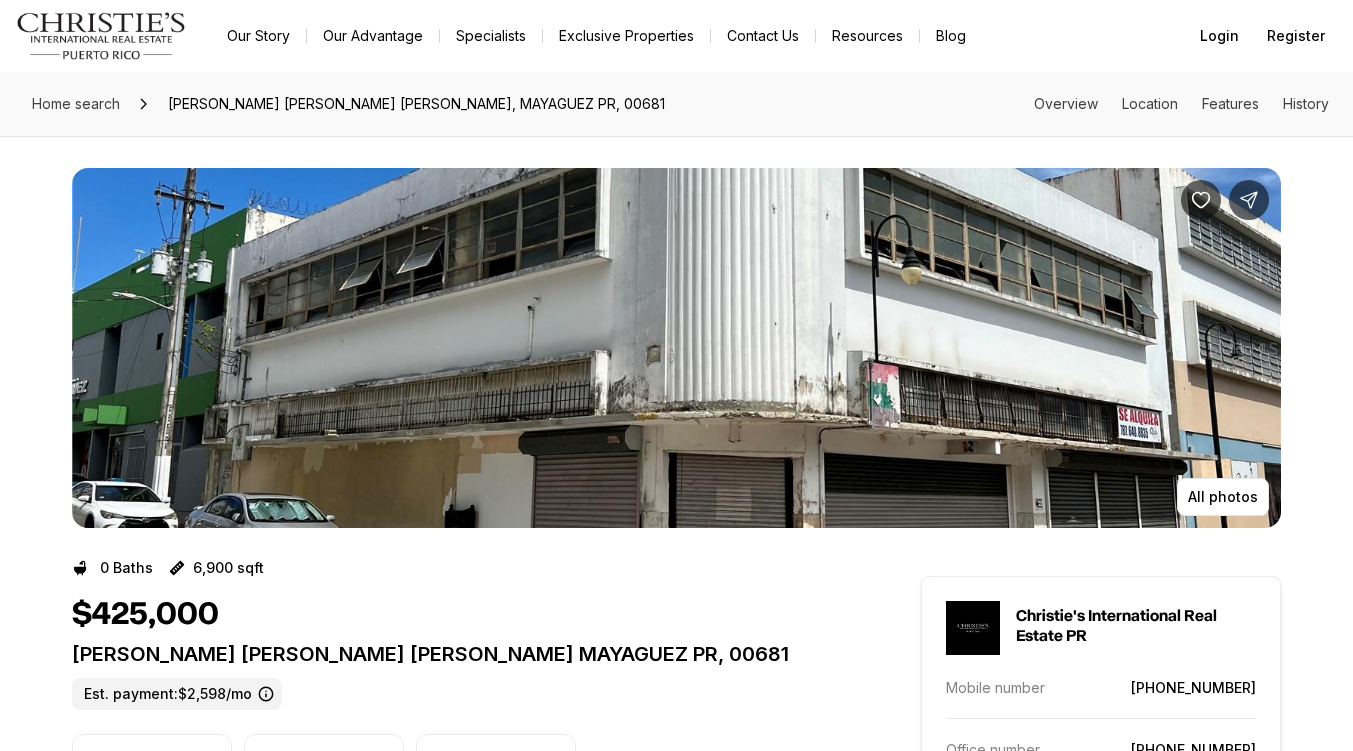 scroll, scrollTop: 0, scrollLeft: 0, axis: both 